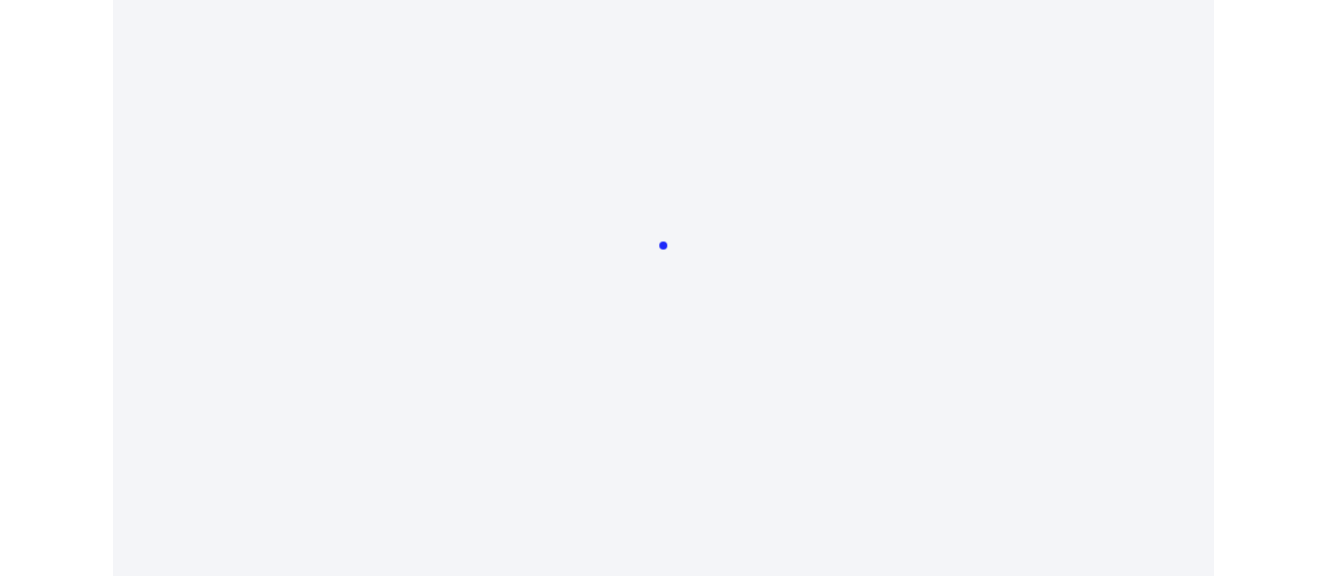 scroll, scrollTop: 0, scrollLeft: 0, axis: both 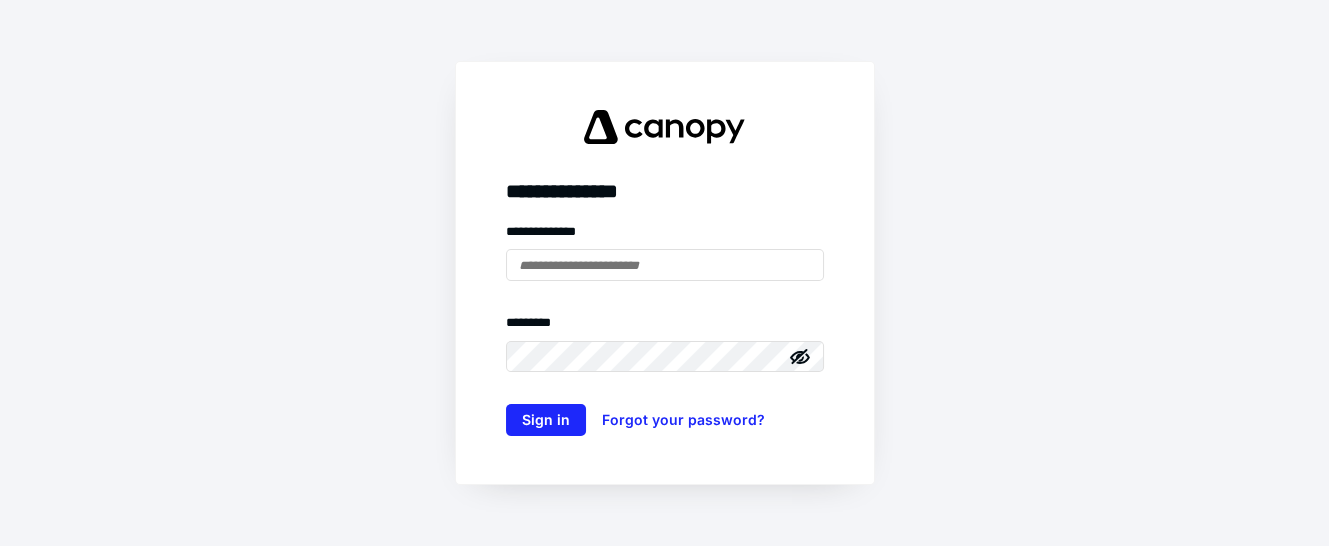 type on "**********" 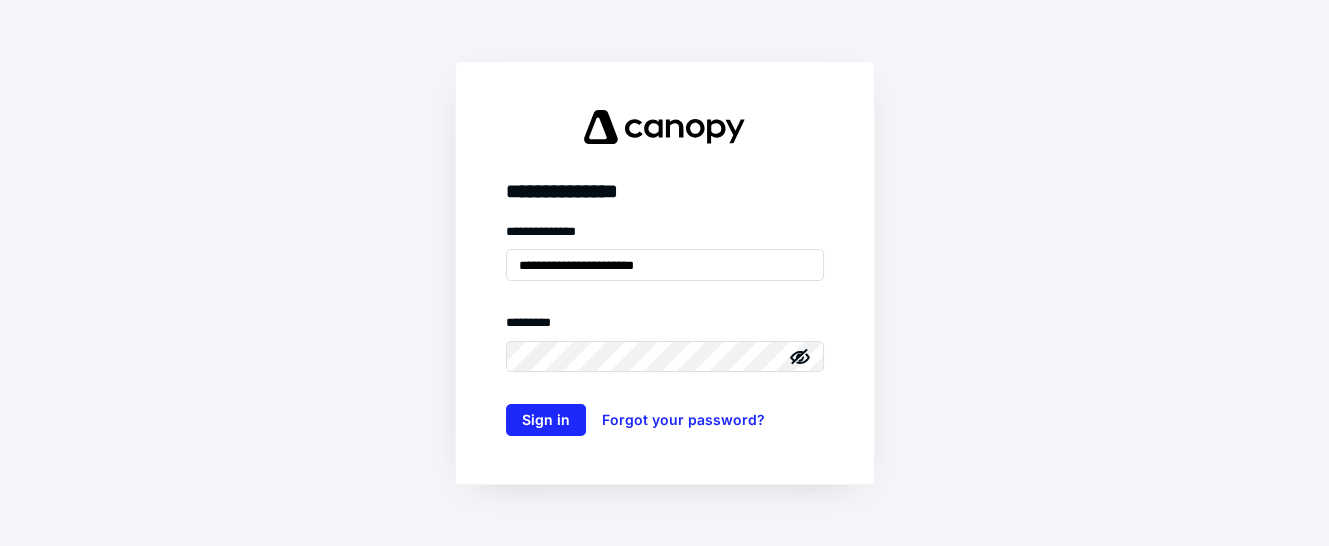 click on "**********" at bounding box center [665, 329] 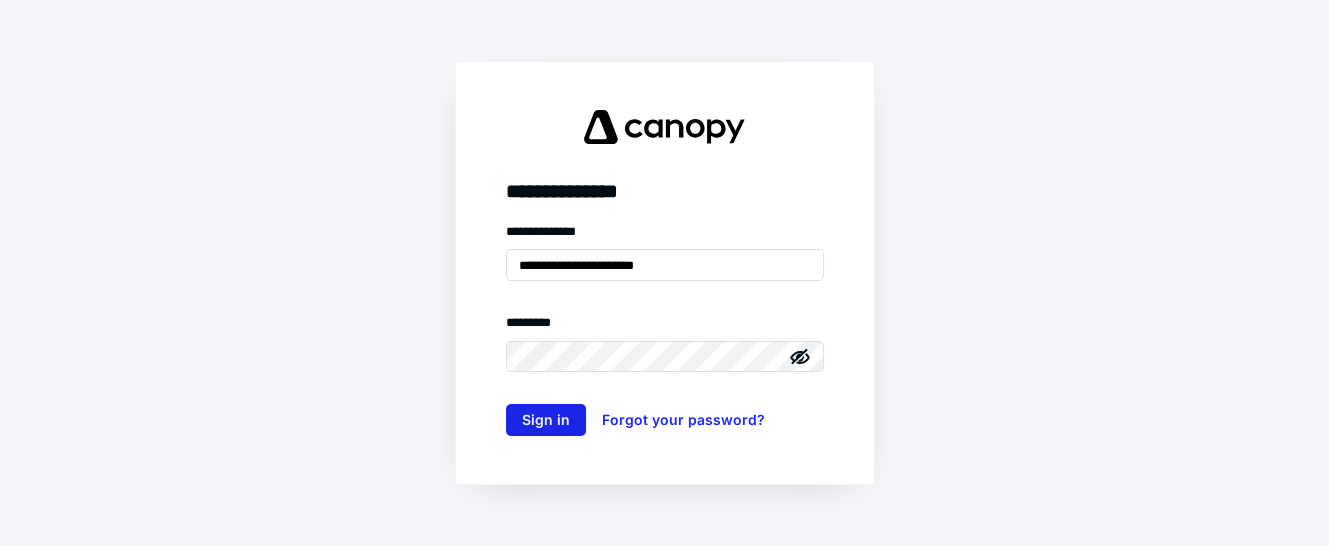click on "Sign in" at bounding box center [546, 420] 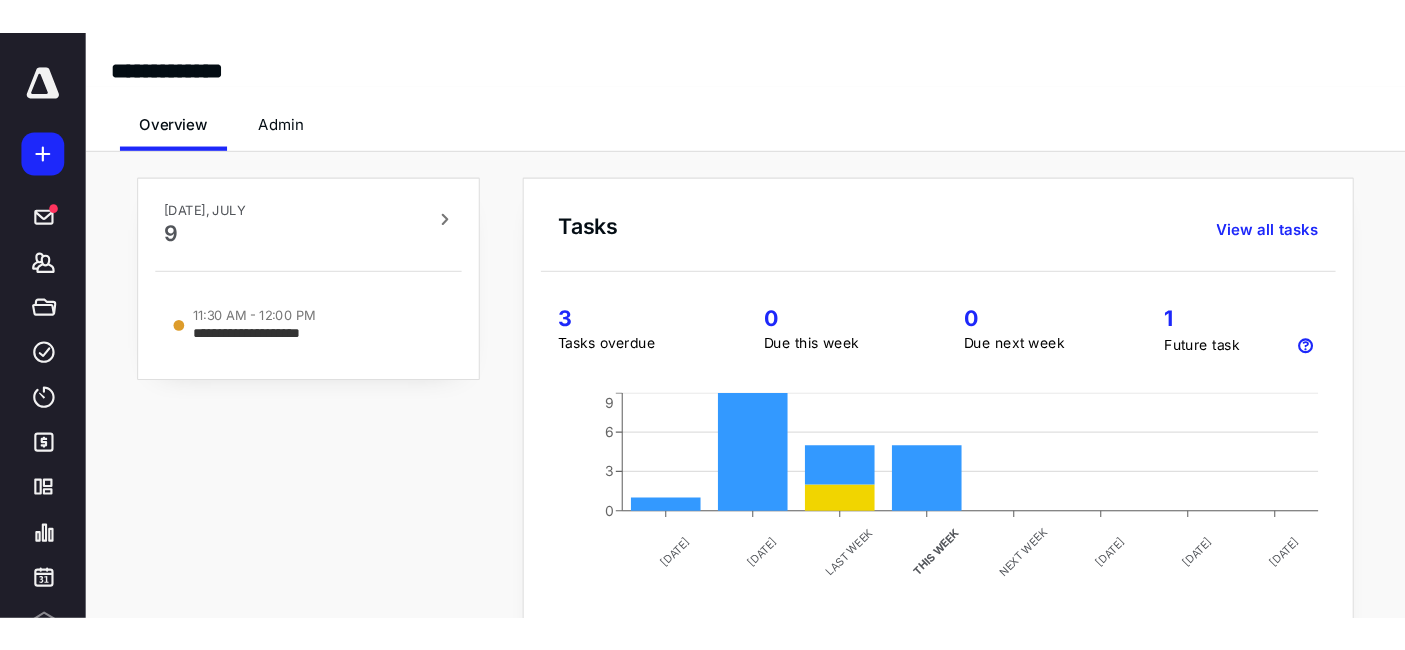 scroll, scrollTop: 0, scrollLeft: 0, axis: both 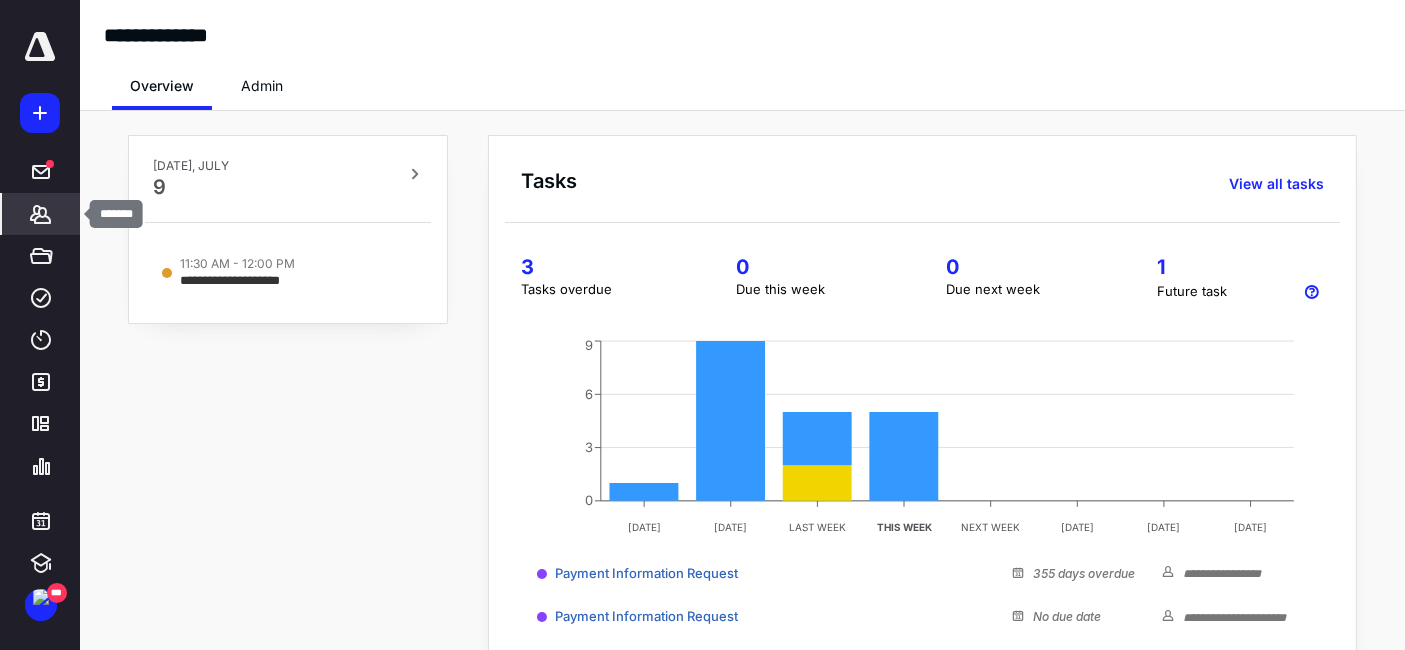 click 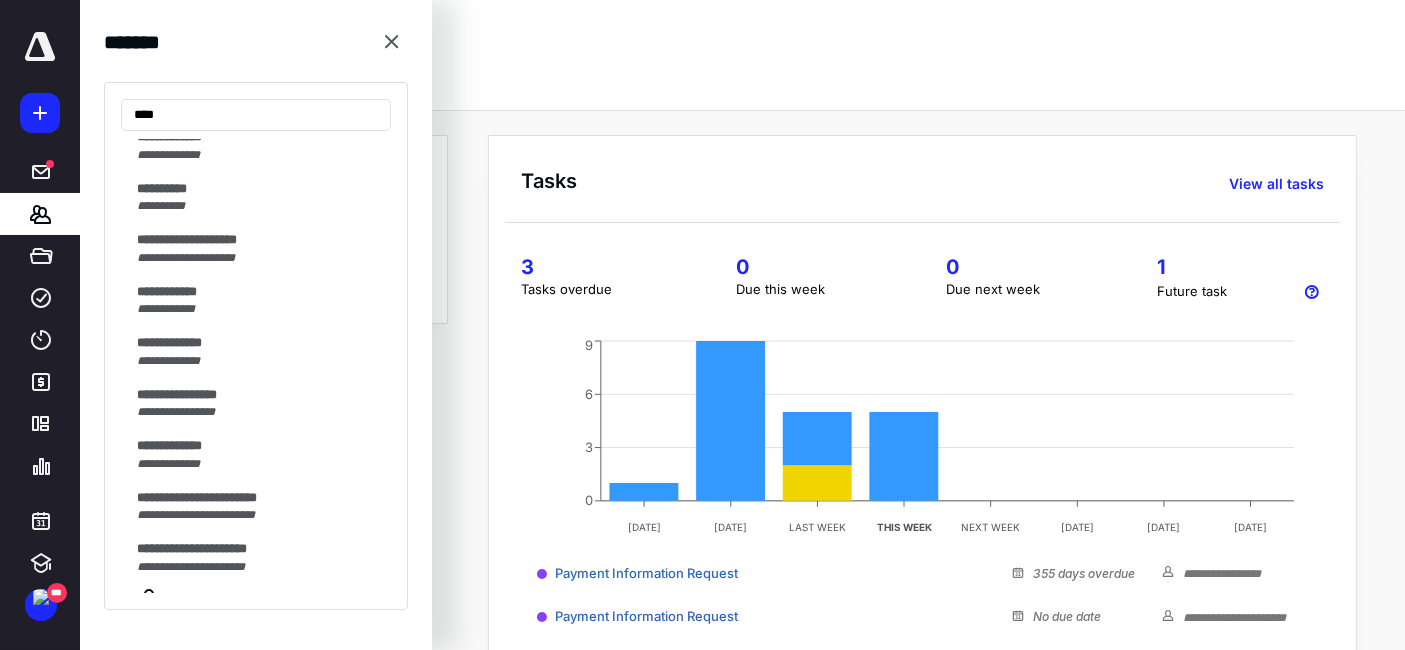 scroll, scrollTop: 1000, scrollLeft: 0, axis: vertical 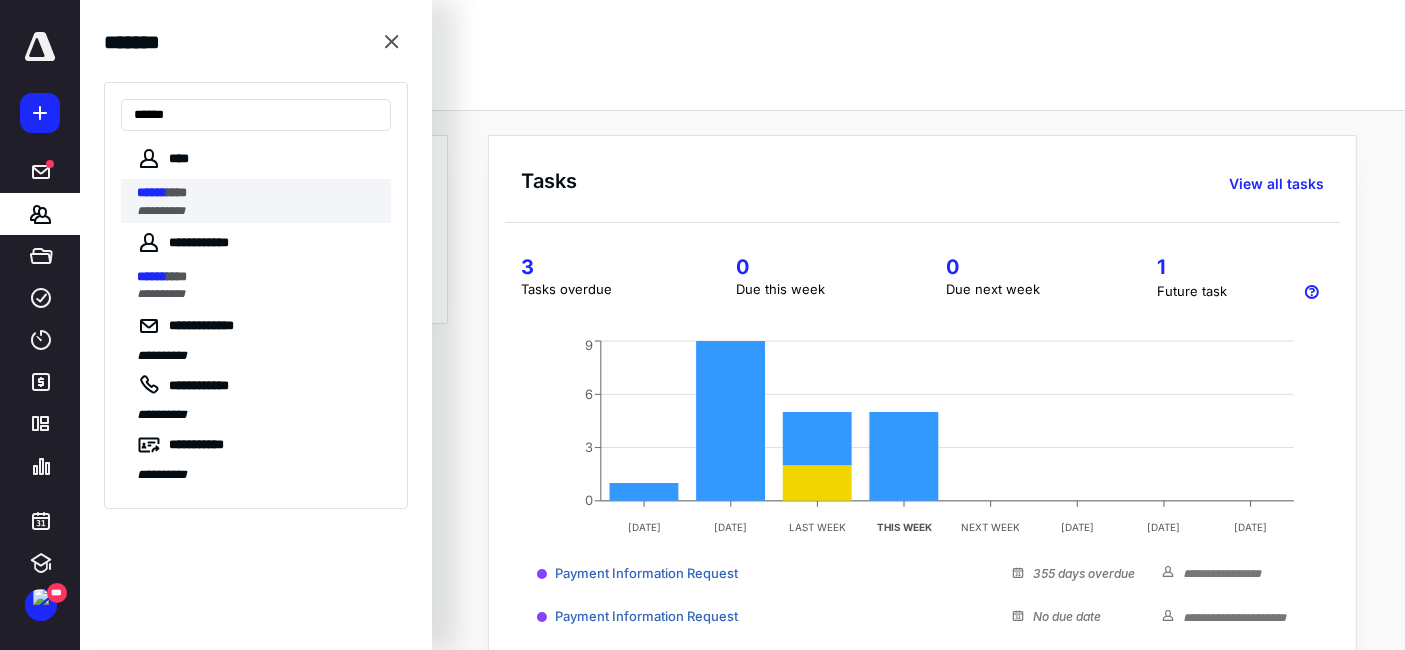 type on "******" 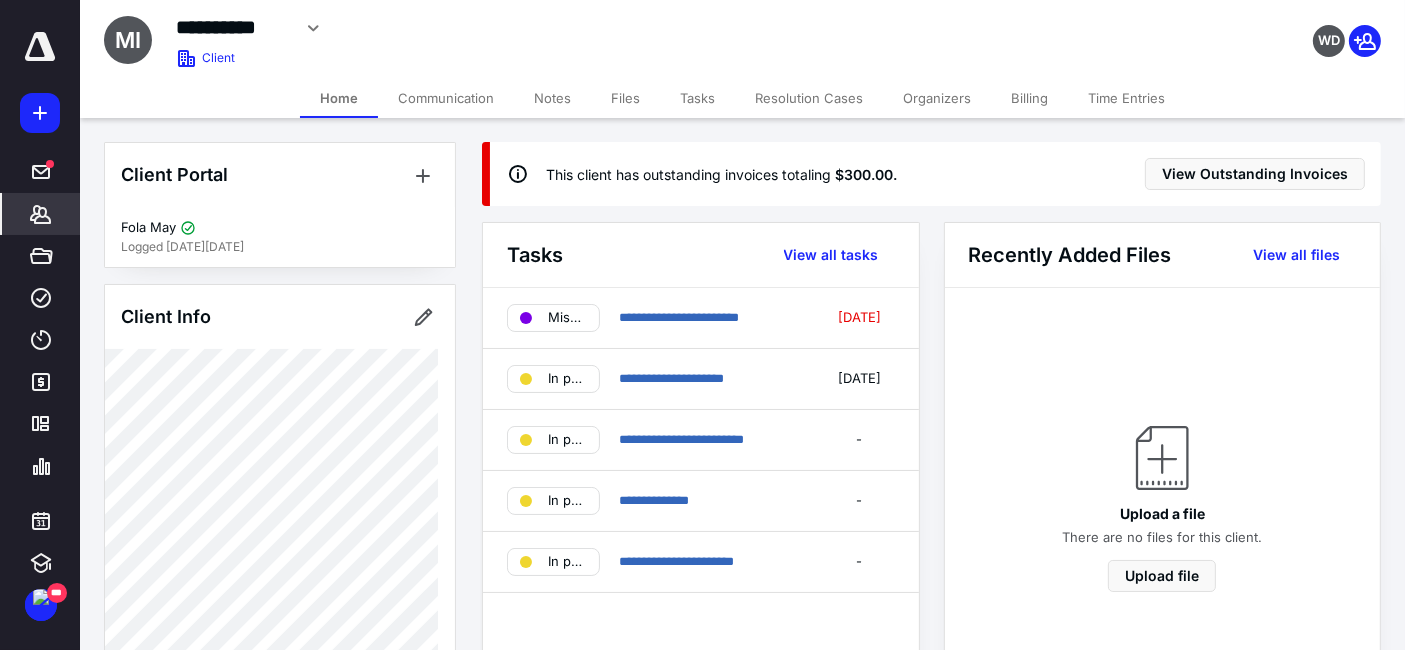 click on "Billing" at bounding box center (1029, 98) 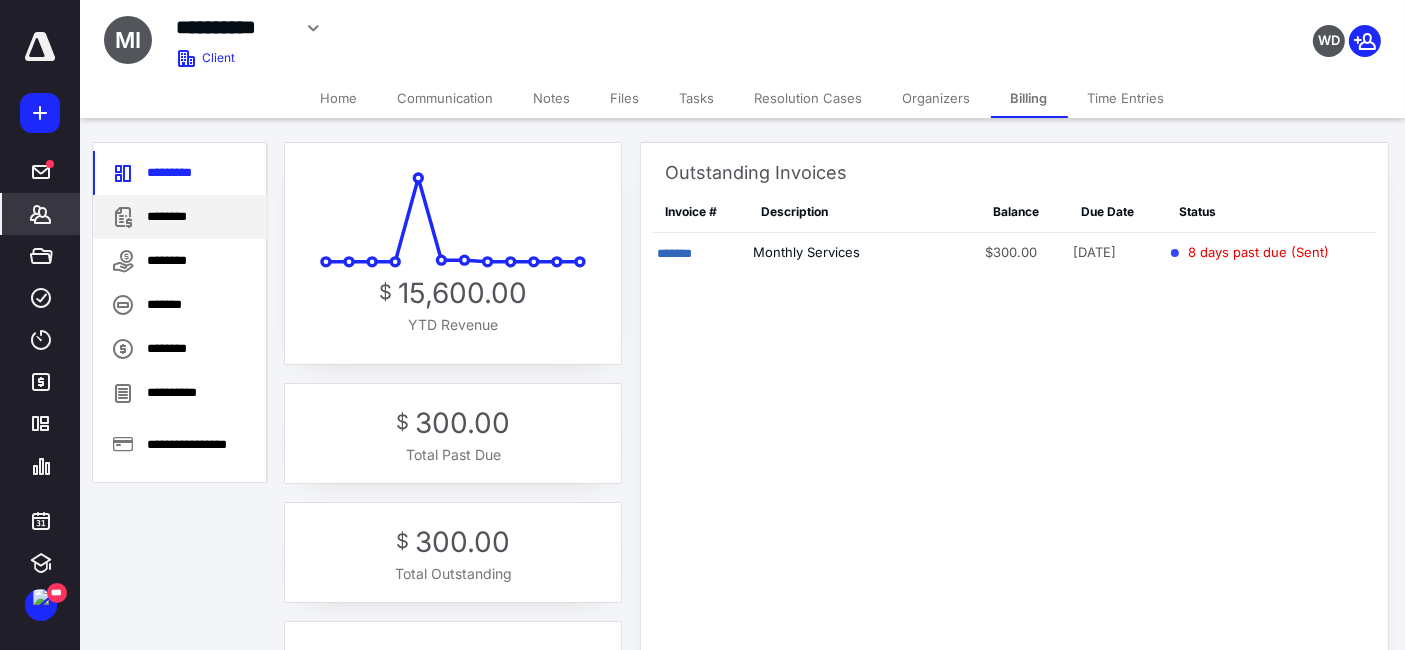 click on "********" at bounding box center (180, 217) 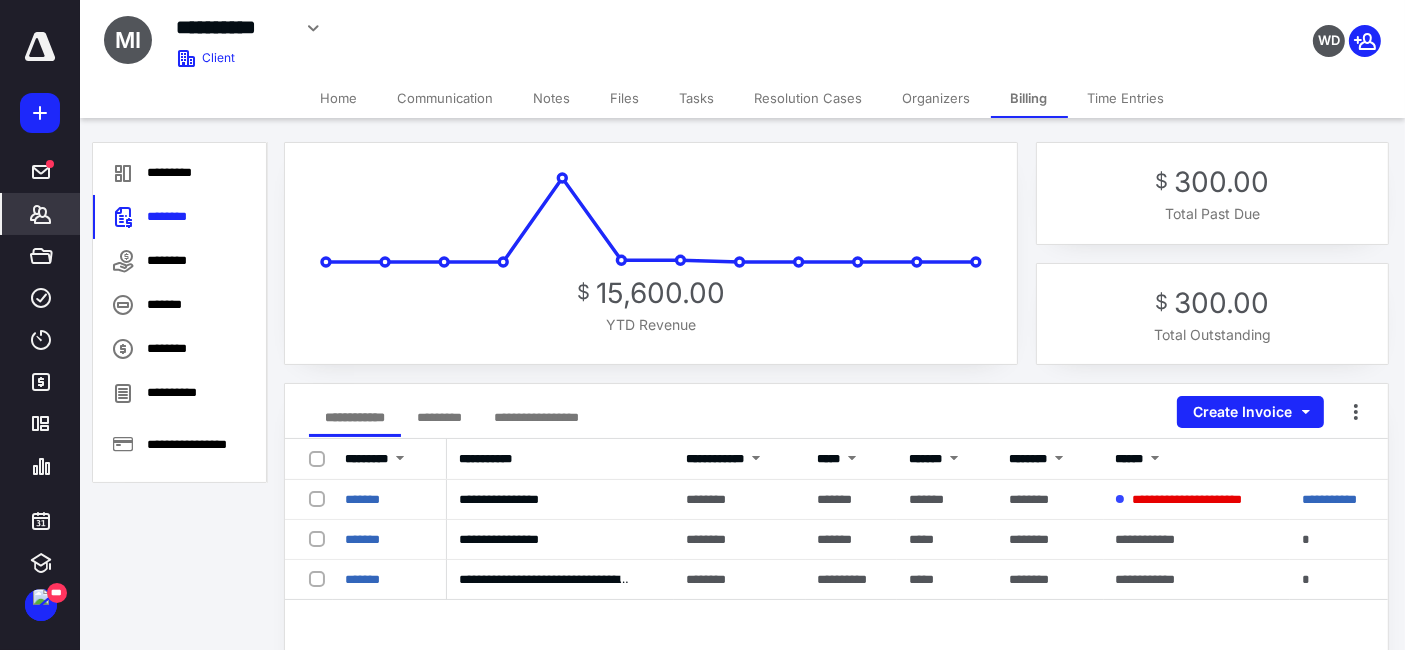 click on "*********" at bounding box center [439, 417] 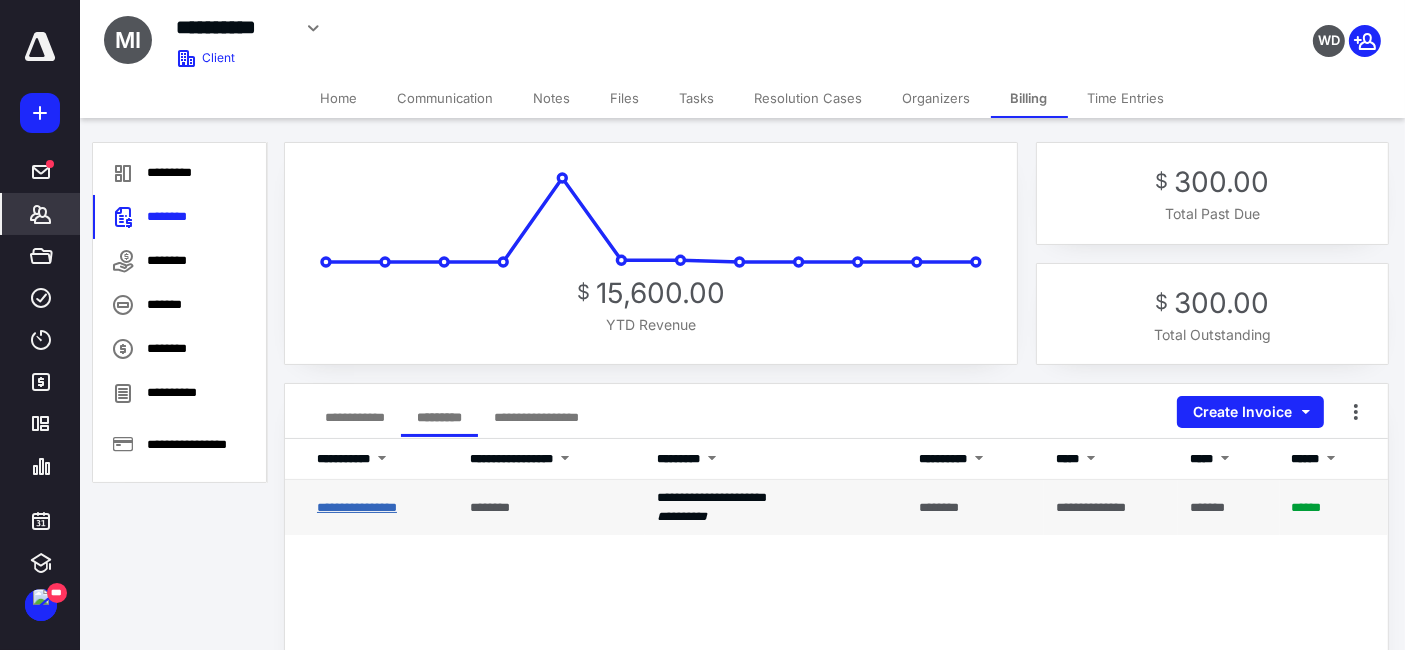 click on "**********" at bounding box center [357, 507] 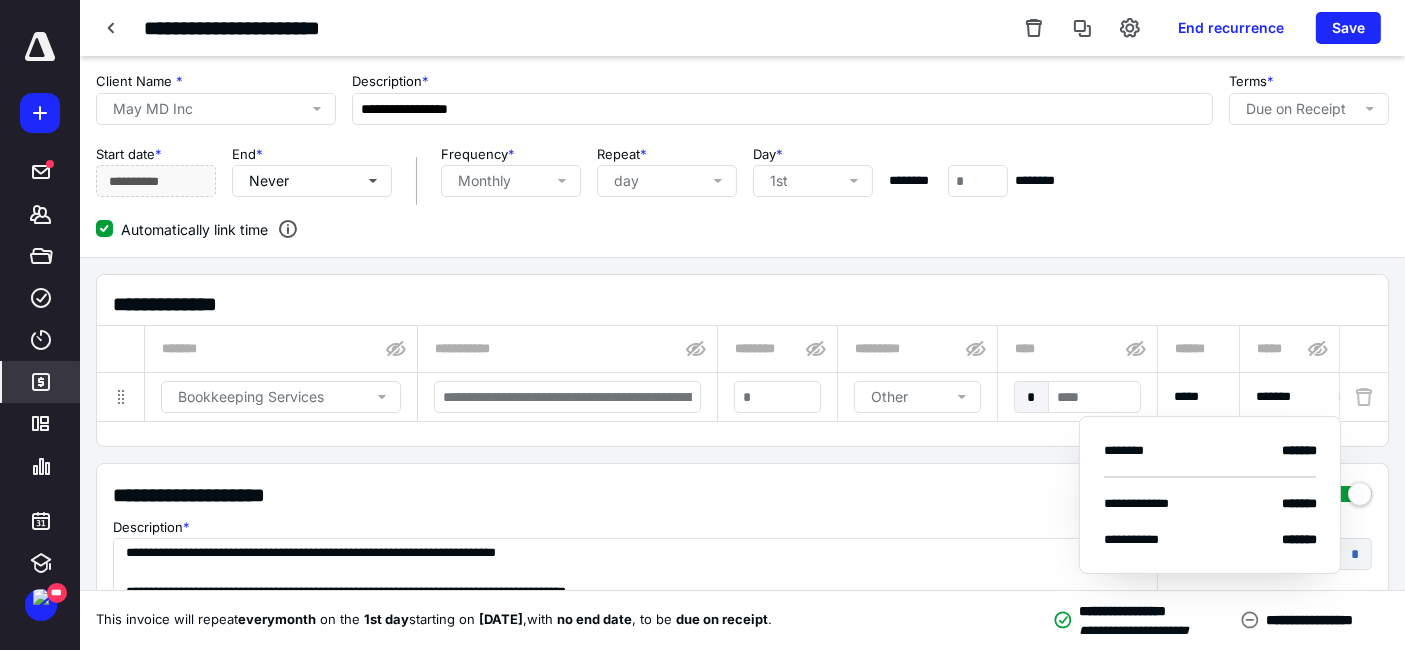 scroll, scrollTop: 111, scrollLeft: 0, axis: vertical 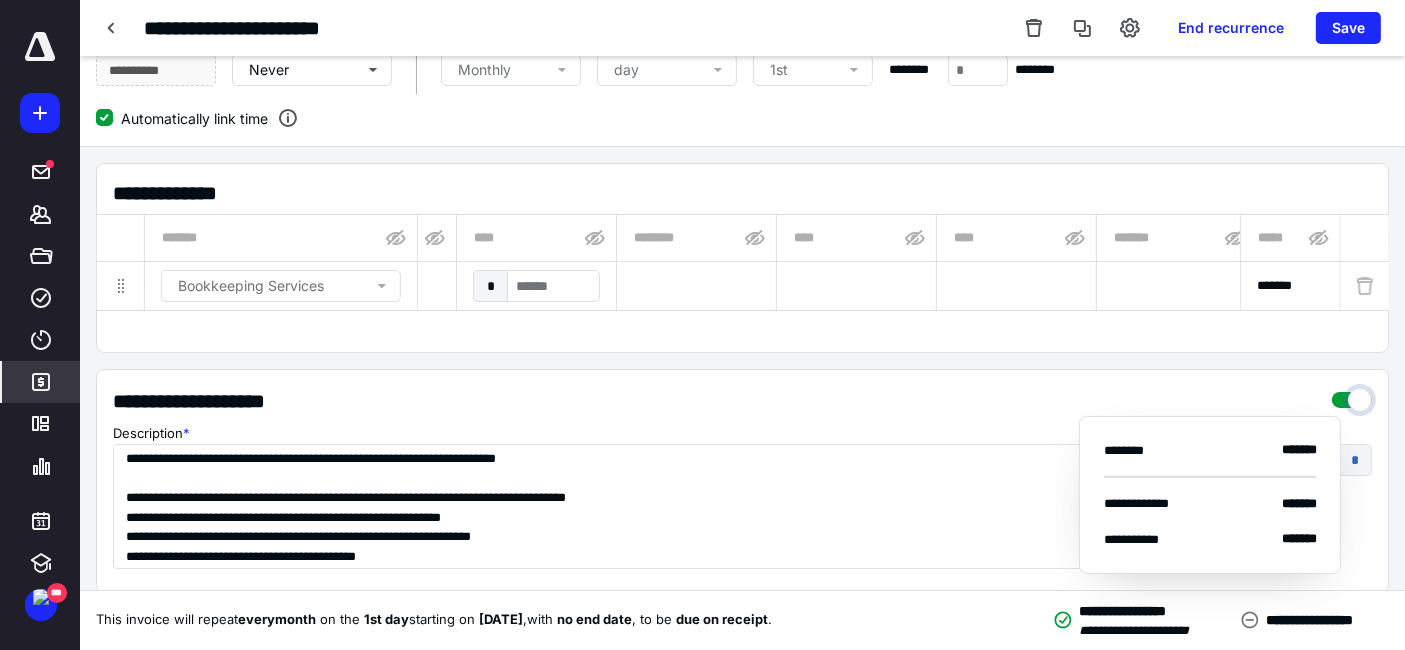 click at bounding box center (1352, 395) 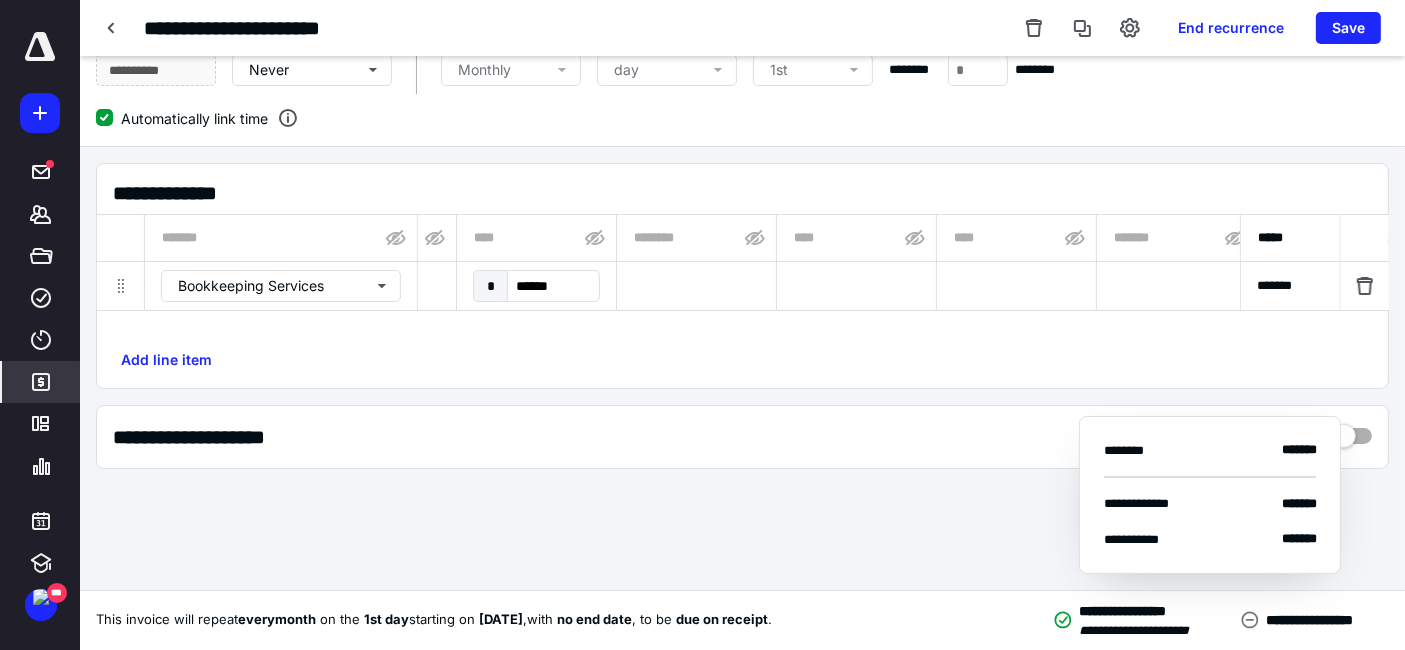 click on "**********" at bounding box center (742, 437) 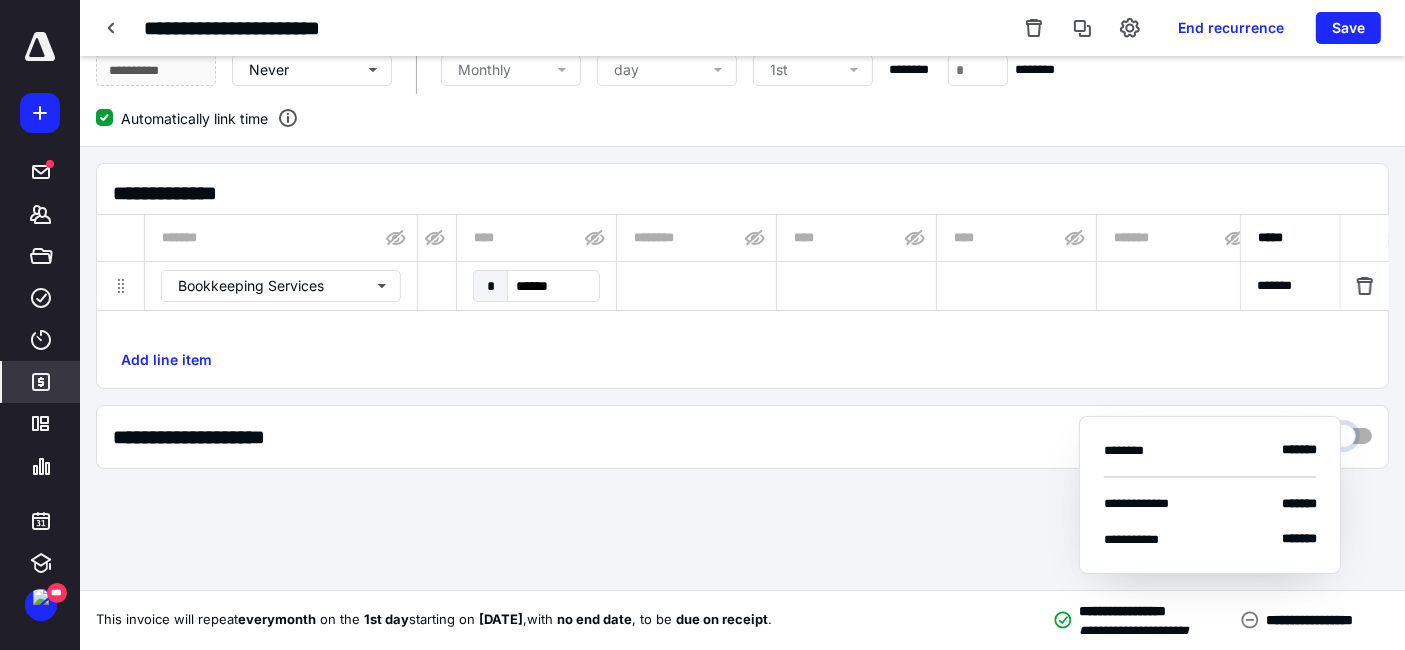 click at bounding box center (1352, 431) 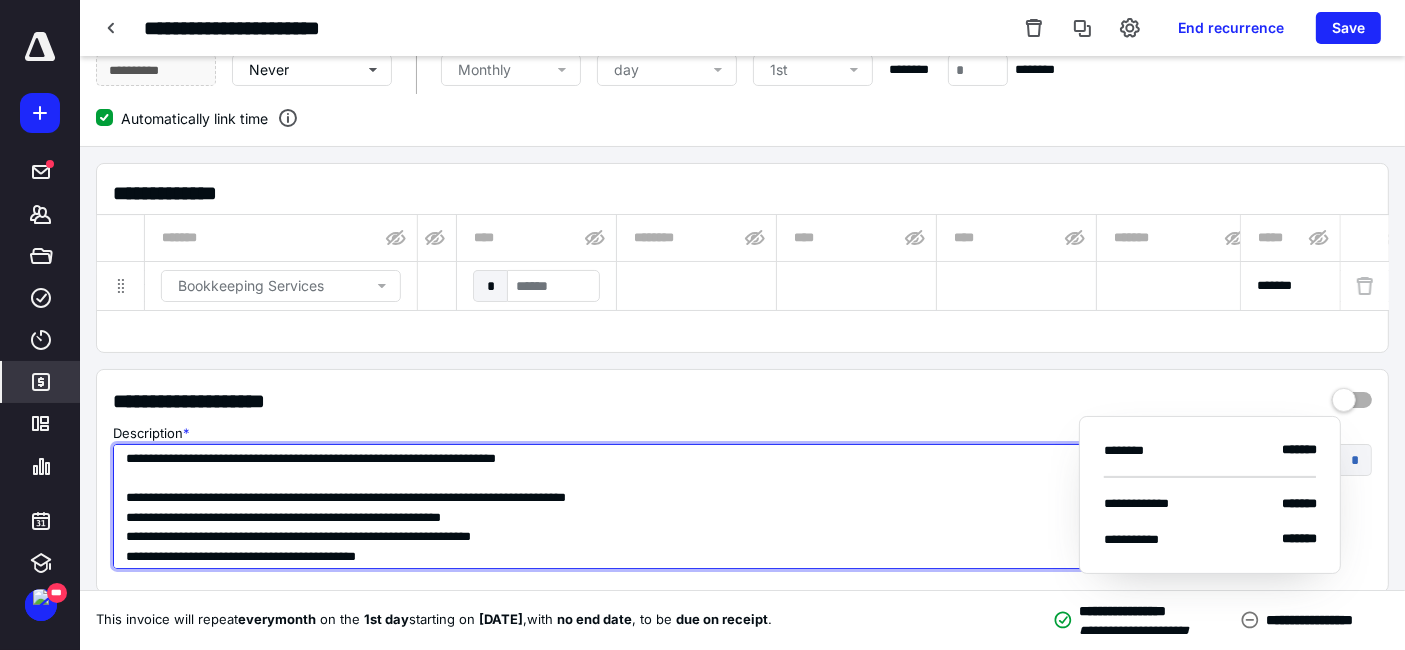 scroll, scrollTop: 1, scrollLeft: 0, axis: vertical 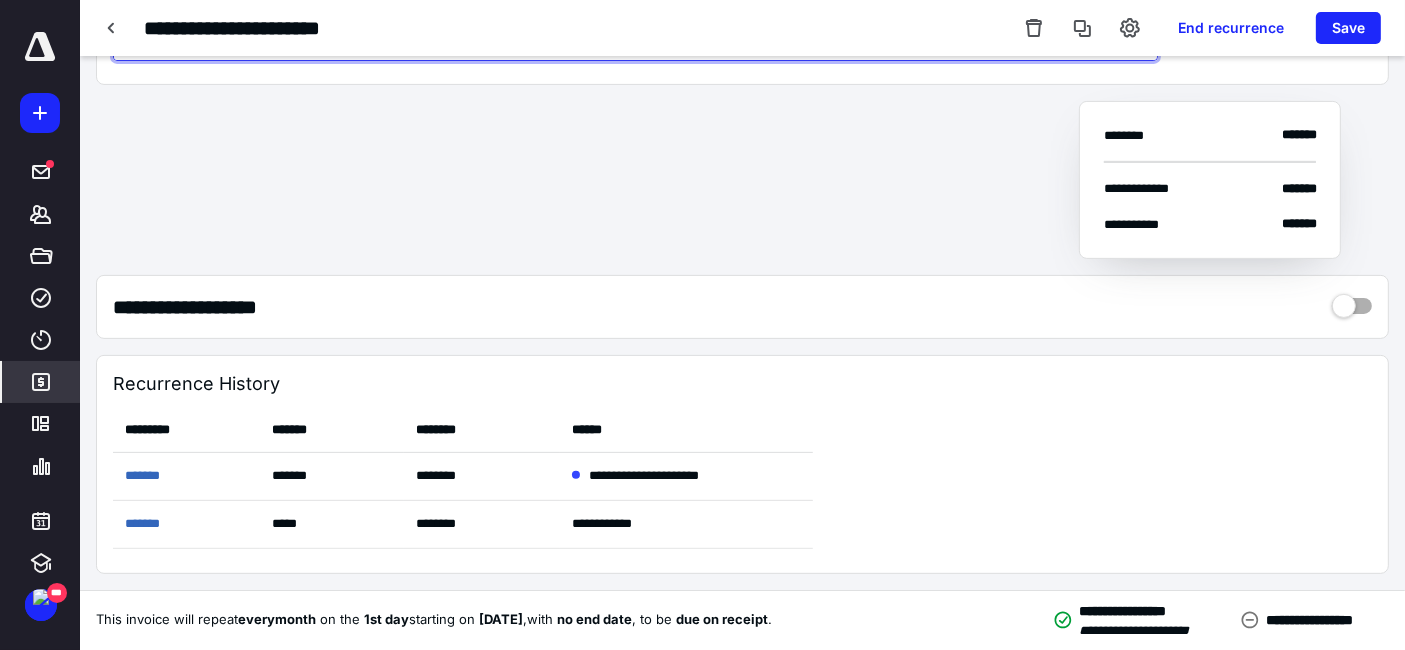 drag, startPoint x: 127, startPoint y: 455, endPoint x: 692, endPoint y: 88, distance: 673.7314 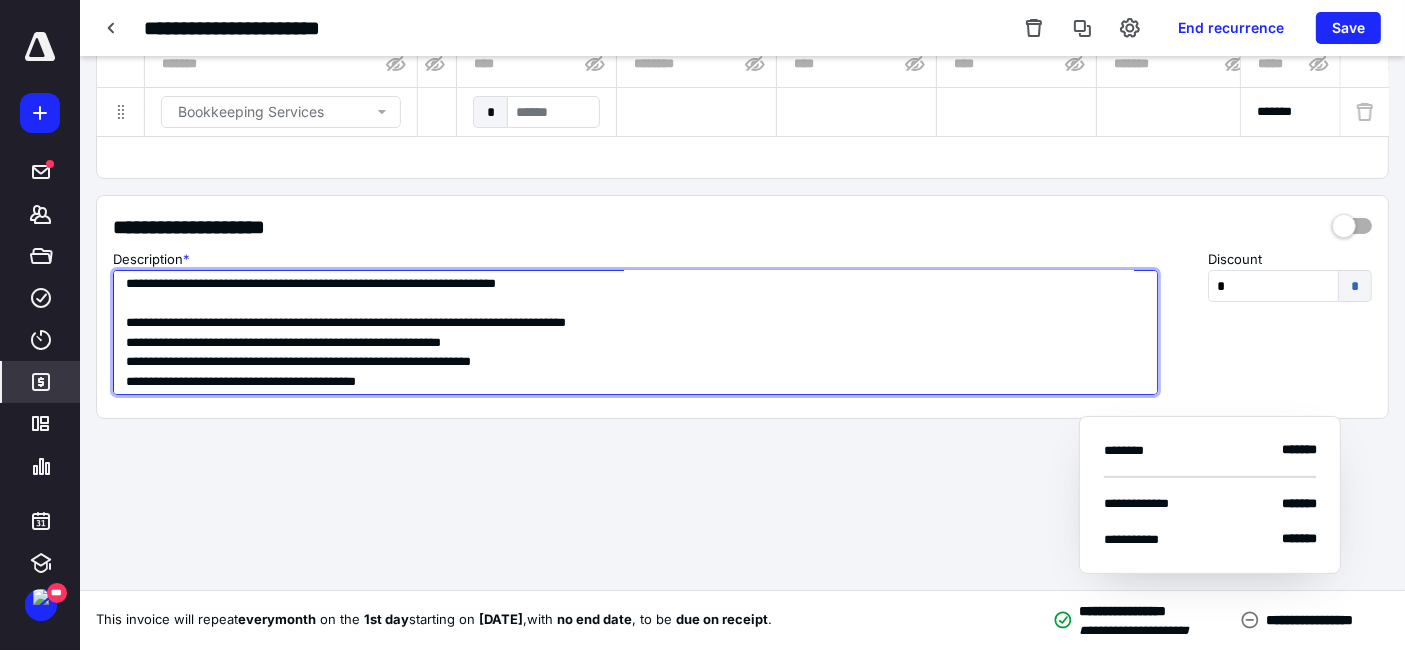 scroll, scrollTop: 0, scrollLeft: 822, axis: horizontal 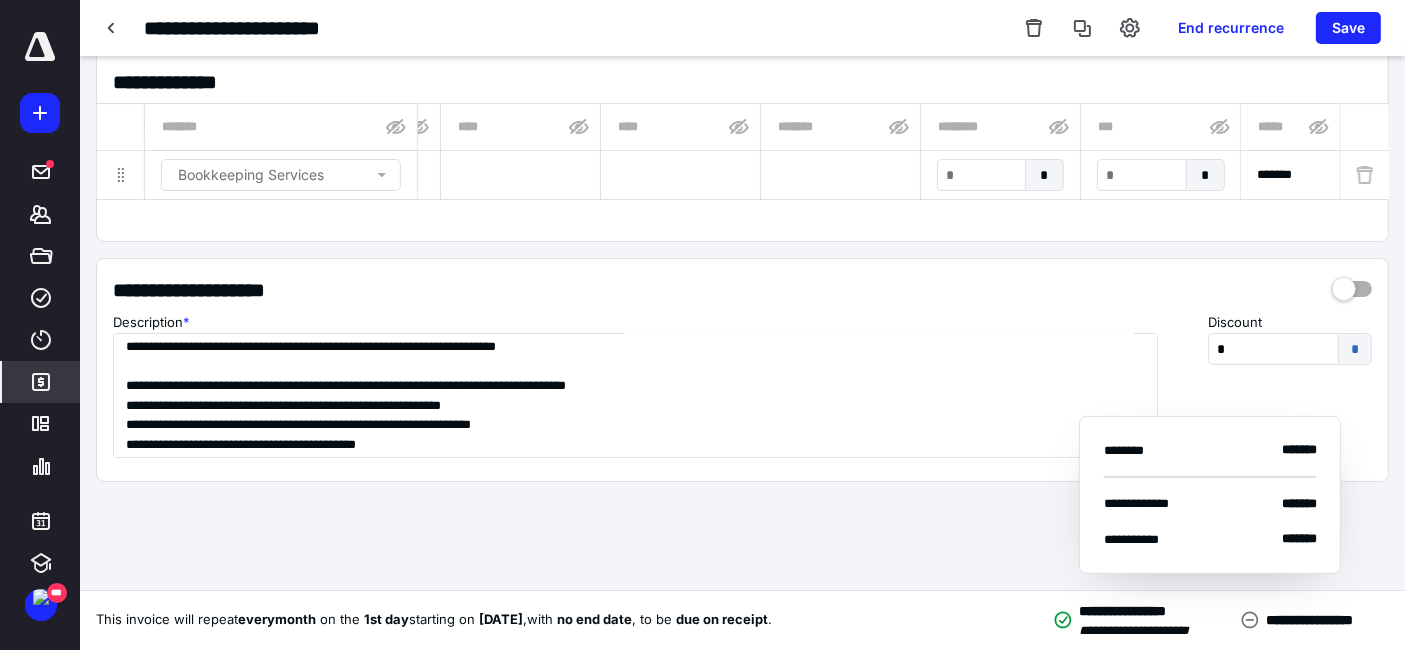 click on "*******" at bounding box center (1290, 175) 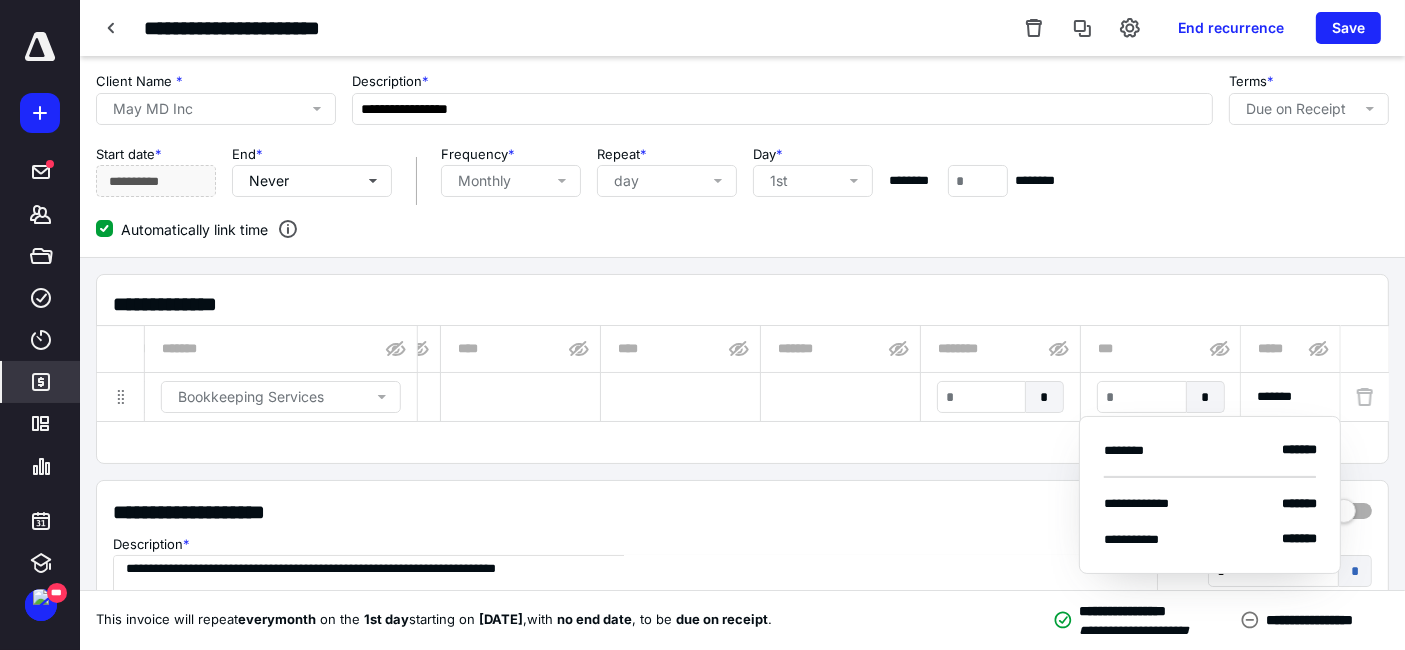 scroll, scrollTop: 222, scrollLeft: 0, axis: vertical 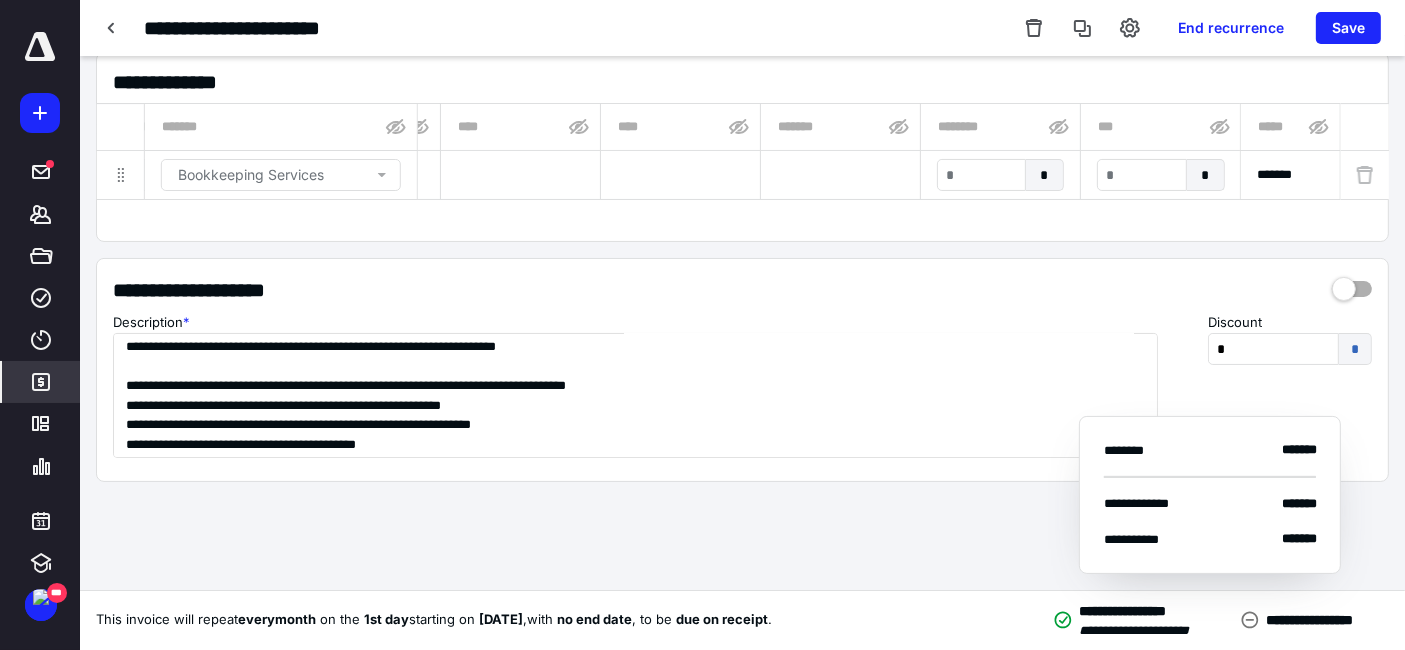 click on "* *" at bounding box center (1161, 175) 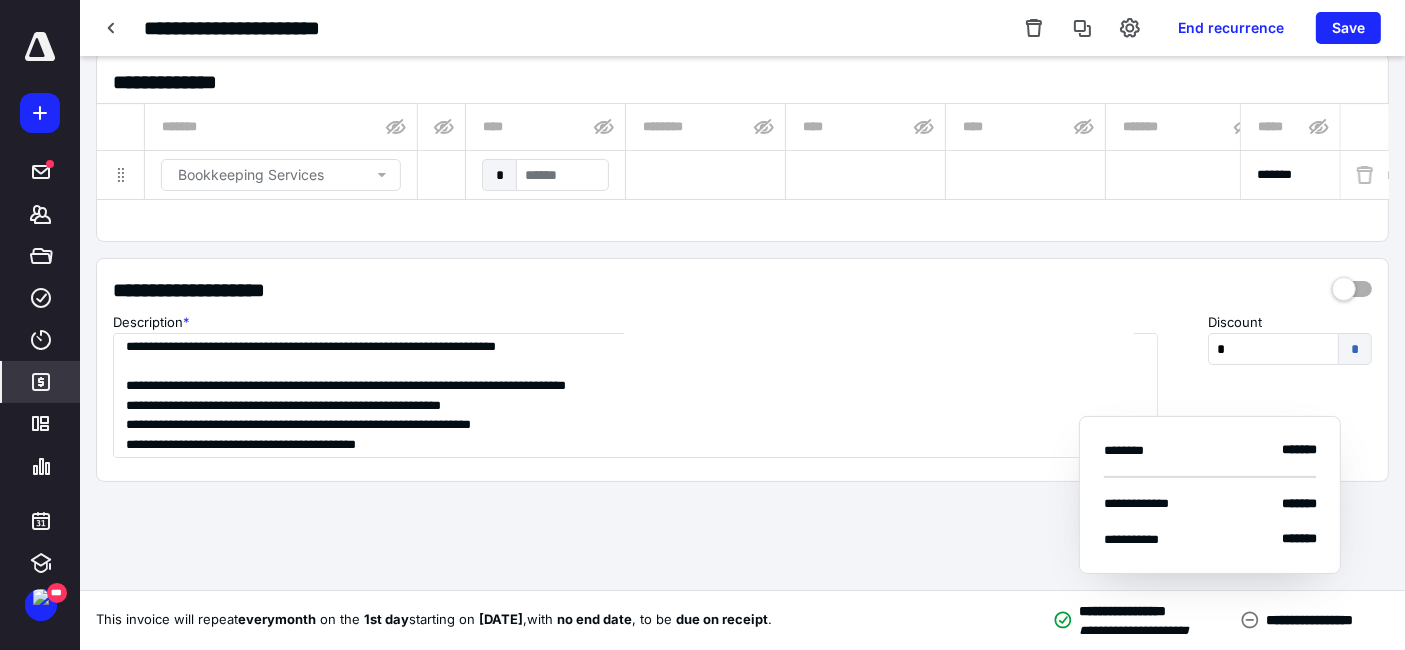 click at bounding box center (1352, 282) 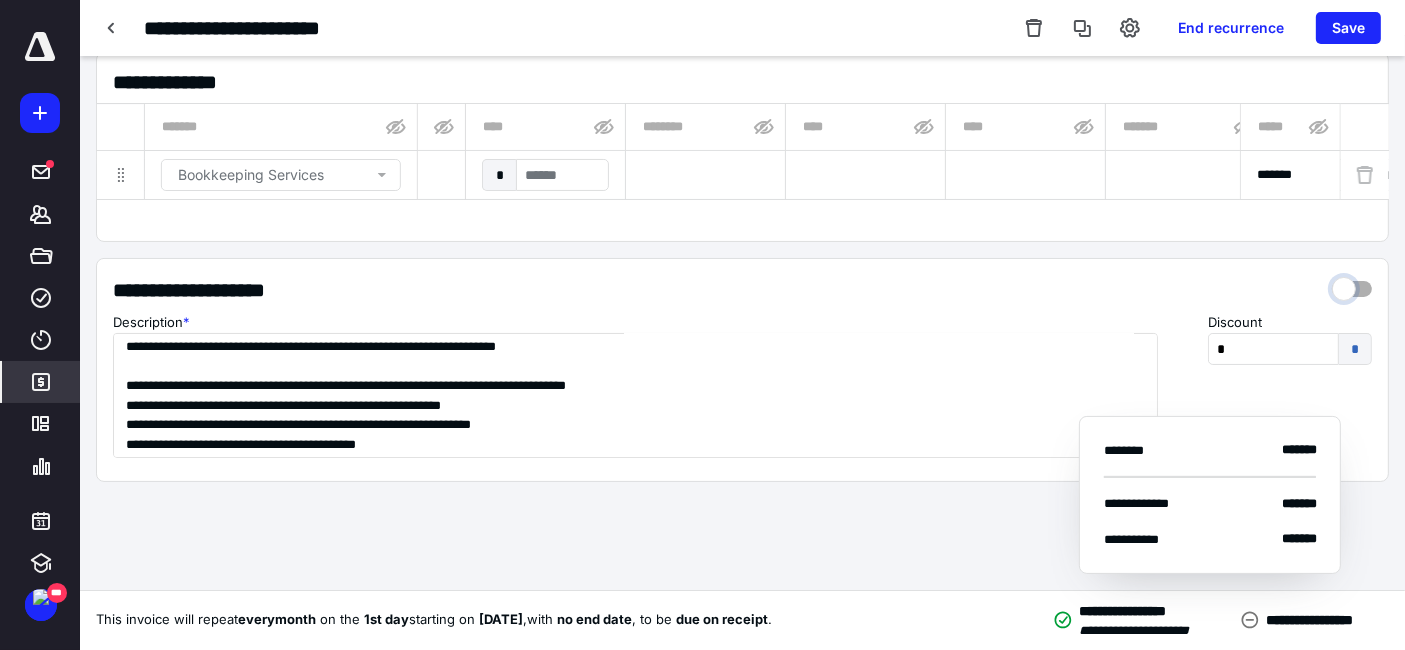 click at bounding box center [1352, 284] 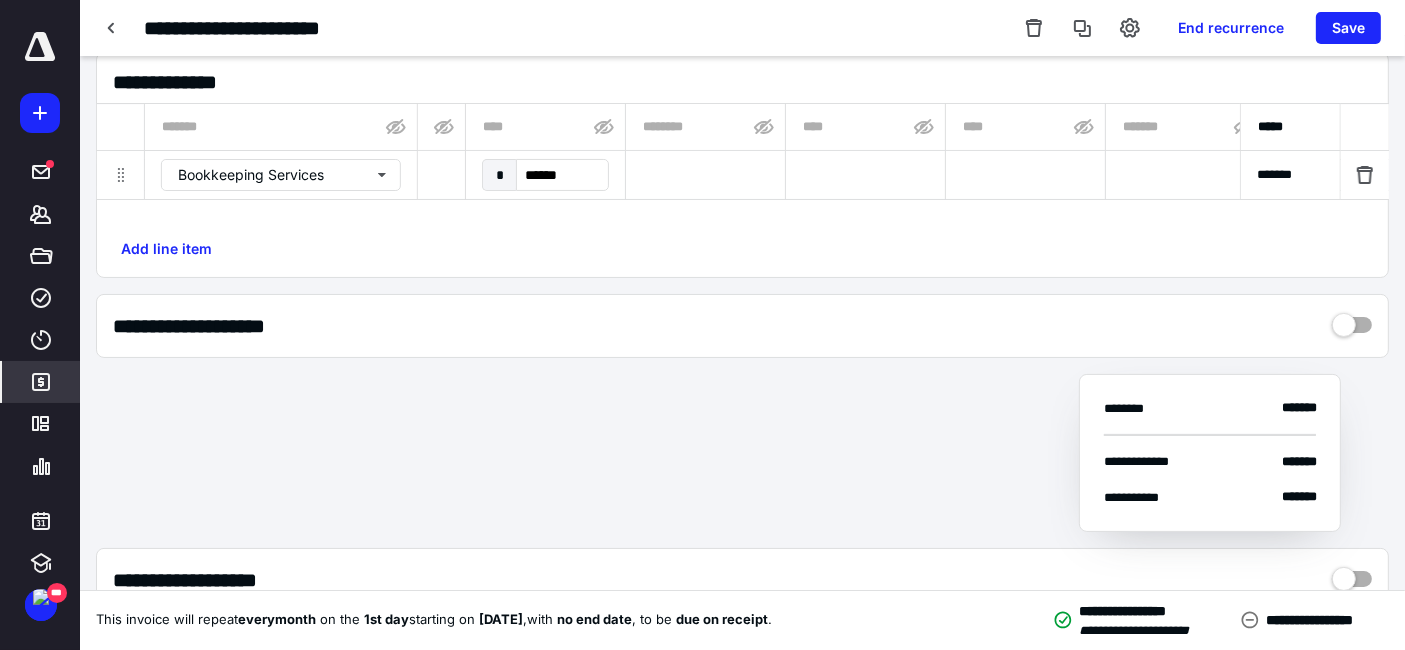 click on "*******" at bounding box center (1290, 175) 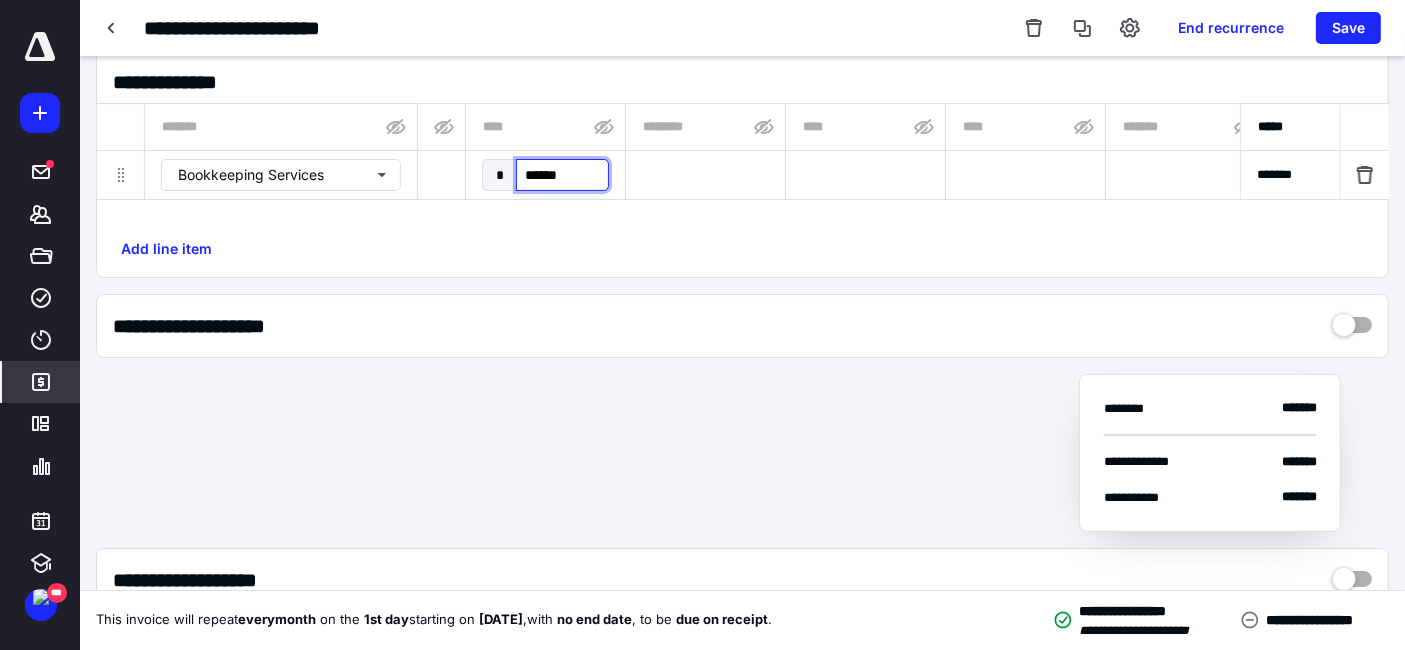 click on "******" at bounding box center [562, 175] 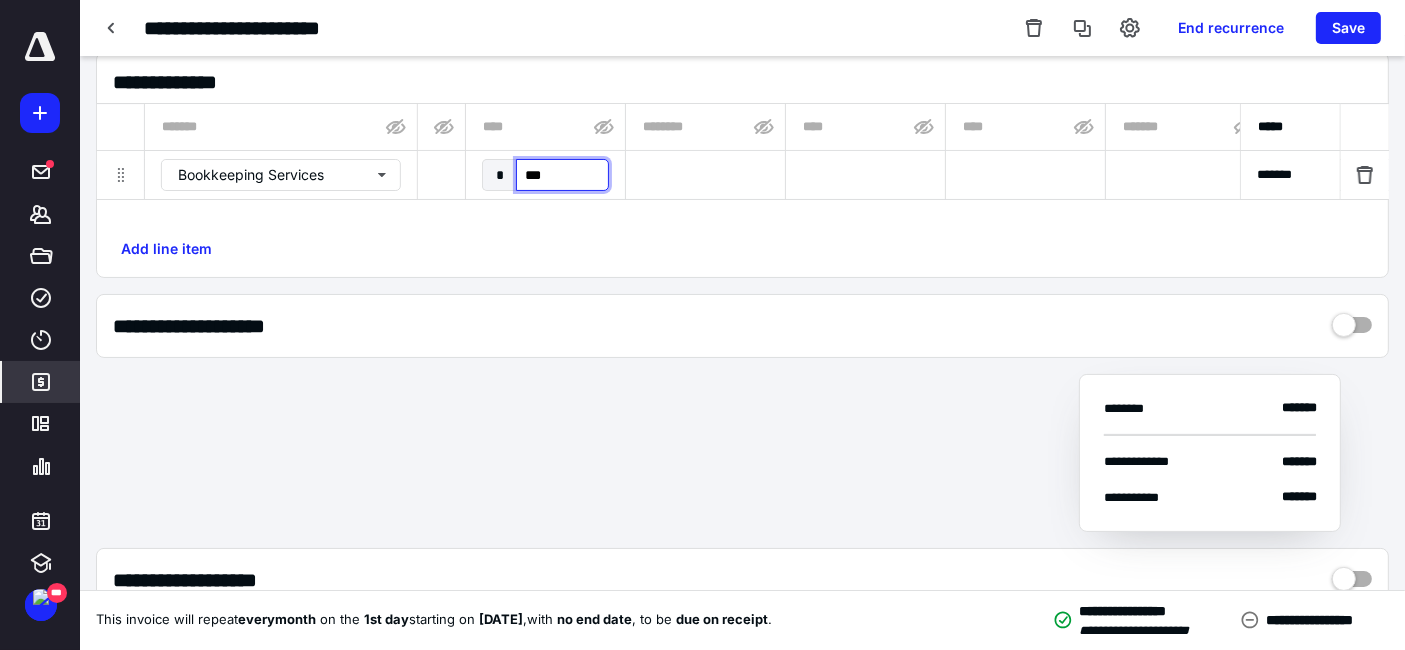 type on "****" 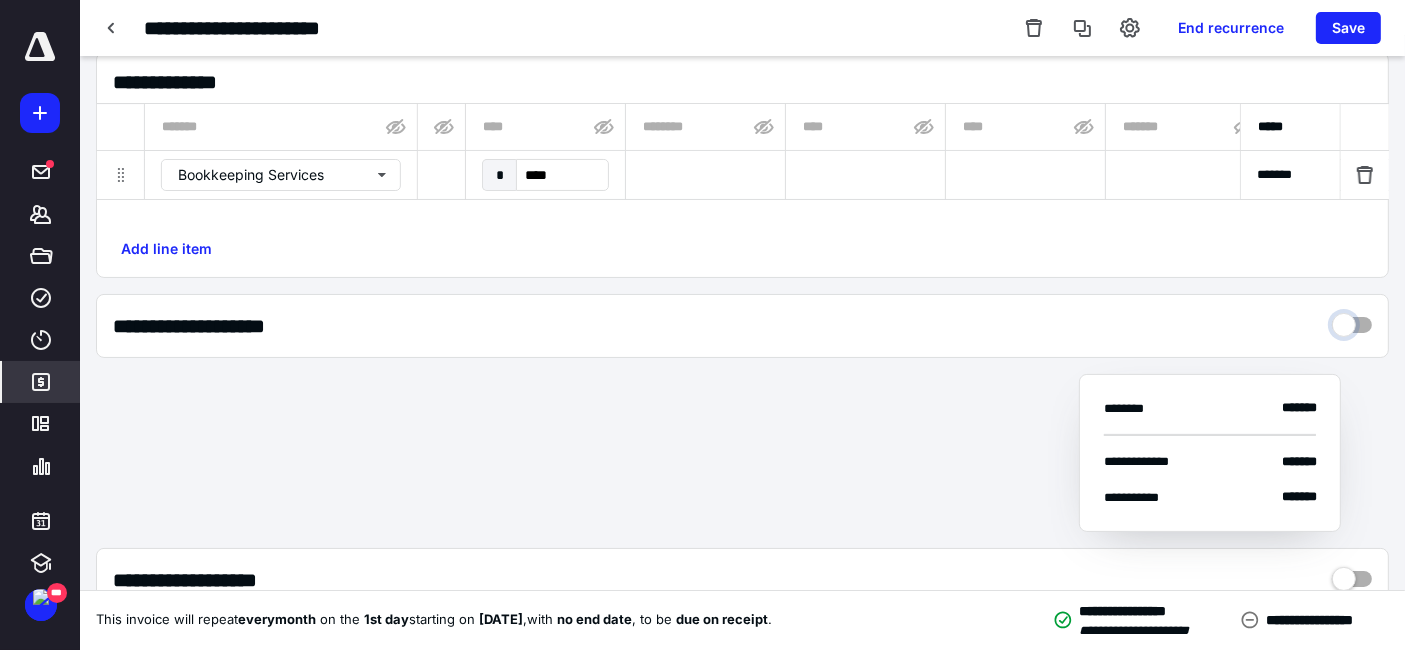 click at bounding box center (1352, 320) 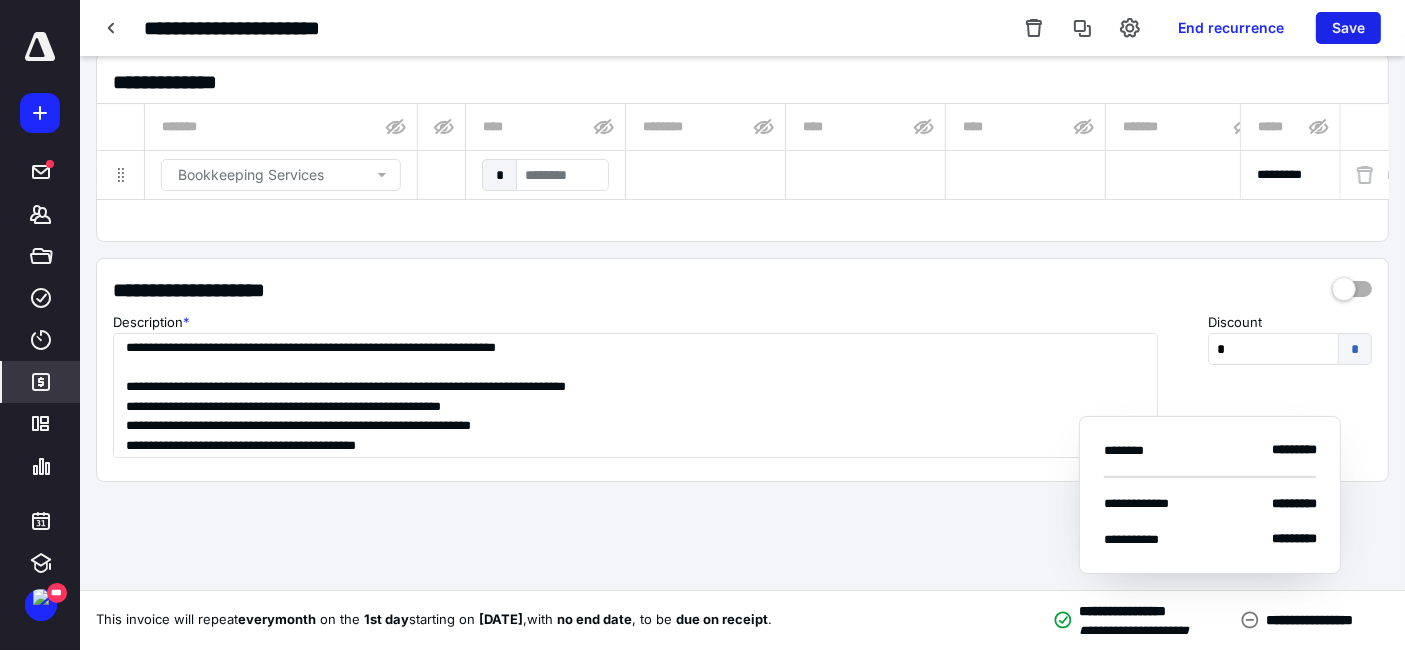 click on "Save" at bounding box center (1348, 28) 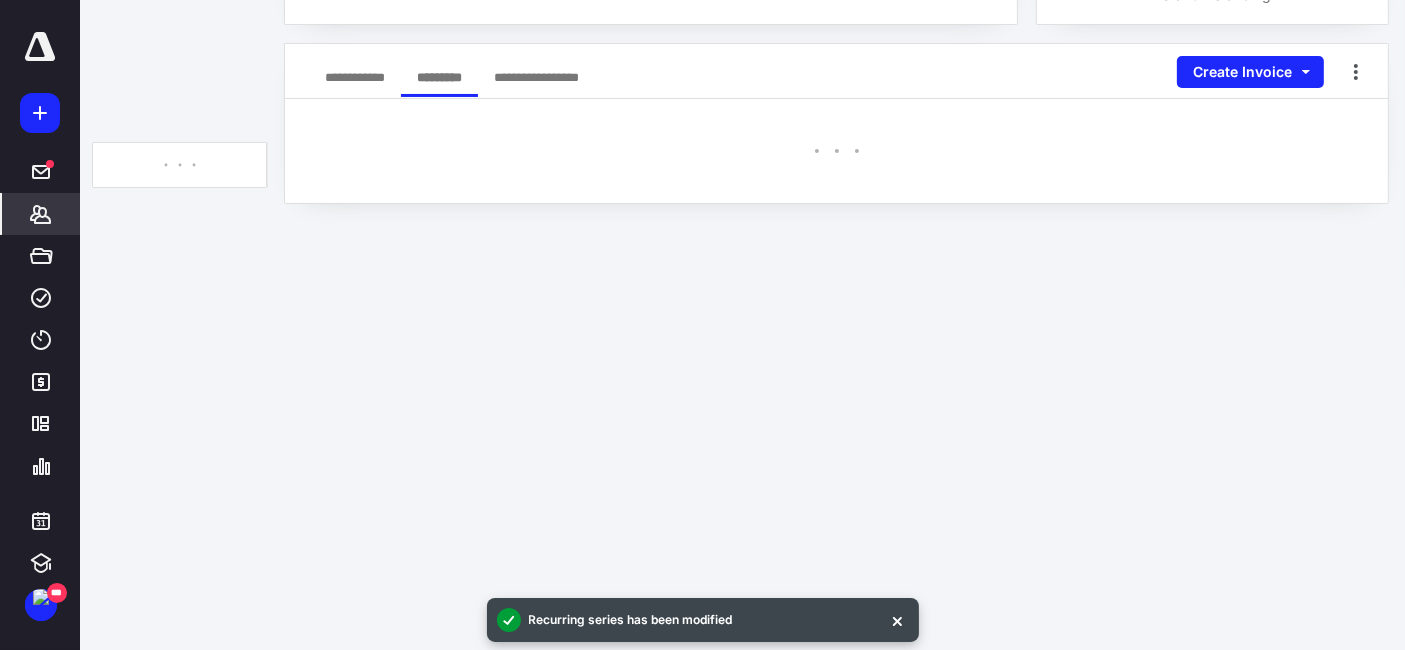 scroll, scrollTop: 0, scrollLeft: 0, axis: both 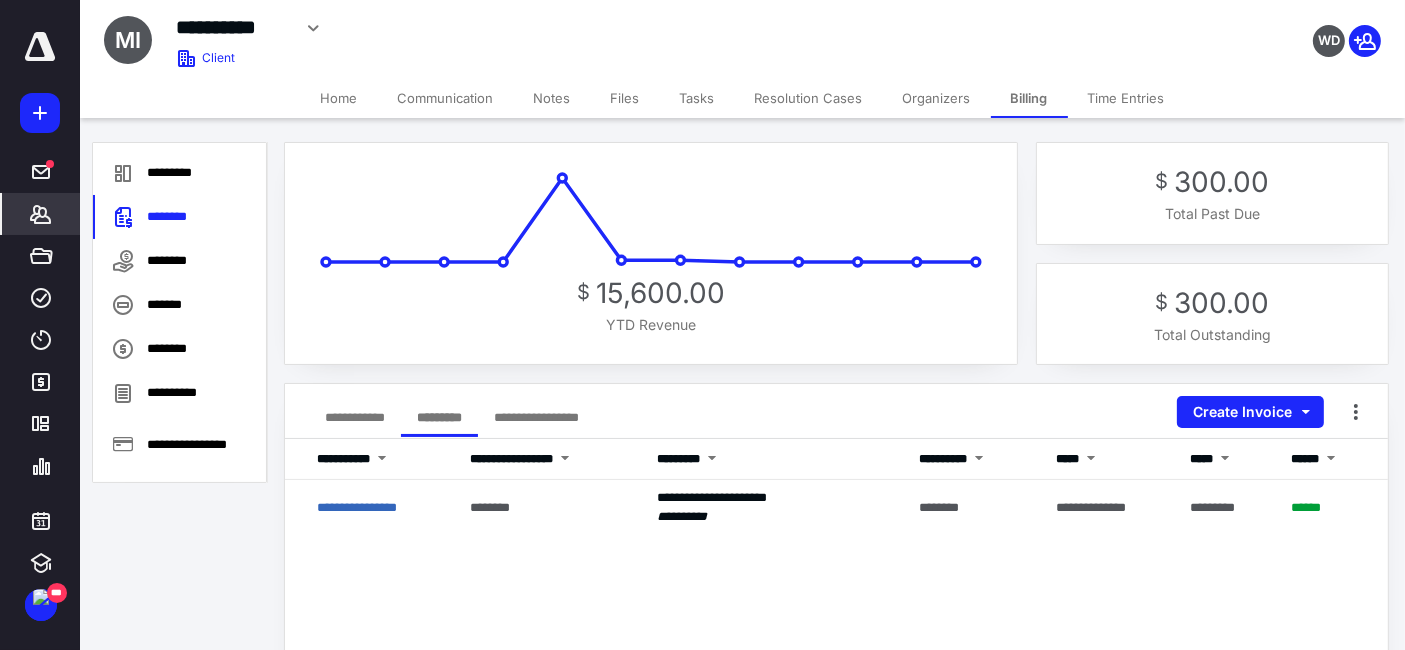 click on "Home" at bounding box center (339, 98) 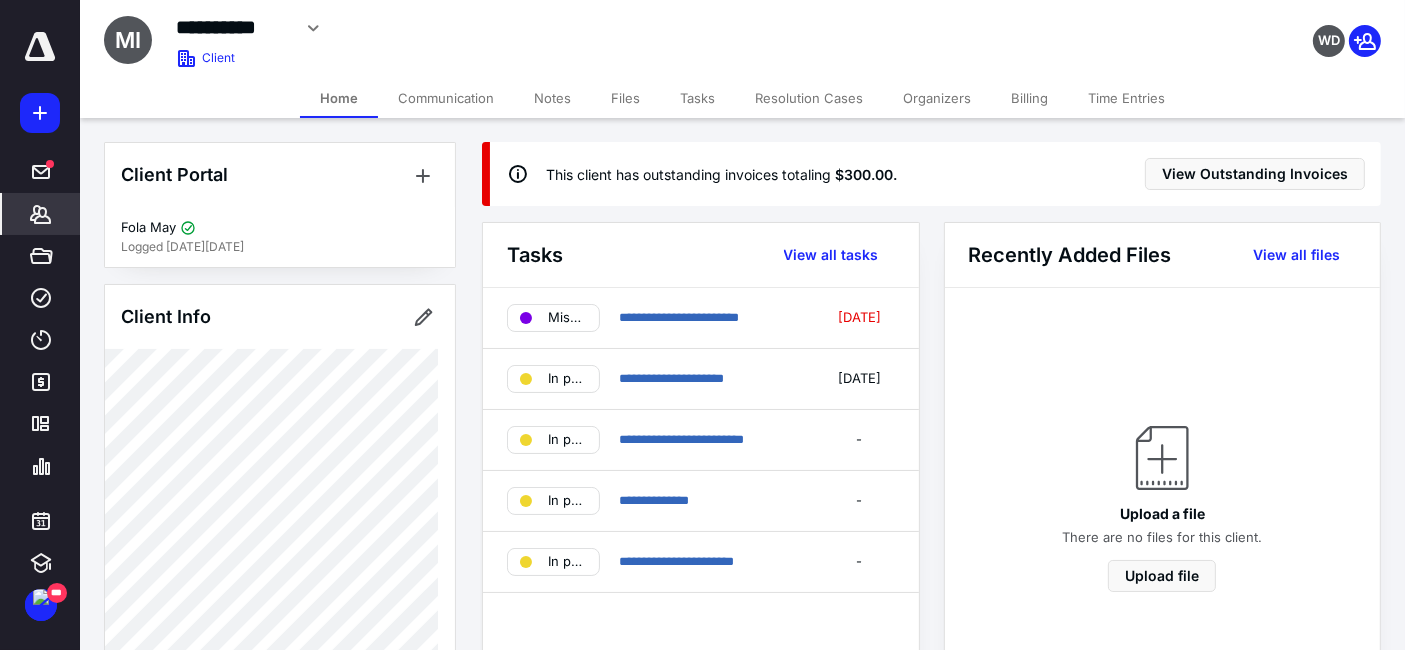 click on "Billing" at bounding box center (1029, 98) 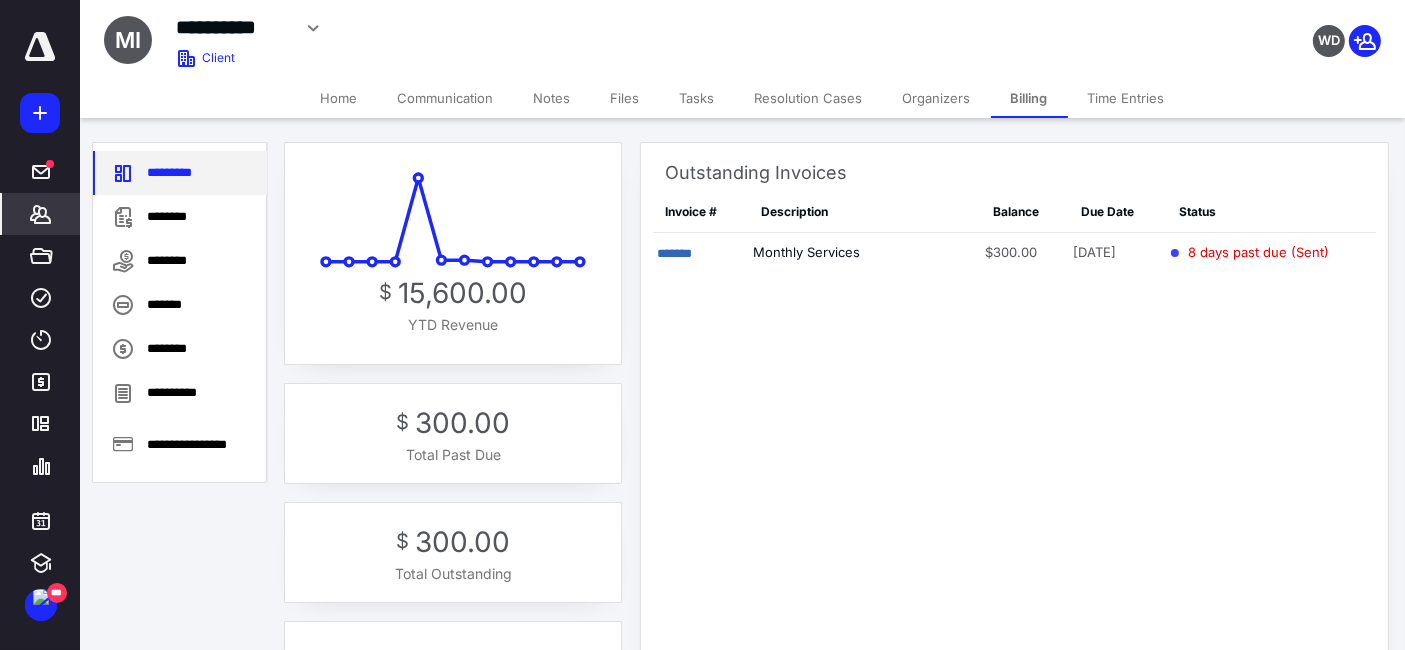 click on "*********" at bounding box center (180, 173) 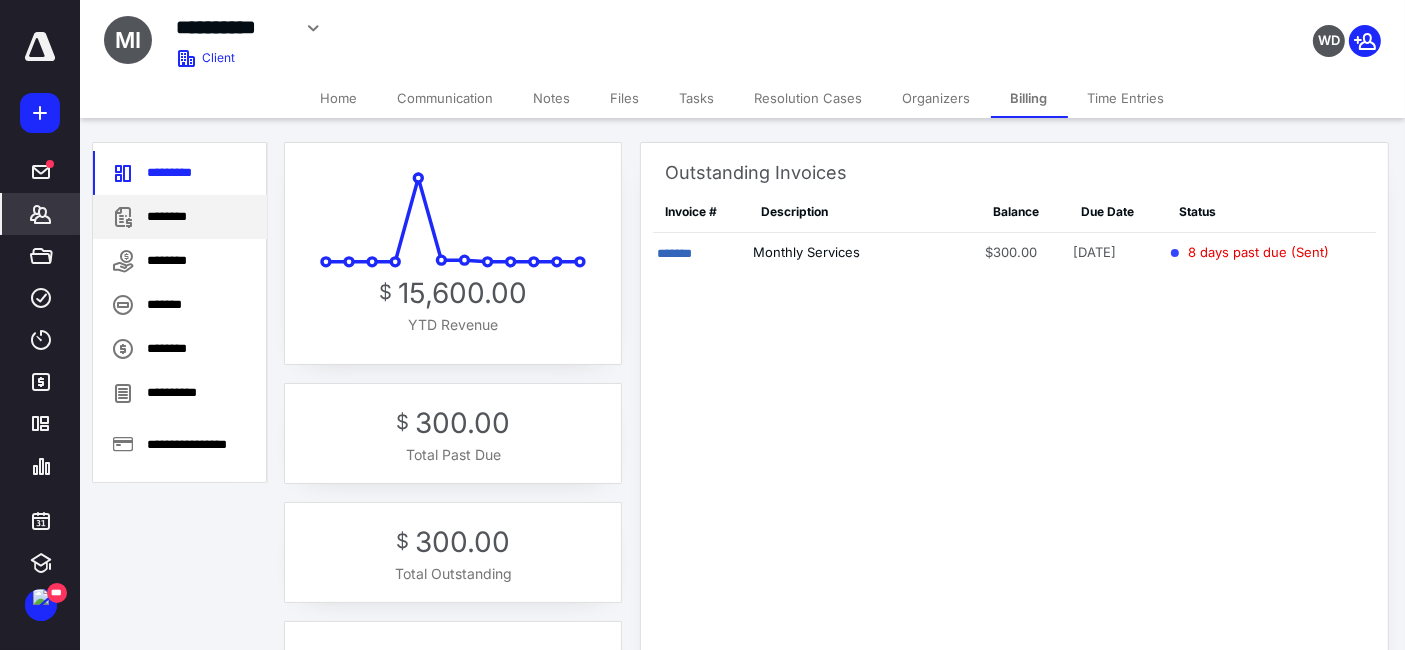 click on "********" at bounding box center [180, 217] 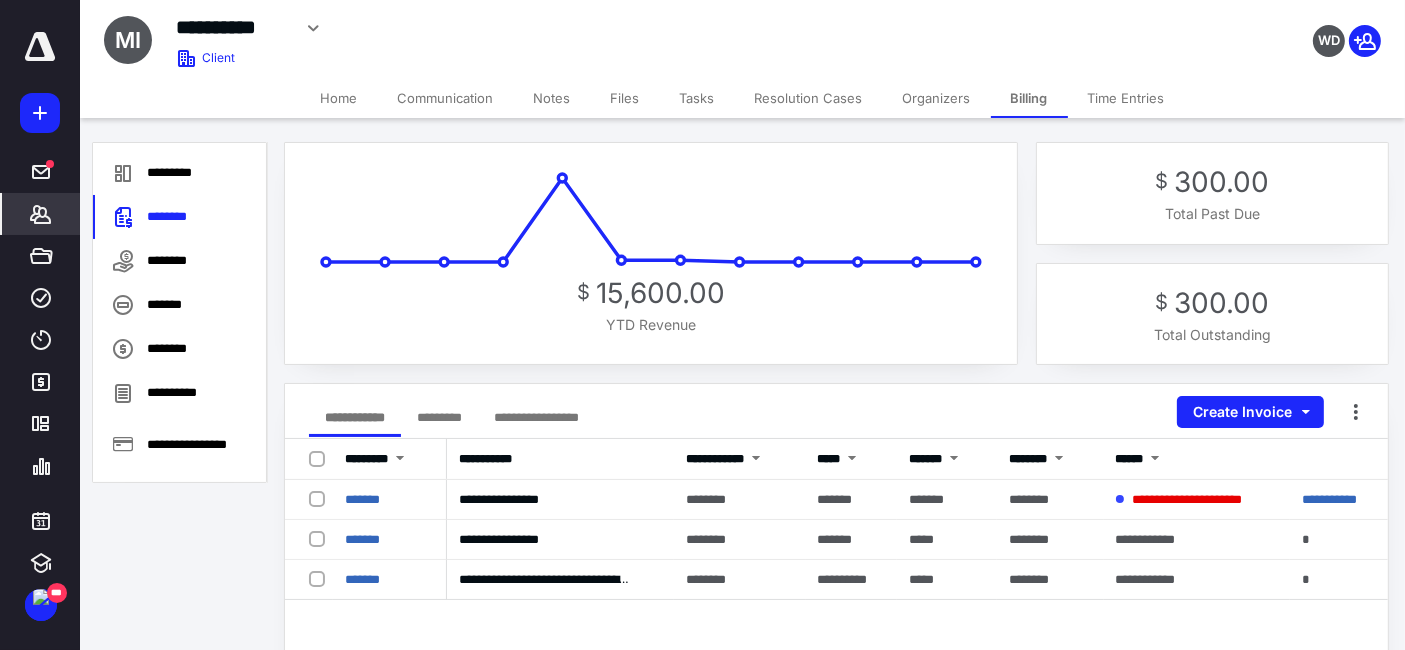 scroll, scrollTop: 111, scrollLeft: 0, axis: vertical 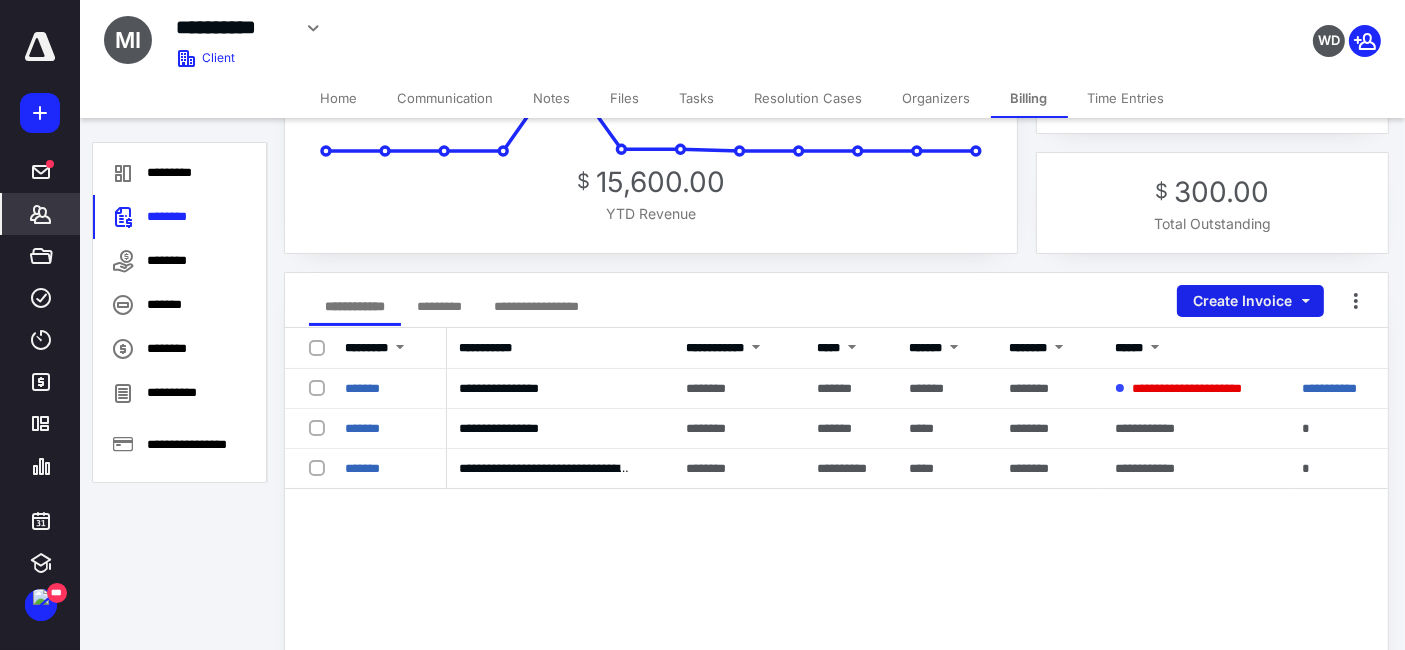 click on "Create Invoice" at bounding box center (1250, 301) 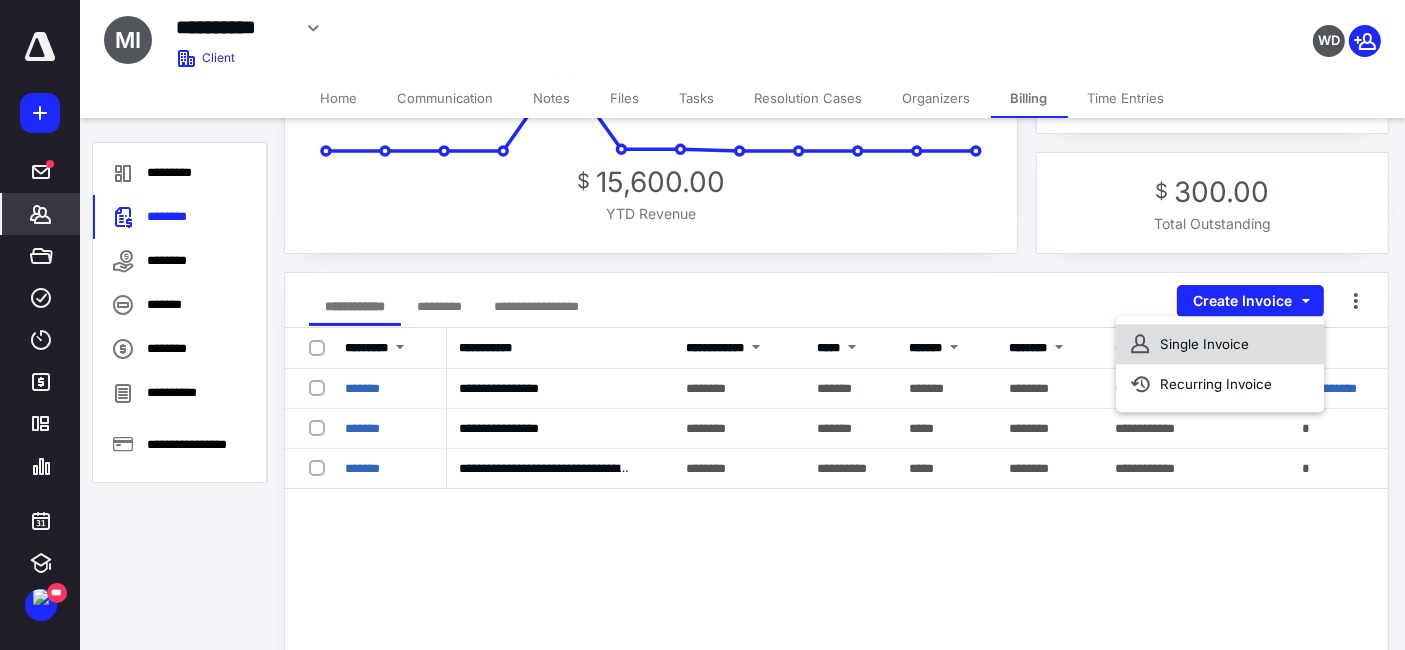click on "Single Invoice" at bounding box center (1220, 344) 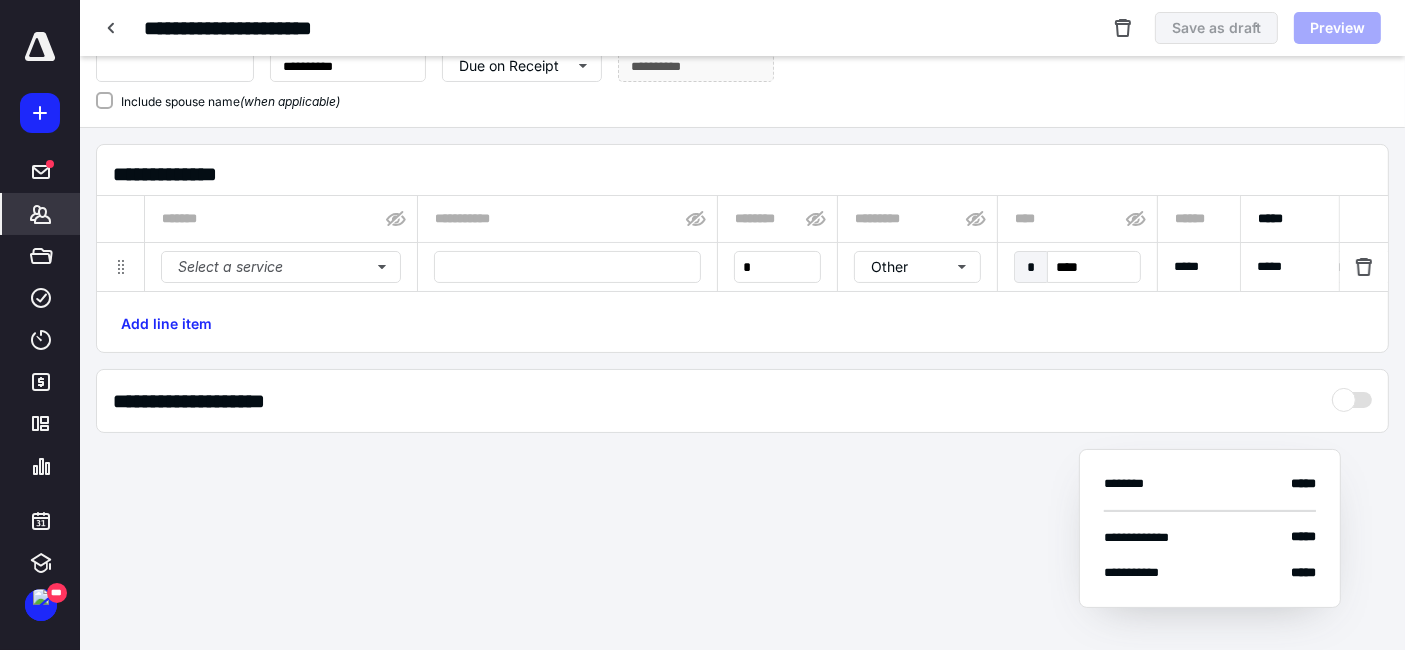 type on "*******" 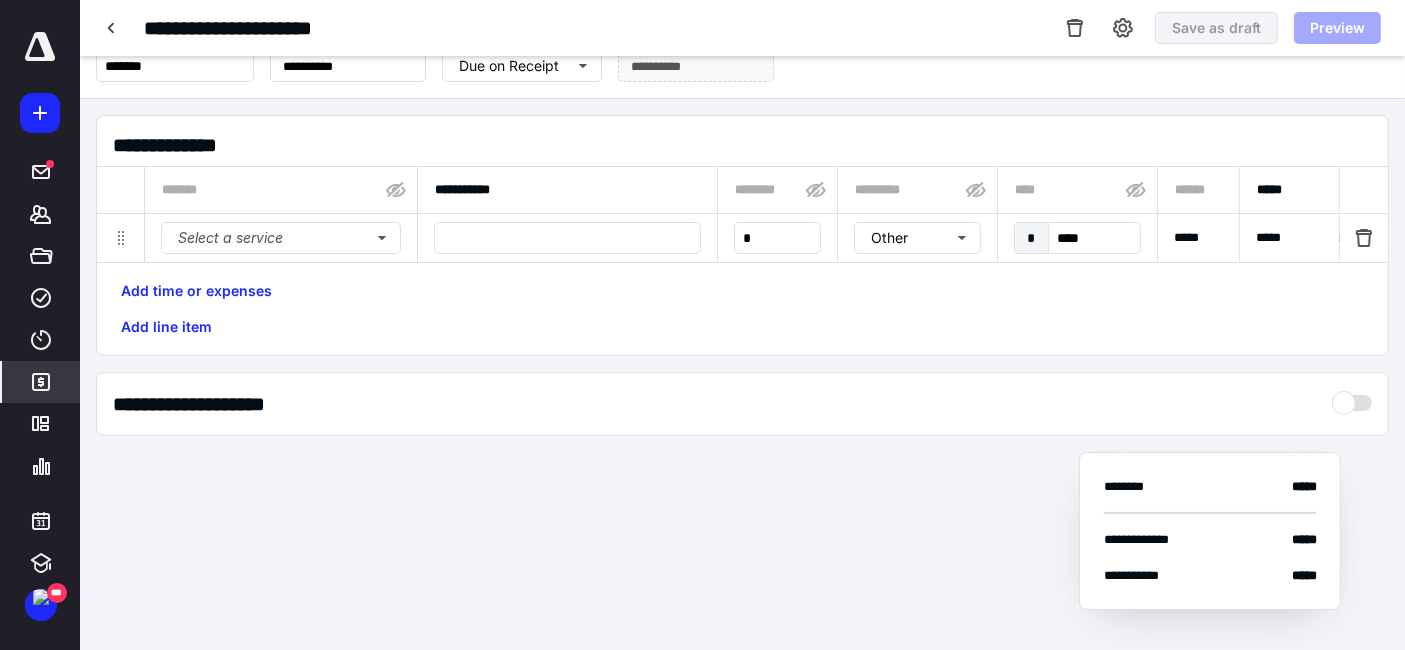 scroll, scrollTop: 0, scrollLeft: 0, axis: both 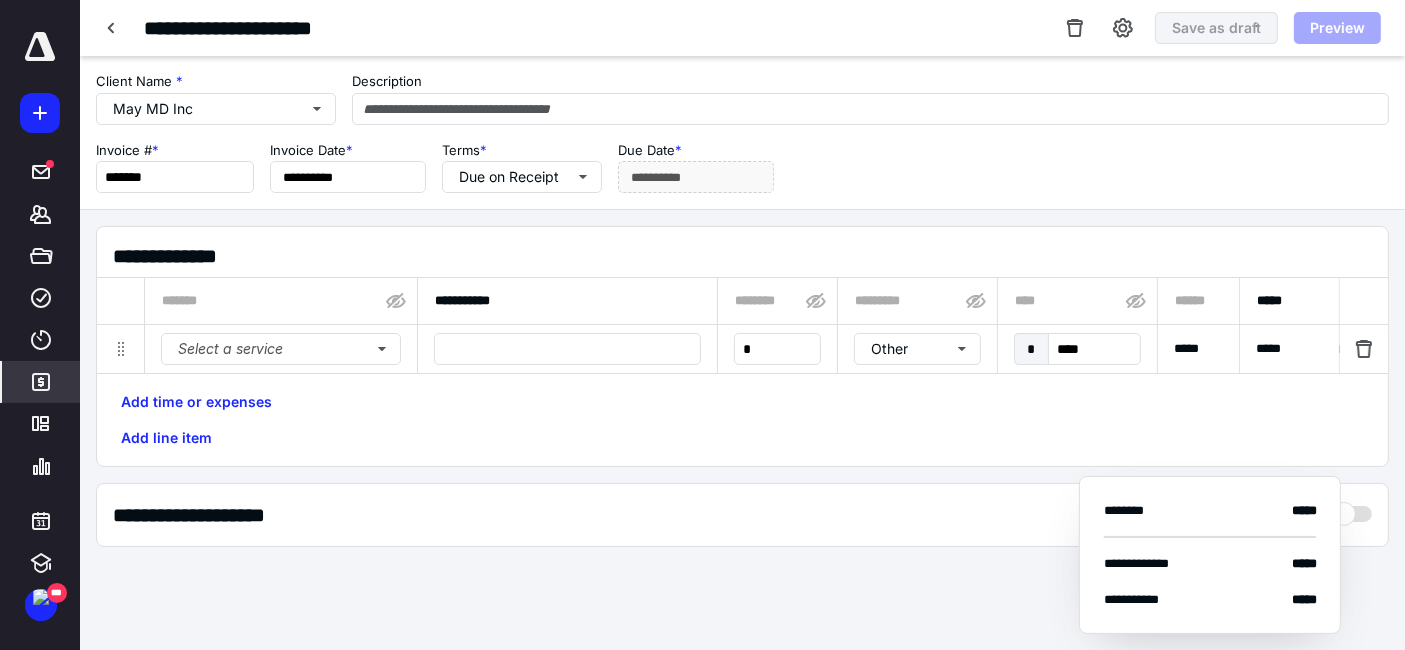 click at bounding box center (1352, 509) 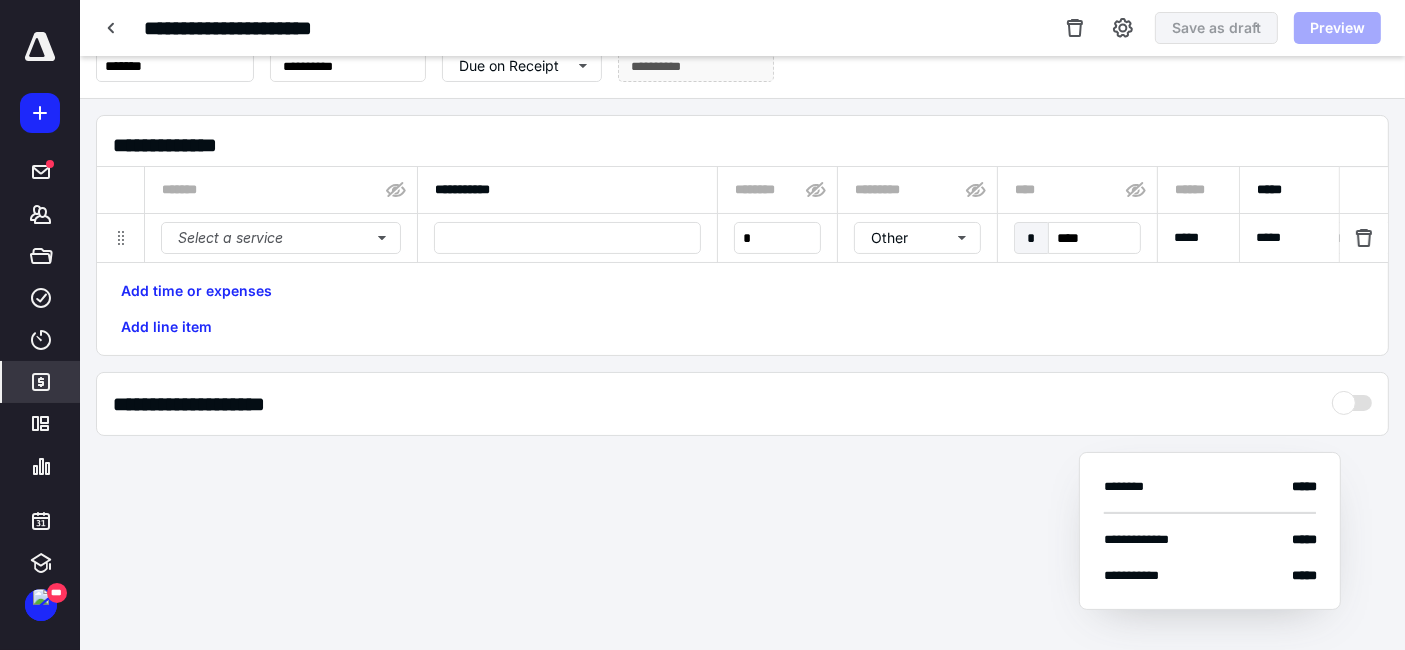 scroll, scrollTop: 143, scrollLeft: 0, axis: vertical 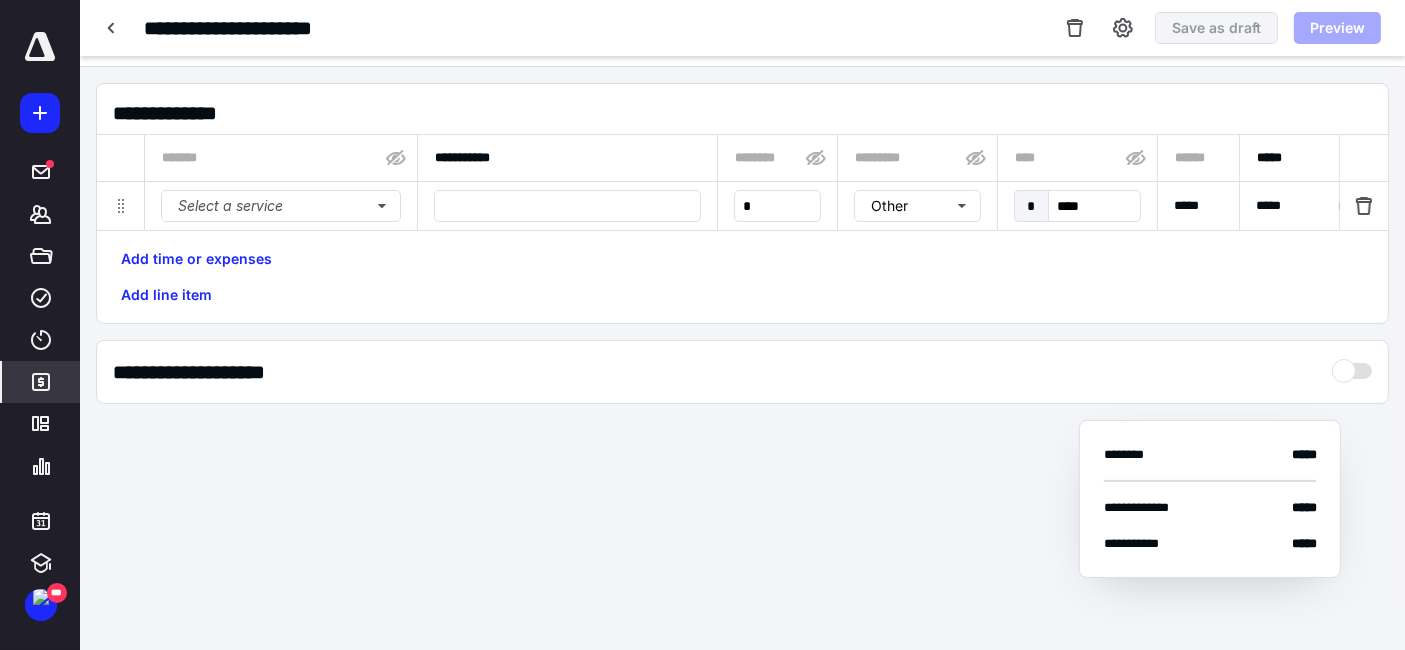 click on "**********" at bounding box center (742, 372) 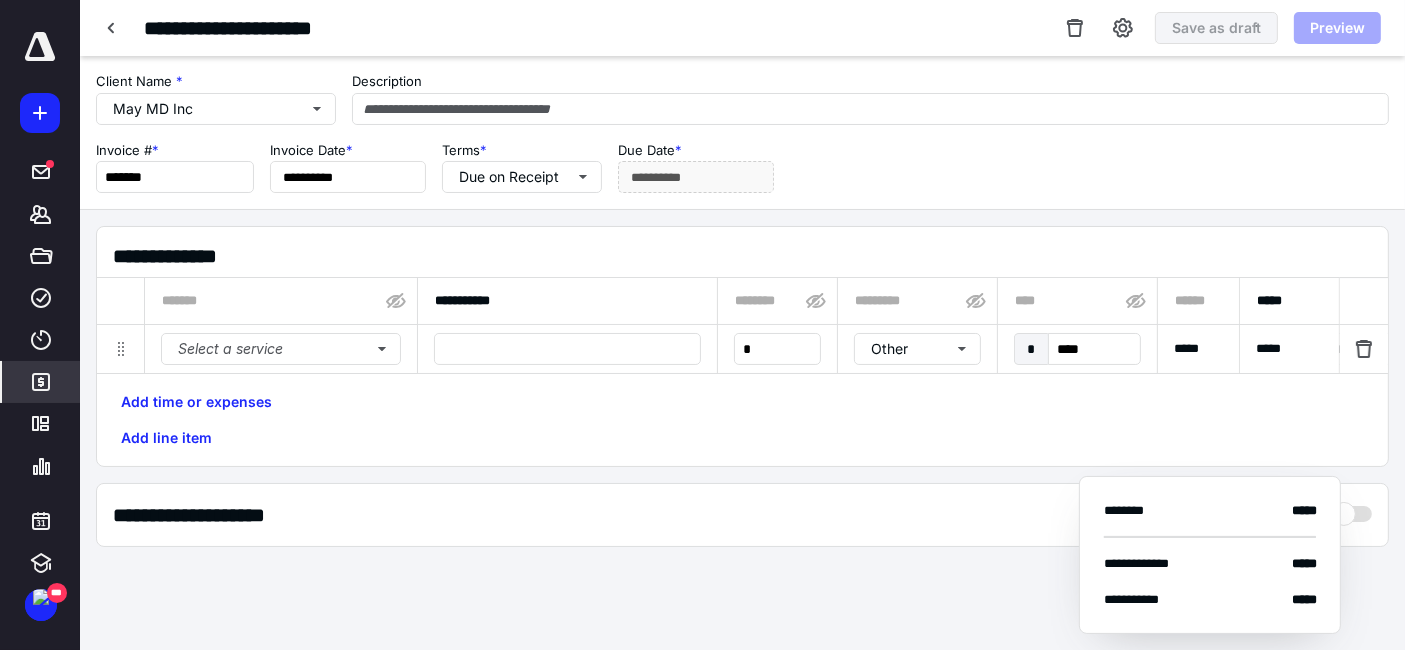 click on "Description" at bounding box center [870, 98] 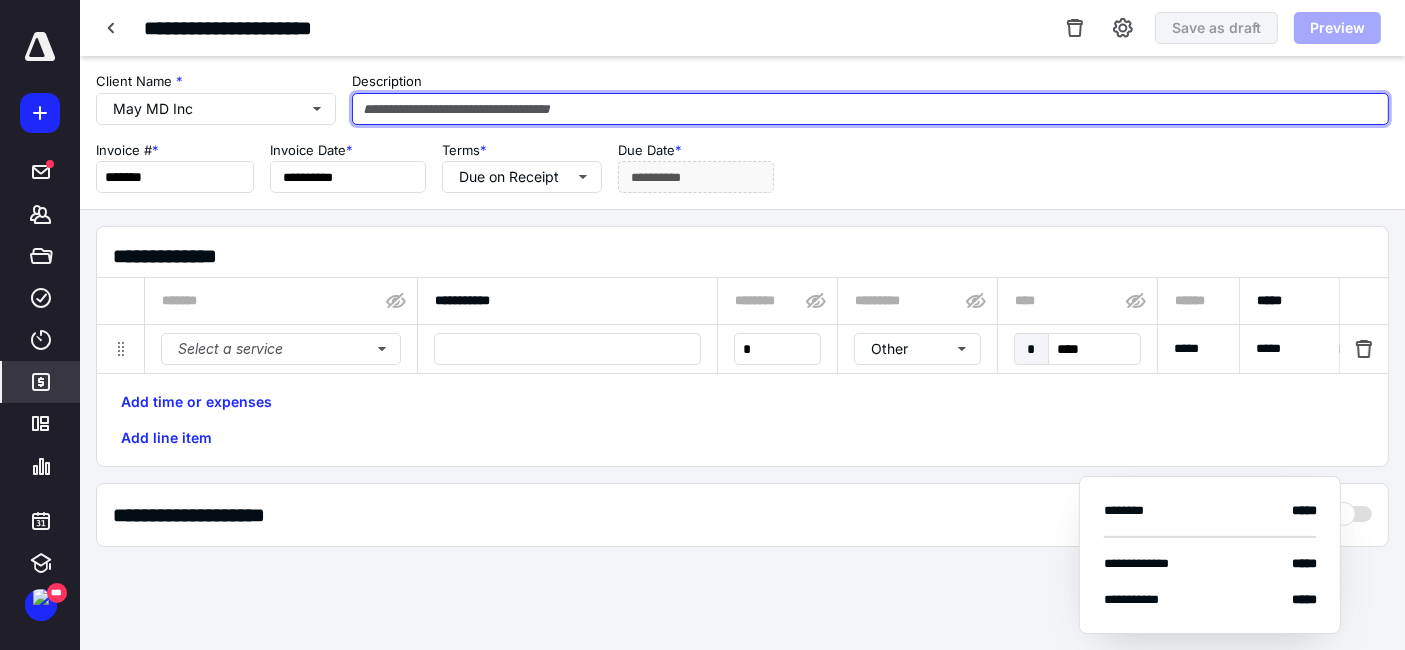 click at bounding box center [870, 109] 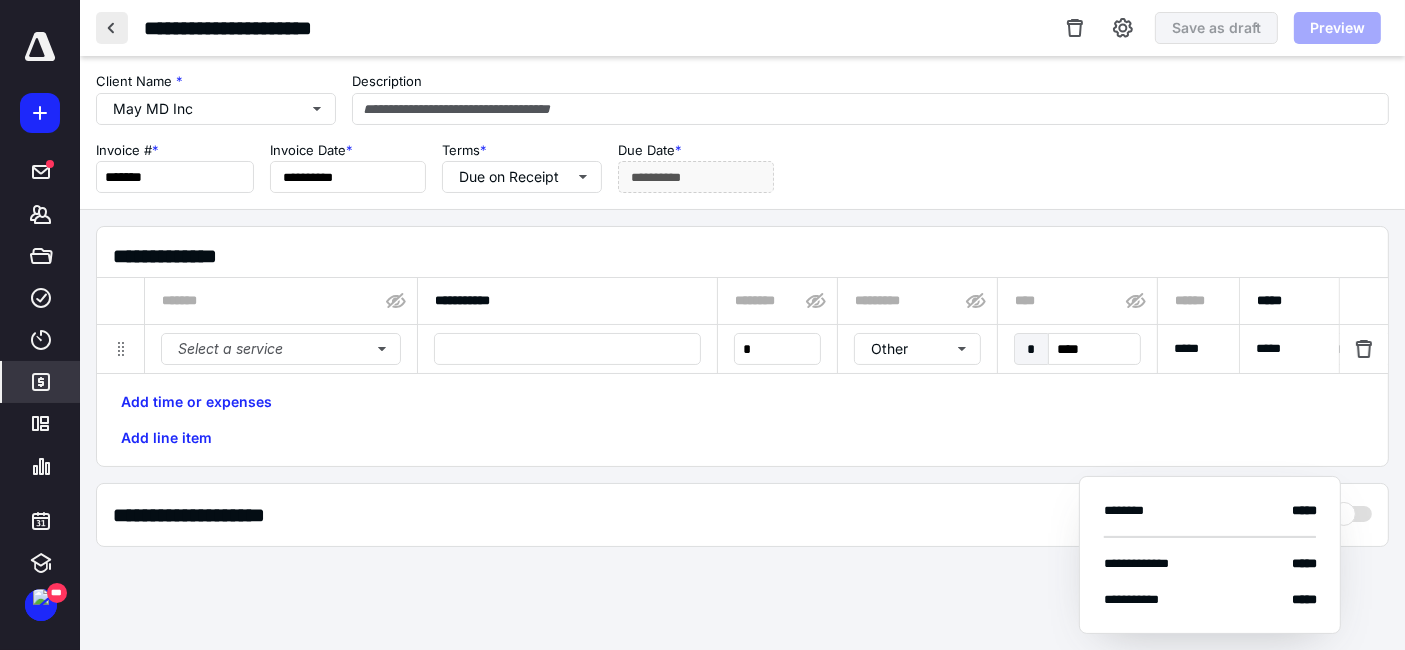 click at bounding box center (112, 28) 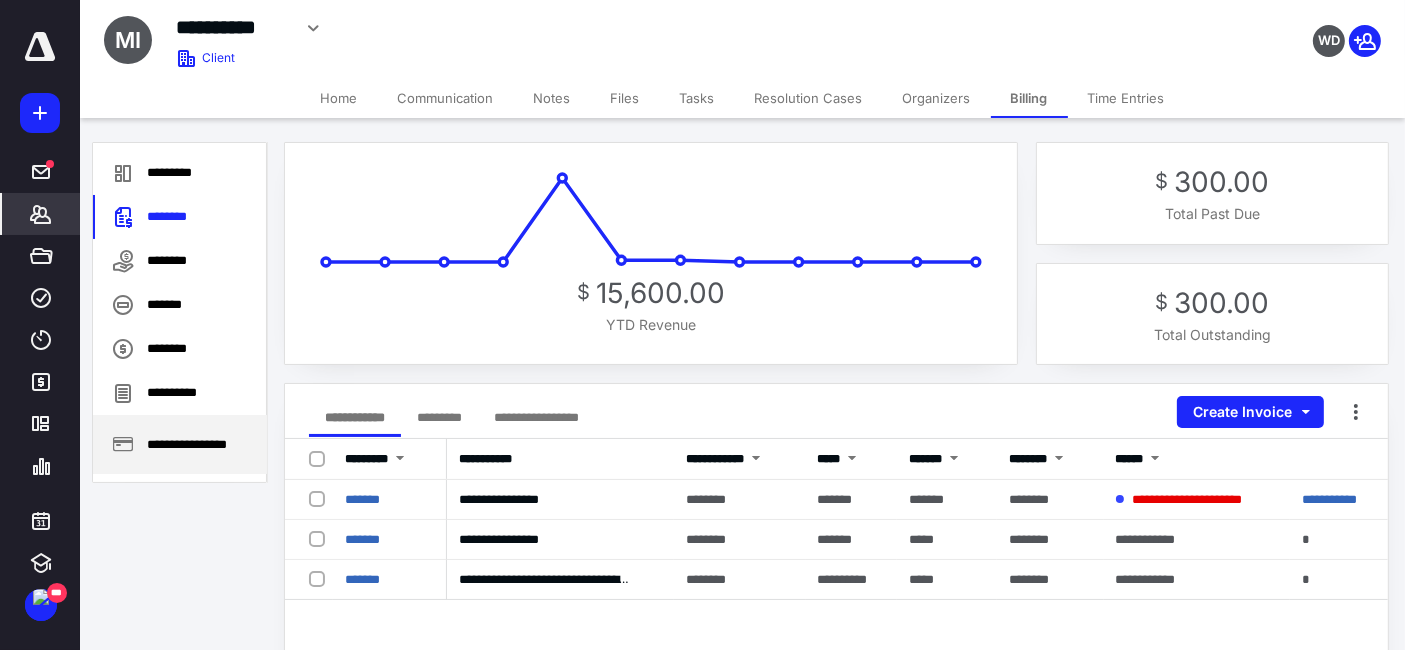 click on "**********" at bounding box center (180, 444) 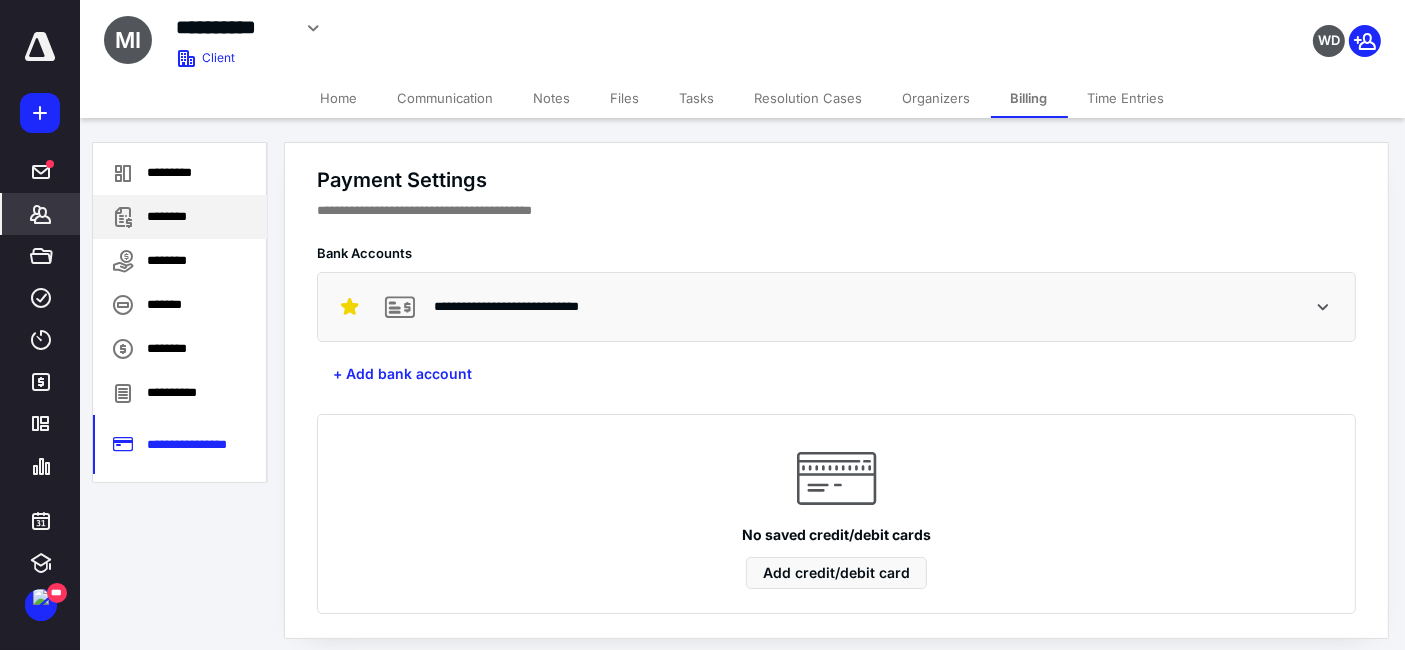 click on "********" at bounding box center [180, 217] 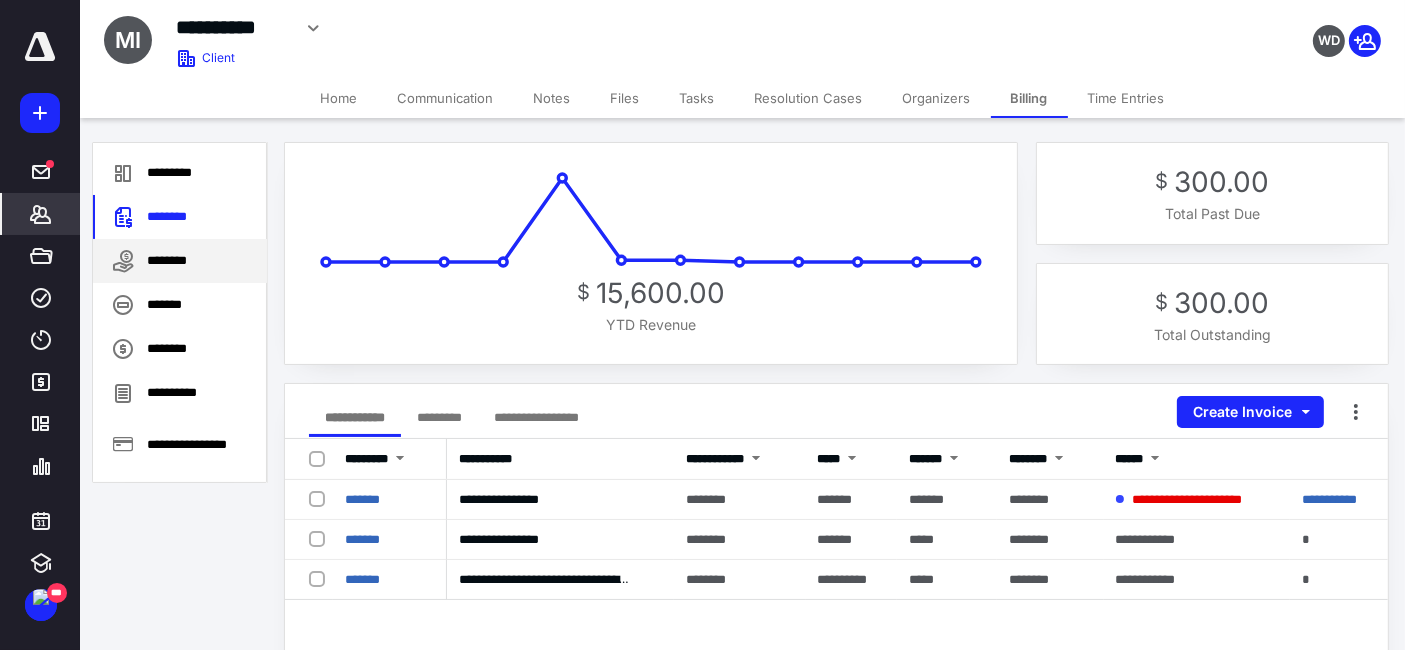 click on "********" at bounding box center [180, 261] 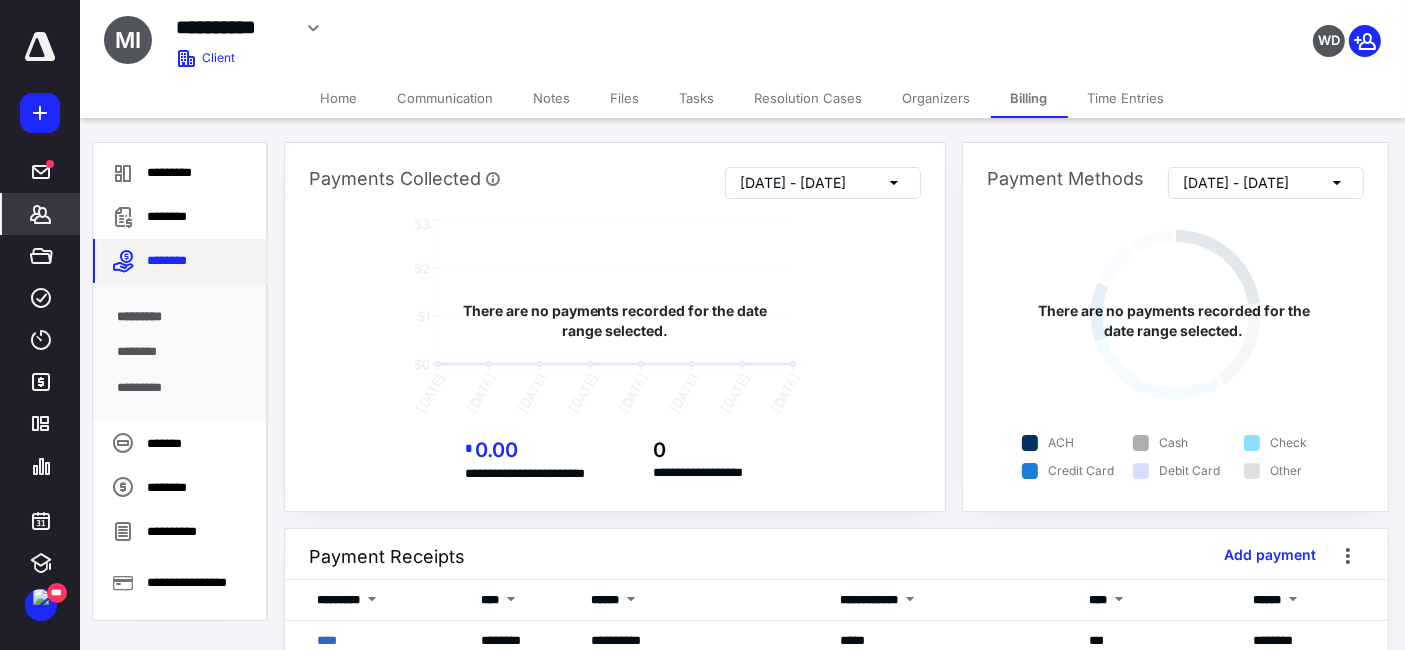 scroll, scrollTop: 74, scrollLeft: 0, axis: vertical 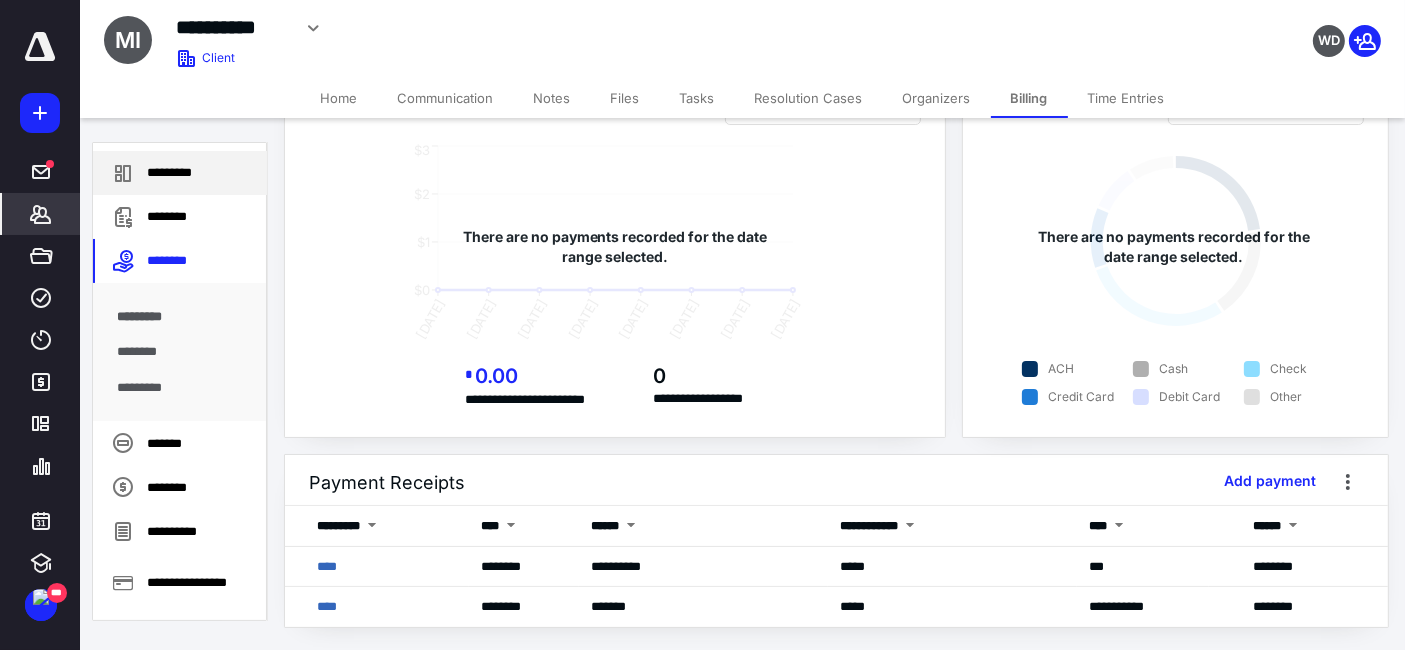 click on "*********" at bounding box center [180, 173] 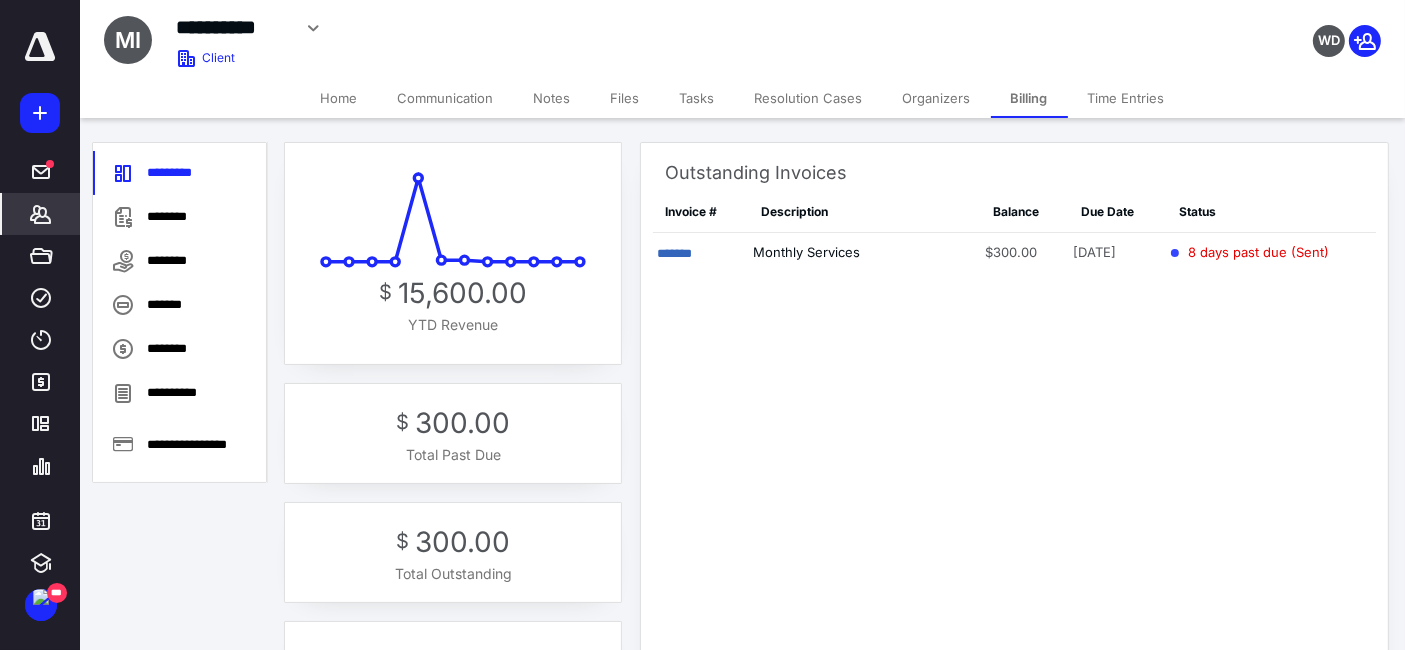 scroll, scrollTop: 111, scrollLeft: 0, axis: vertical 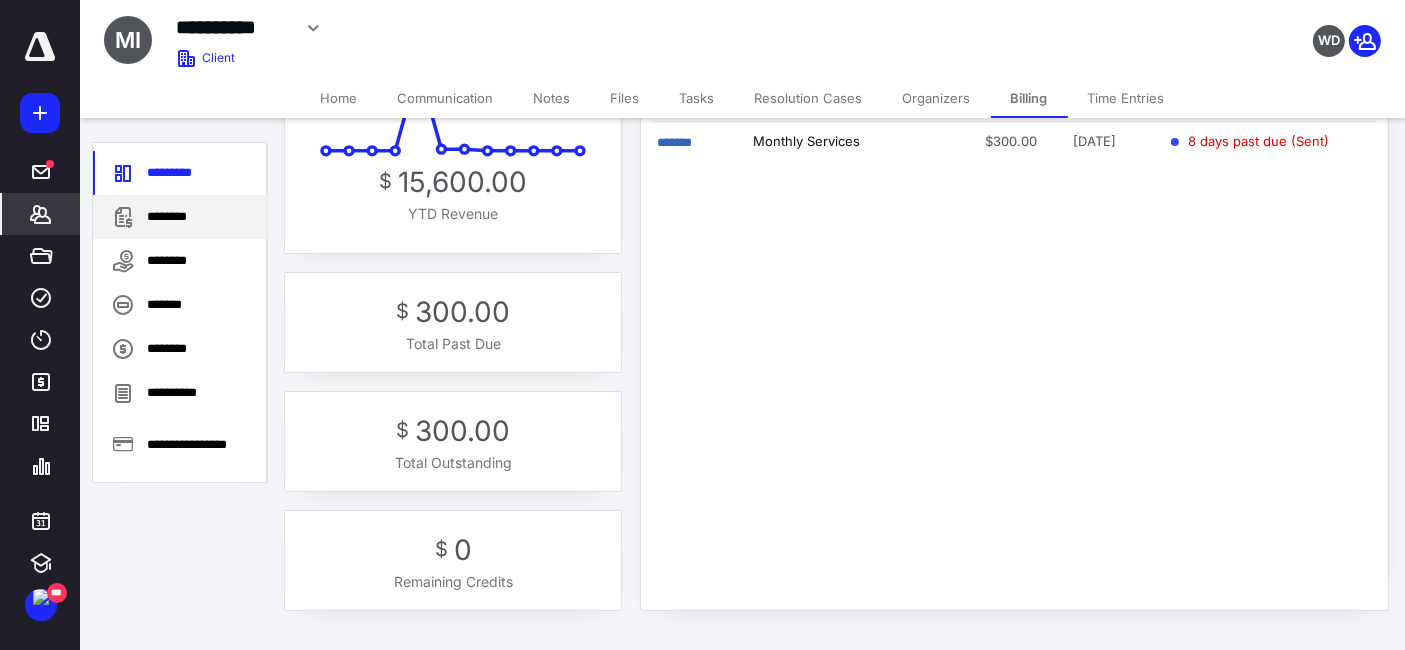 click on "********" at bounding box center [180, 217] 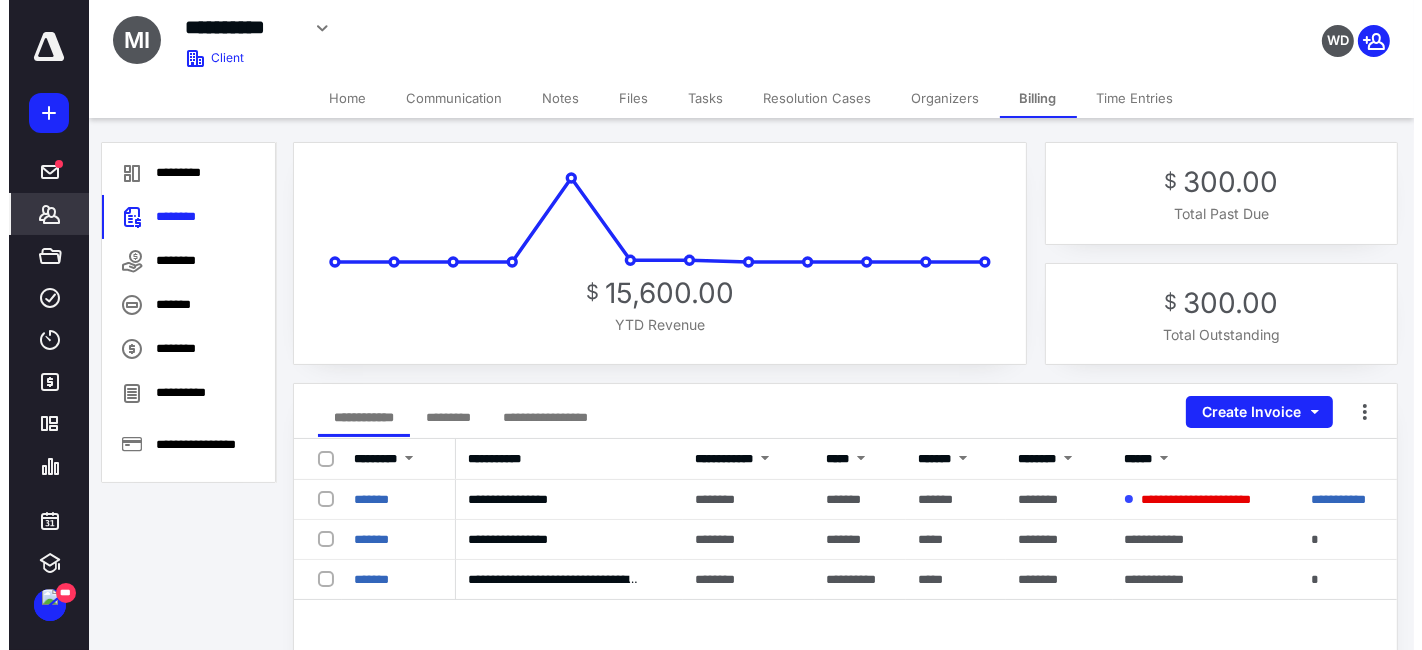 scroll, scrollTop: 111, scrollLeft: 0, axis: vertical 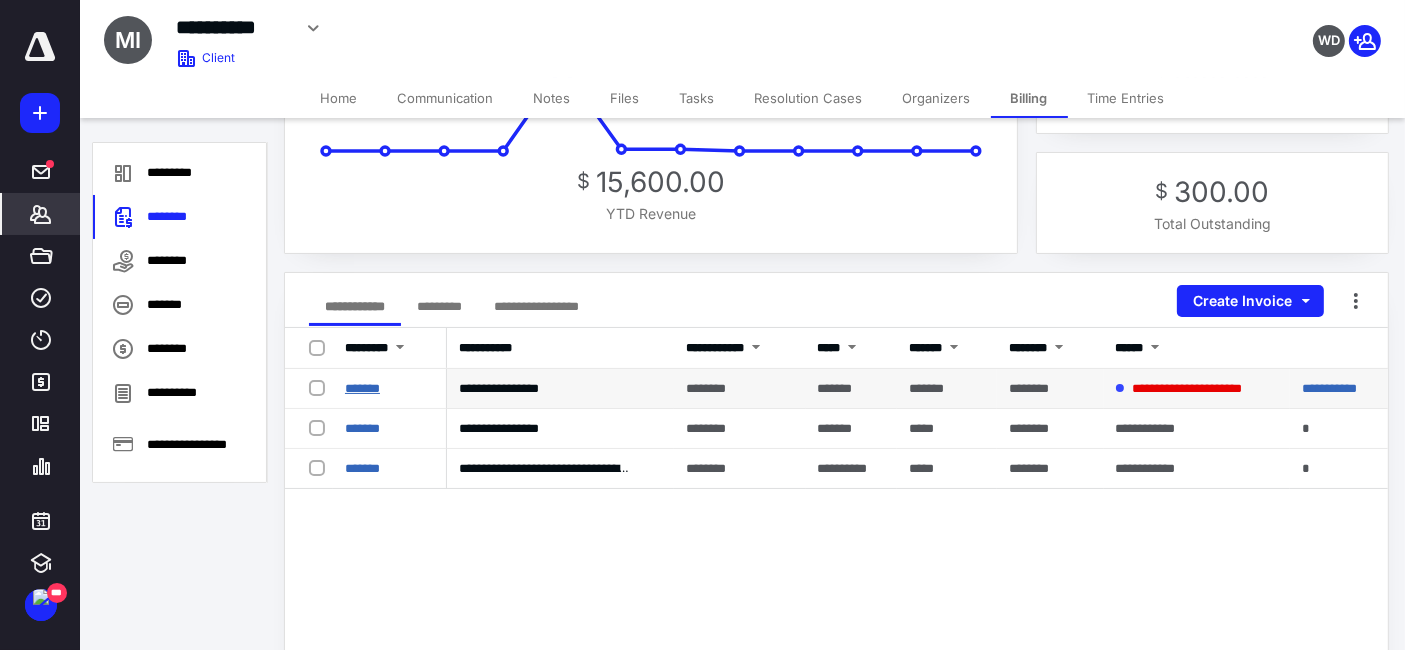 click on "*******" at bounding box center (362, 388) 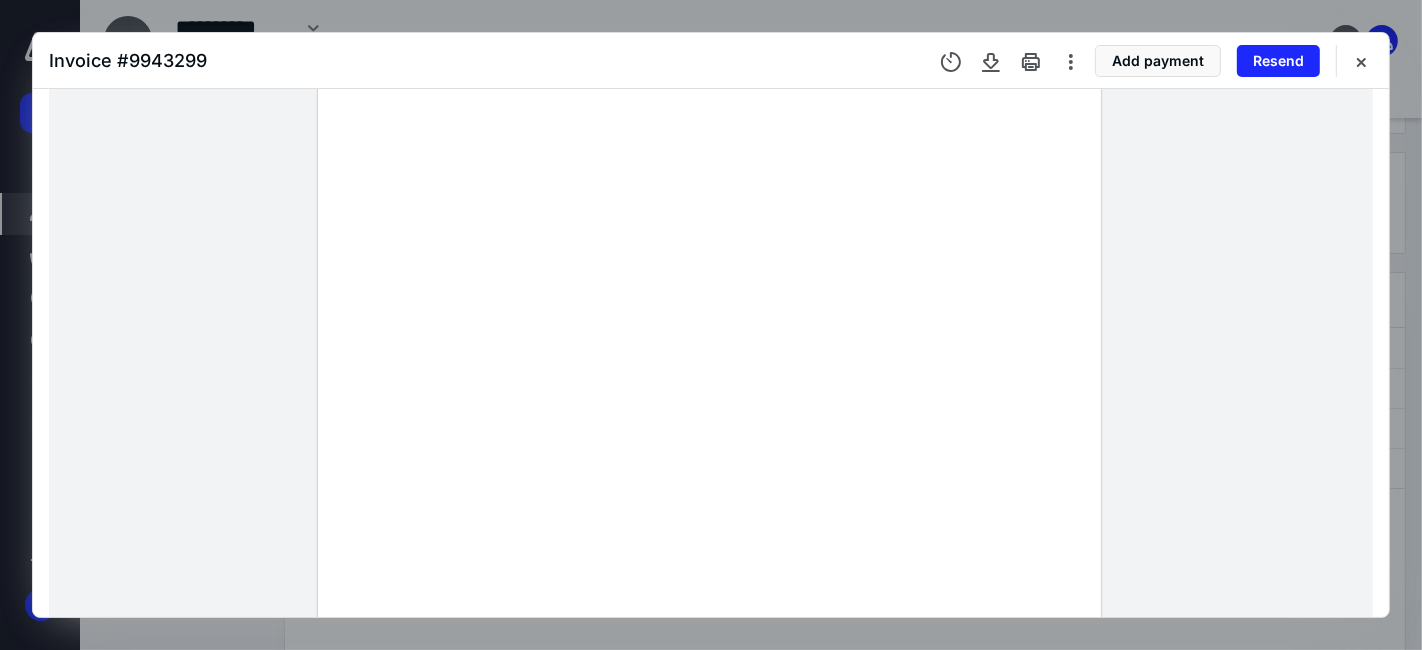 scroll, scrollTop: 333, scrollLeft: 0, axis: vertical 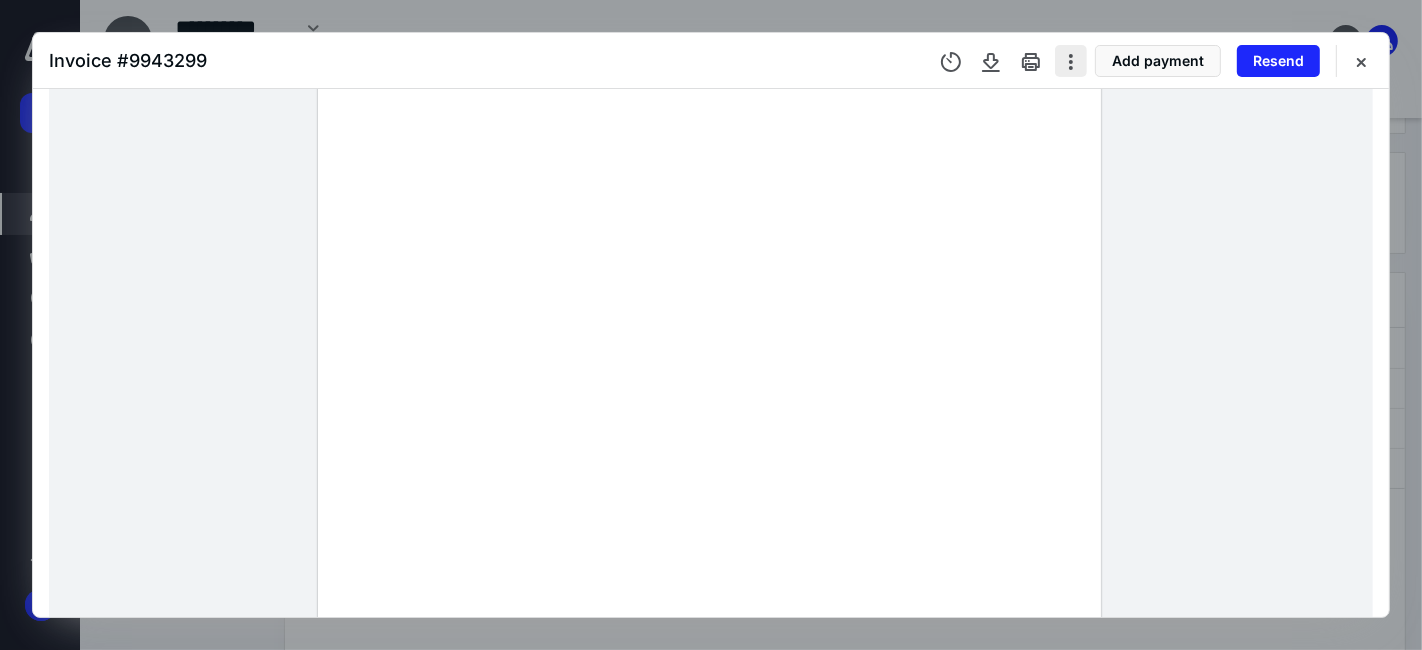 click at bounding box center (1071, 61) 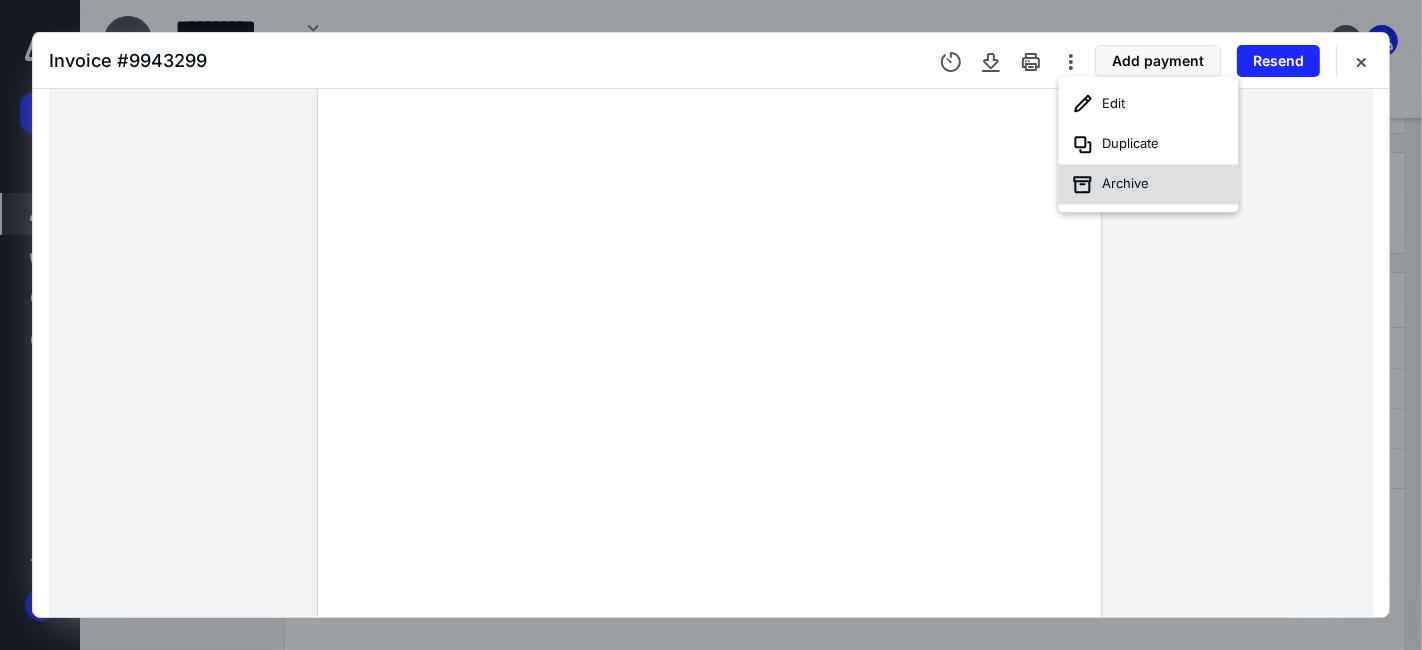 click on "Archive" at bounding box center (1149, 184) 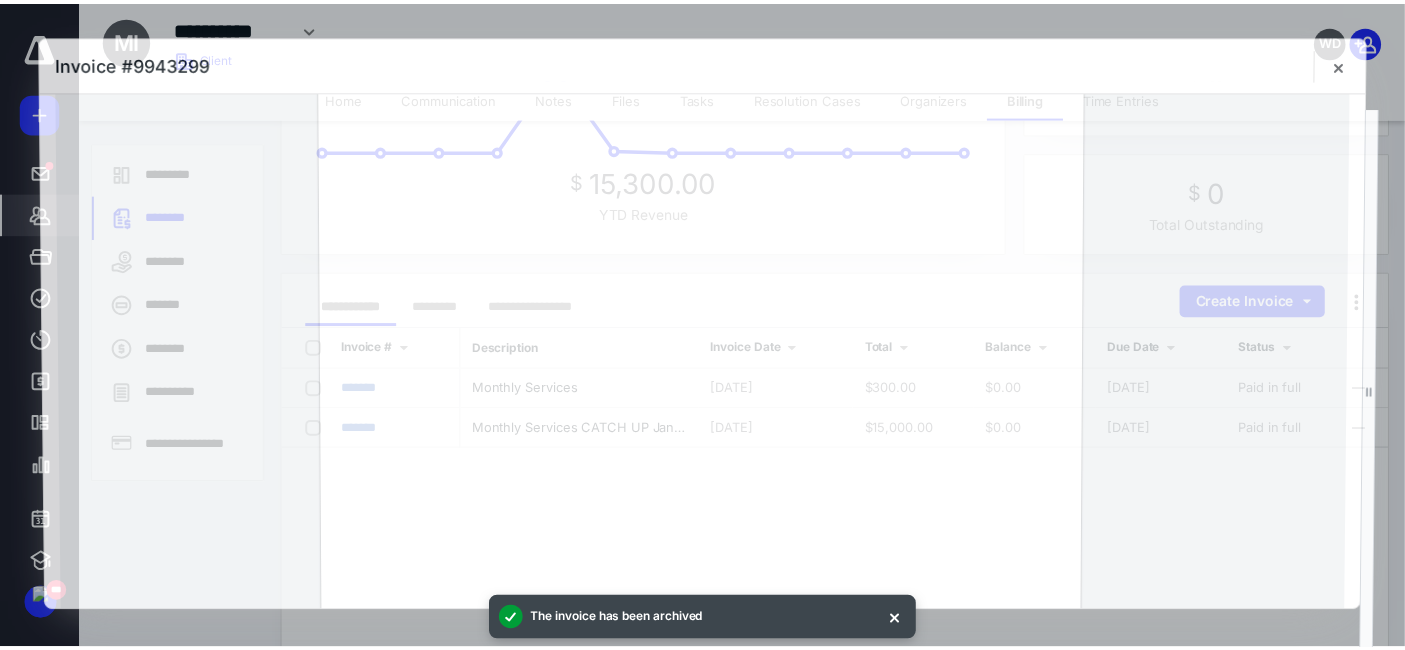 scroll, scrollTop: 0, scrollLeft: 0, axis: both 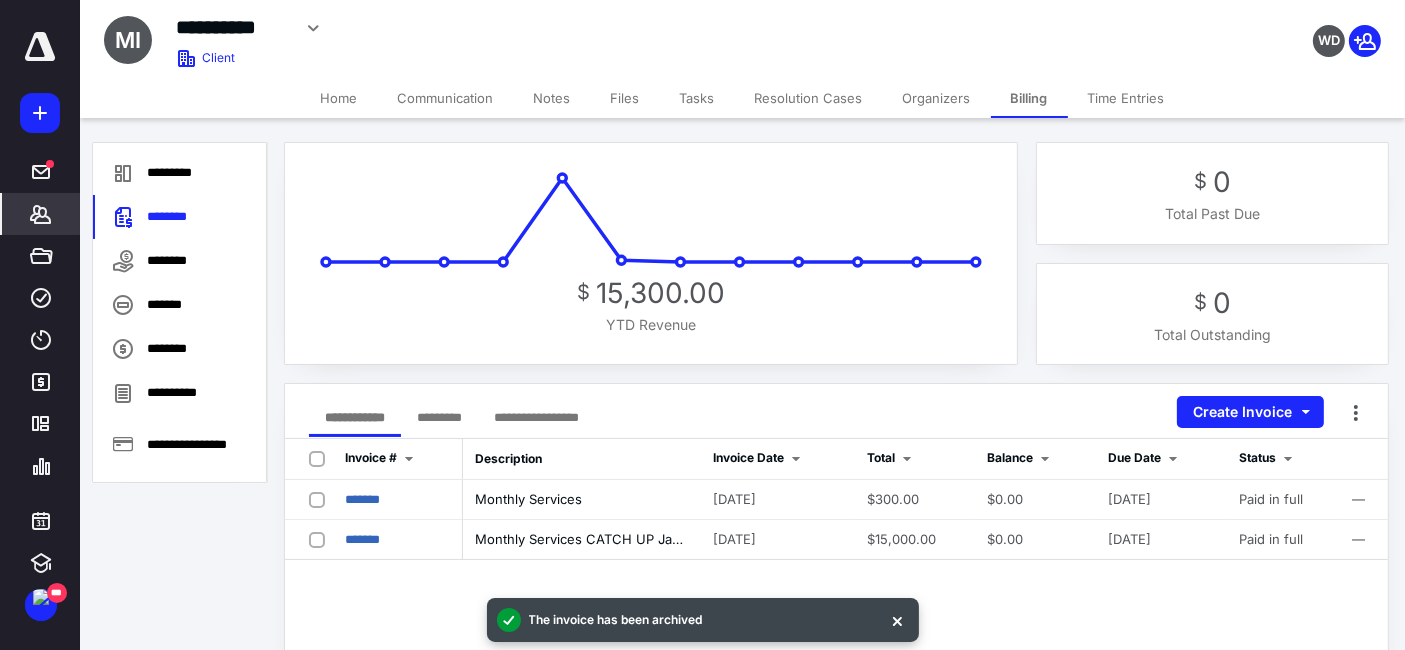 click on "**********" at bounding box center (536, 417) 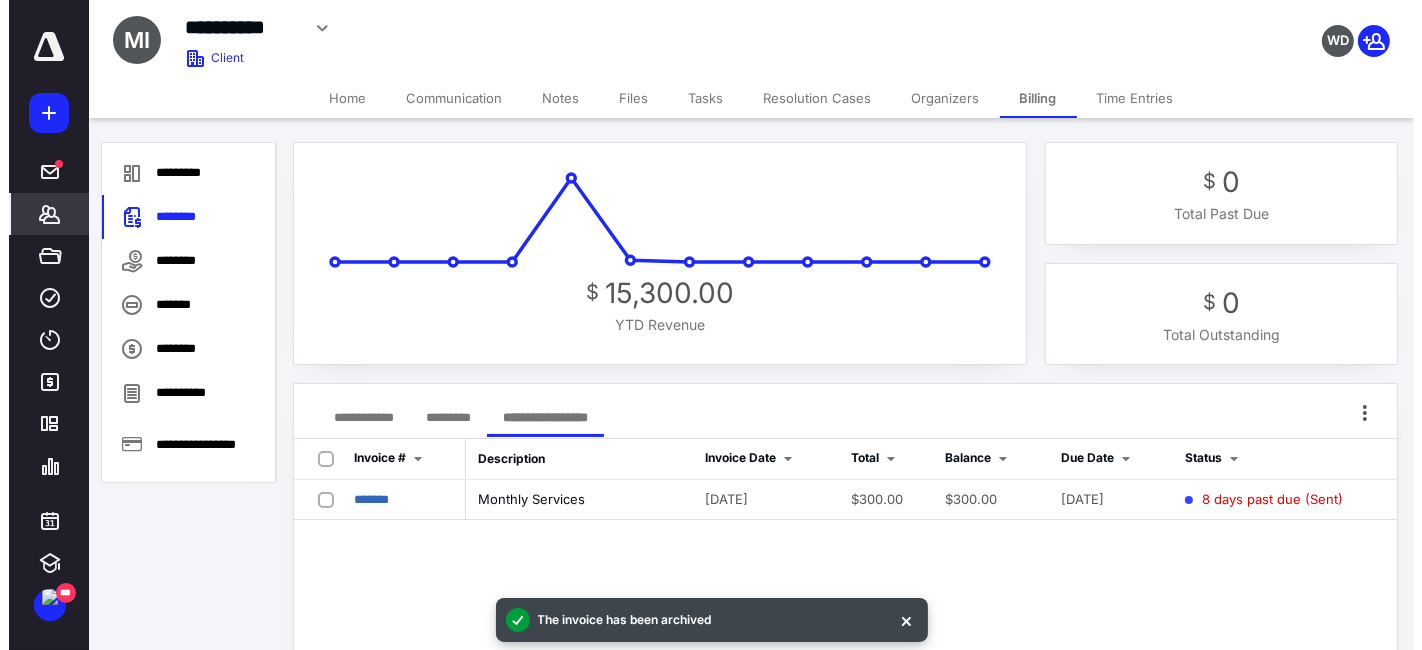 scroll, scrollTop: 222, scrollLeft: 0, axis: vertical 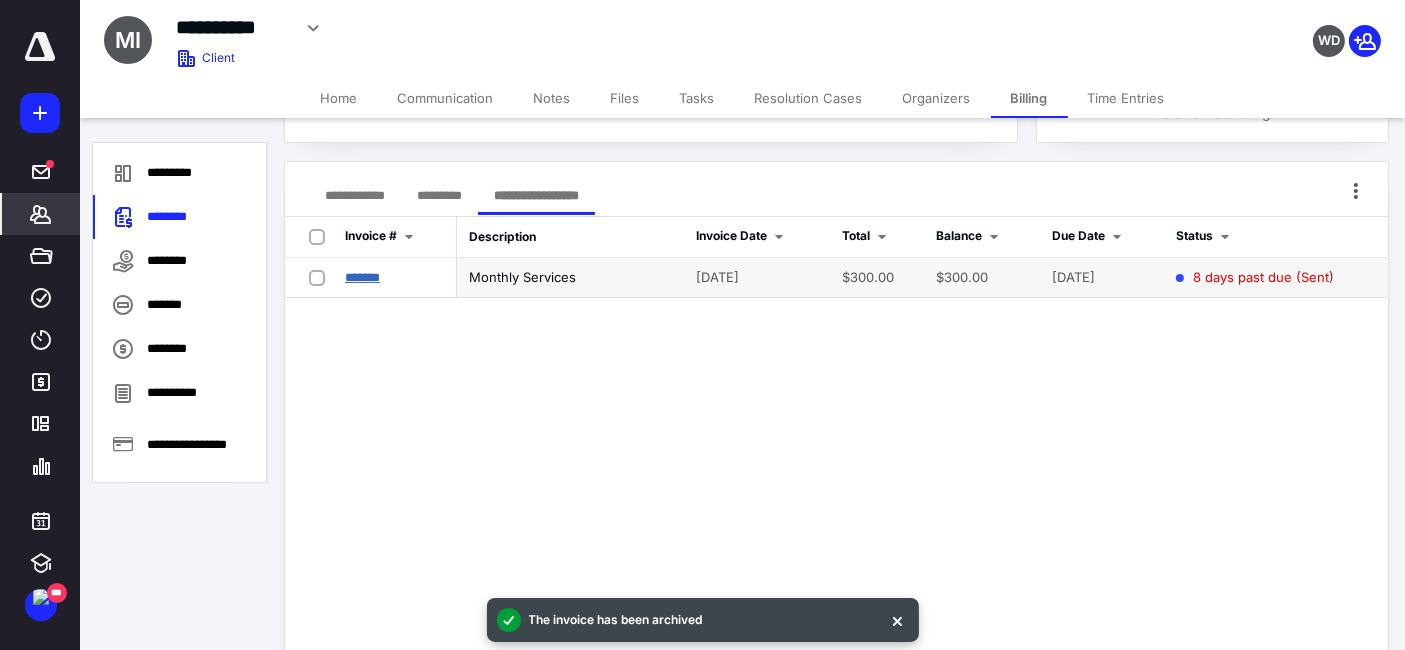 click on "*******" at bounding box center (362, 277) 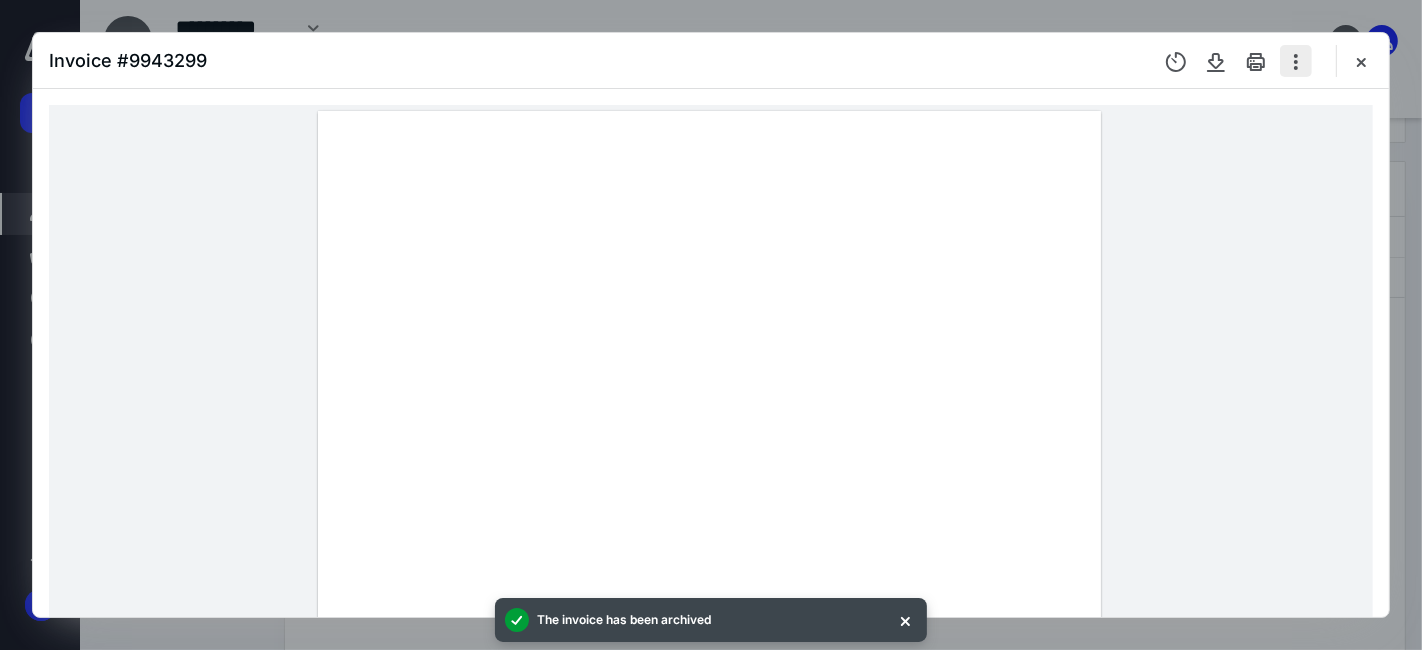 click at bounding box center [1296, 61] 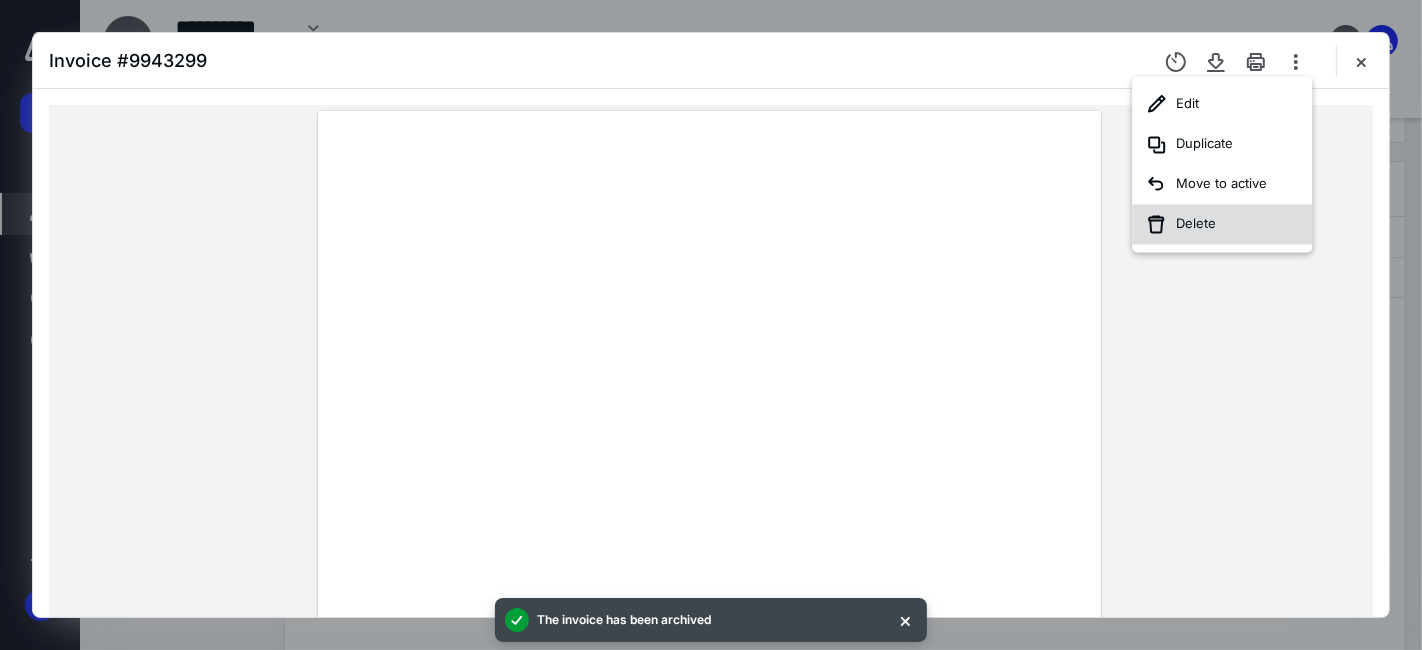 click on "Delete" at bounding box center [1223, 225] 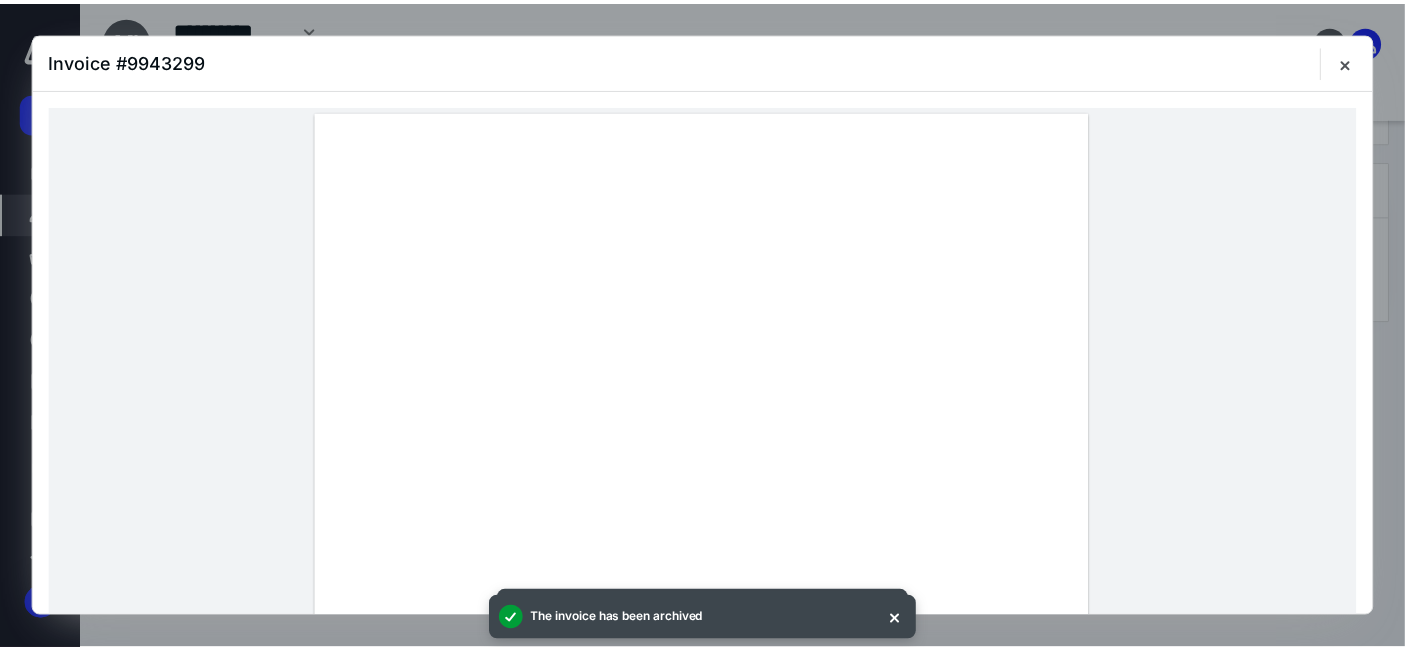 scroll, scrollTop: 0, scrollLeft: 0, axis: both 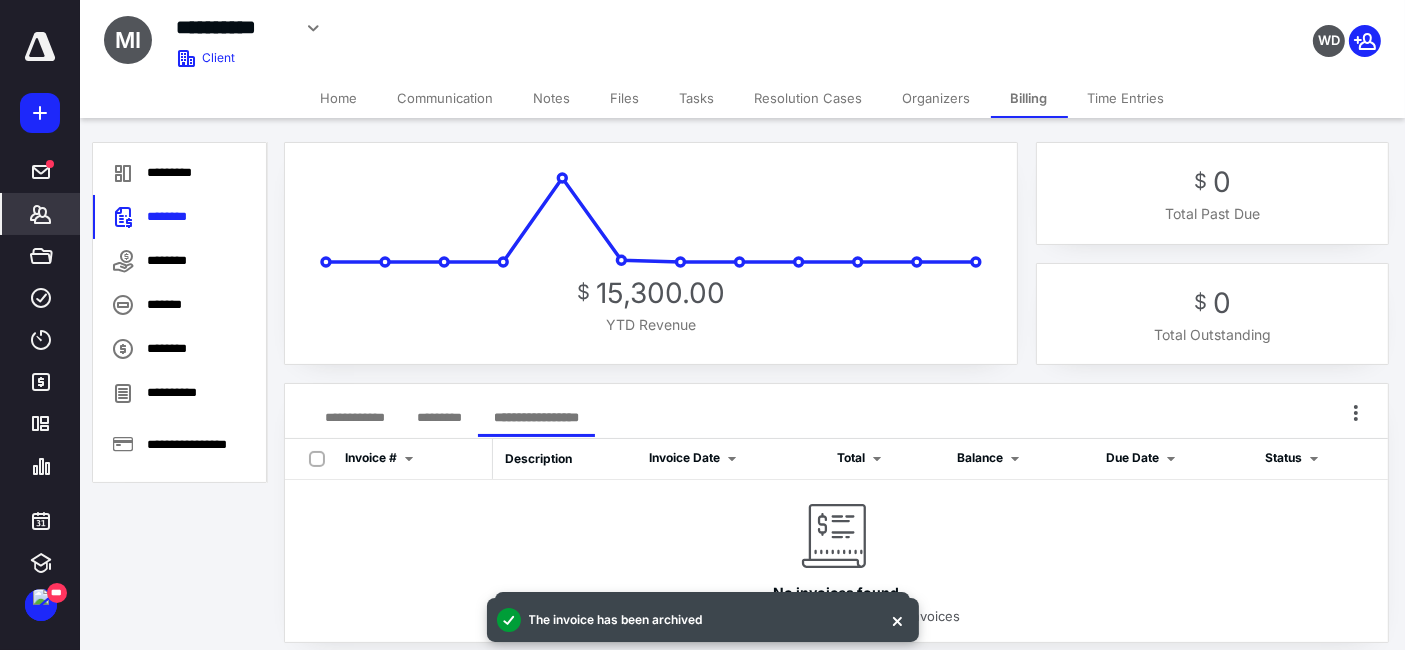 click on "**********" at bounding box center [355, 417] 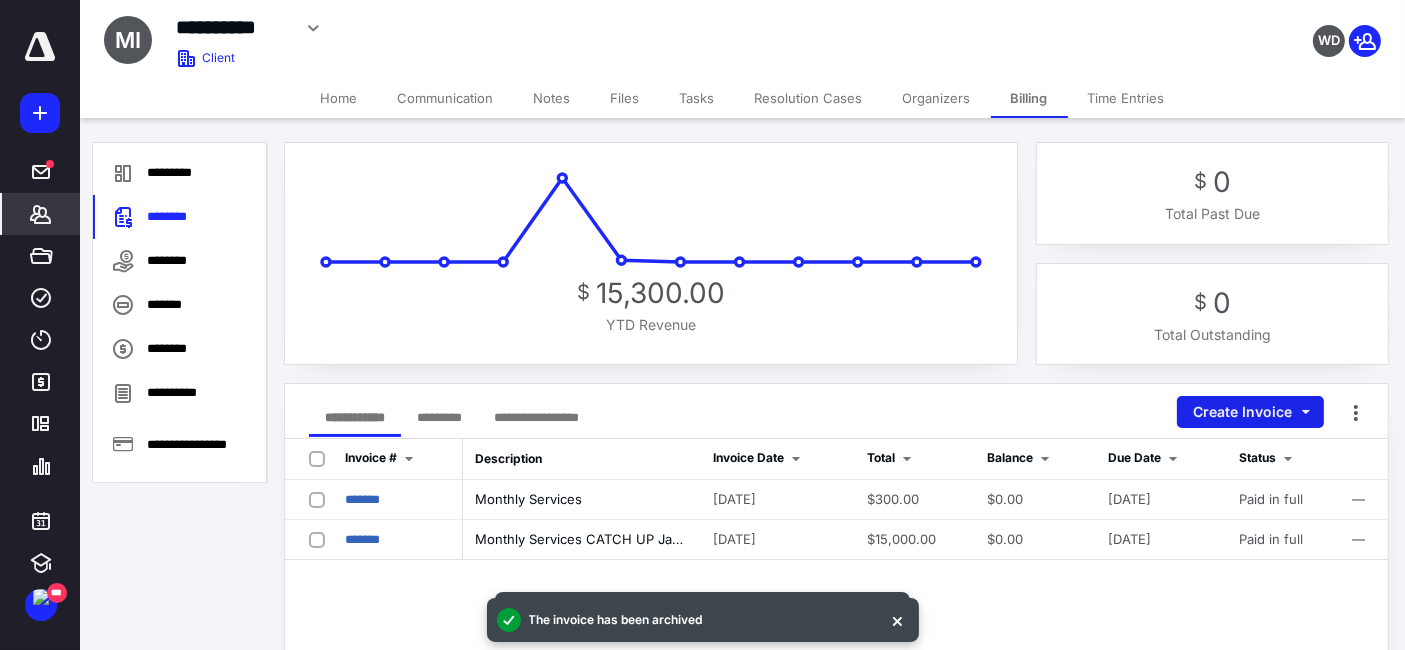 click on "Create Invoice" at bounding box center [1250, 412] 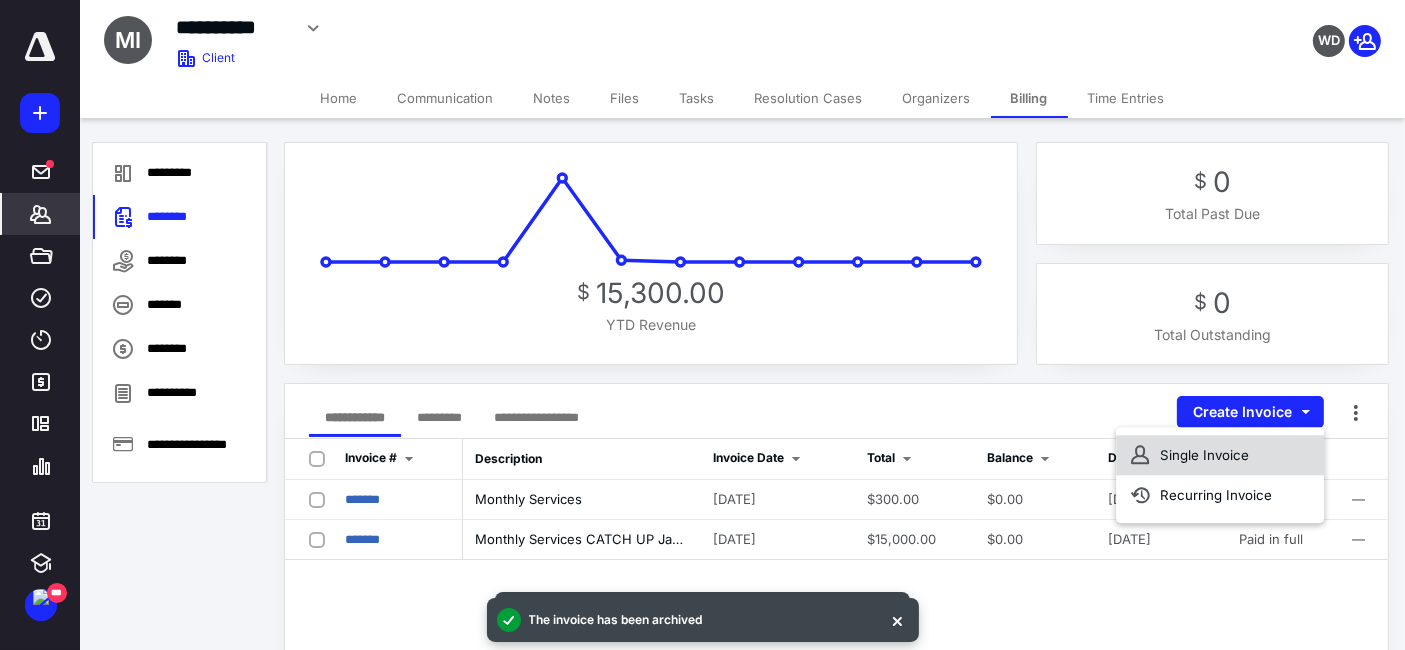 click on "Single Invoice" at bounding box center [1220, 455] 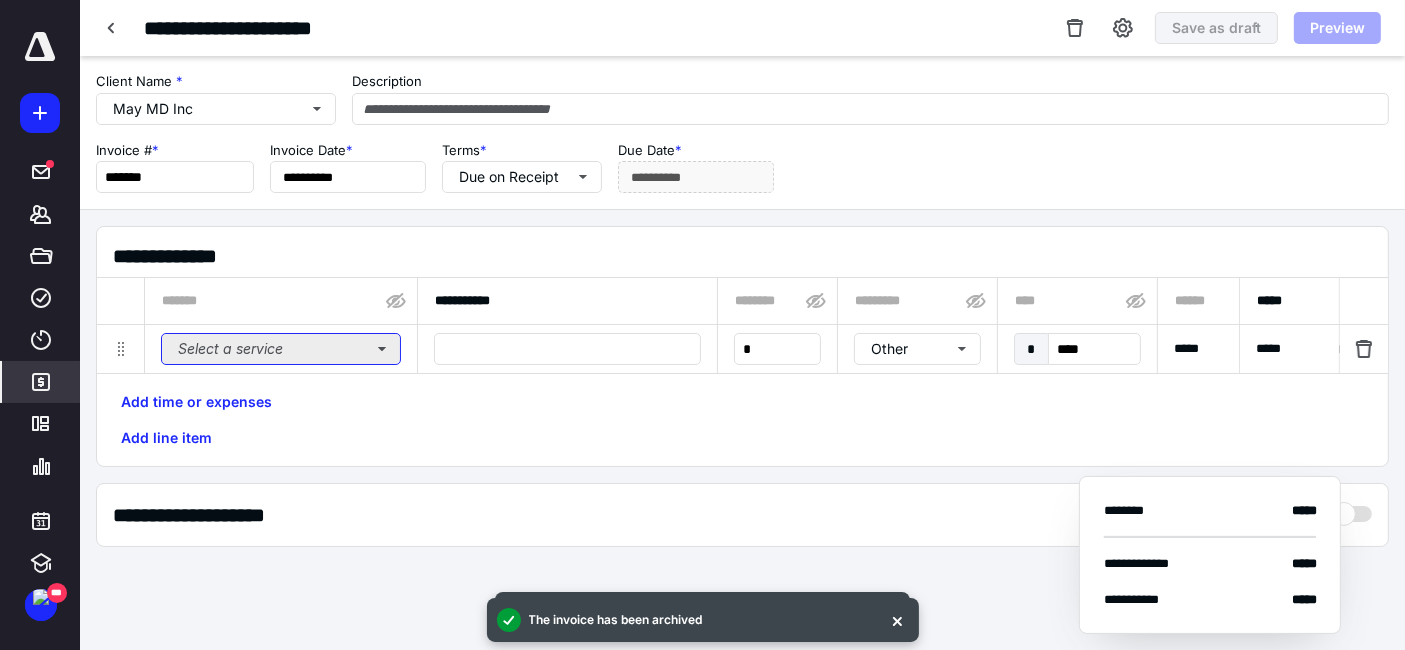 click on "Select a service" at bounding box center [281, 349] 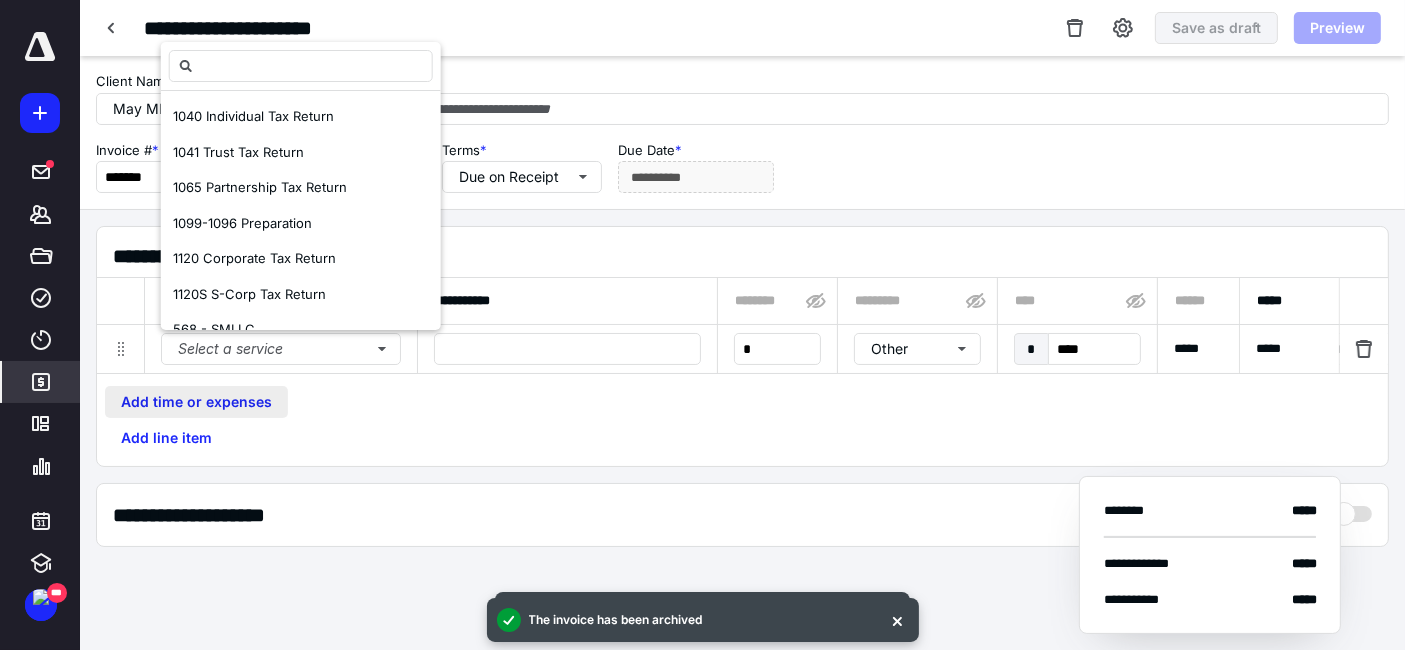 click on "Add time or expenses" at bounding box center [196, 402] 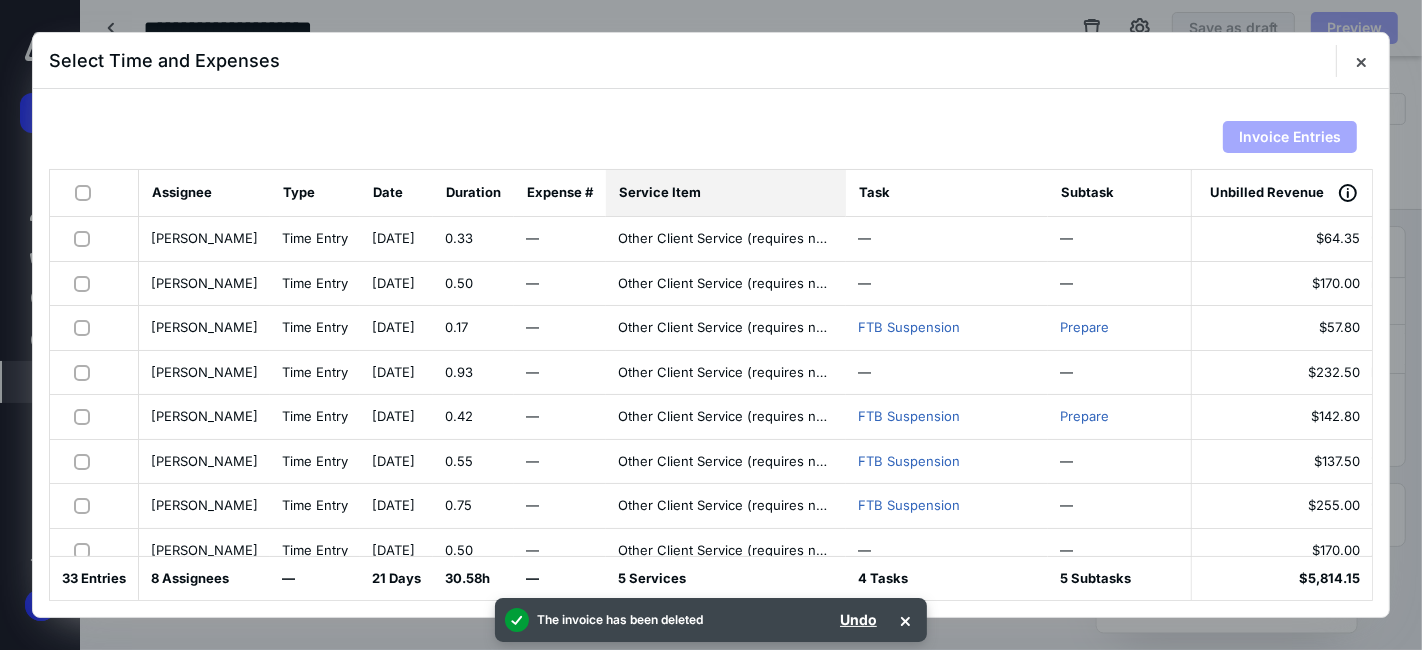 click on "Service Item" at bounding box center (660, 193) 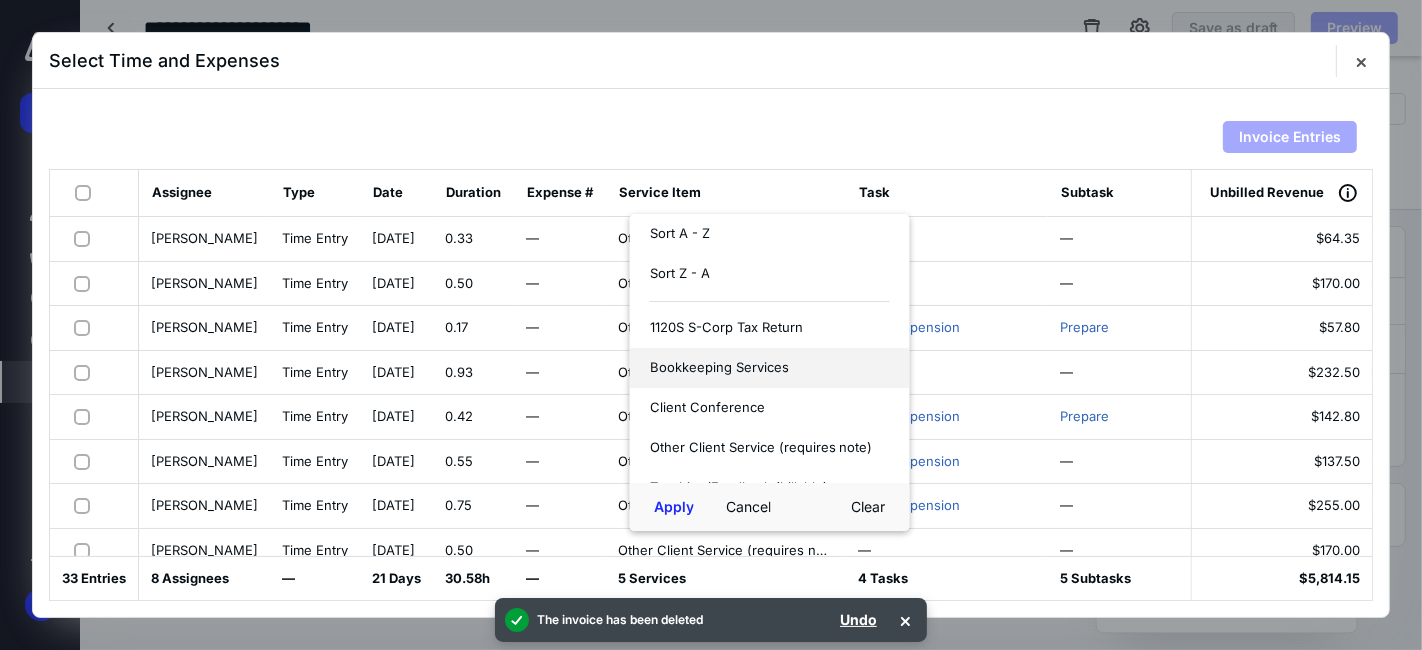 click on "Bookkeeping Services" at bounding box center [770, 368] 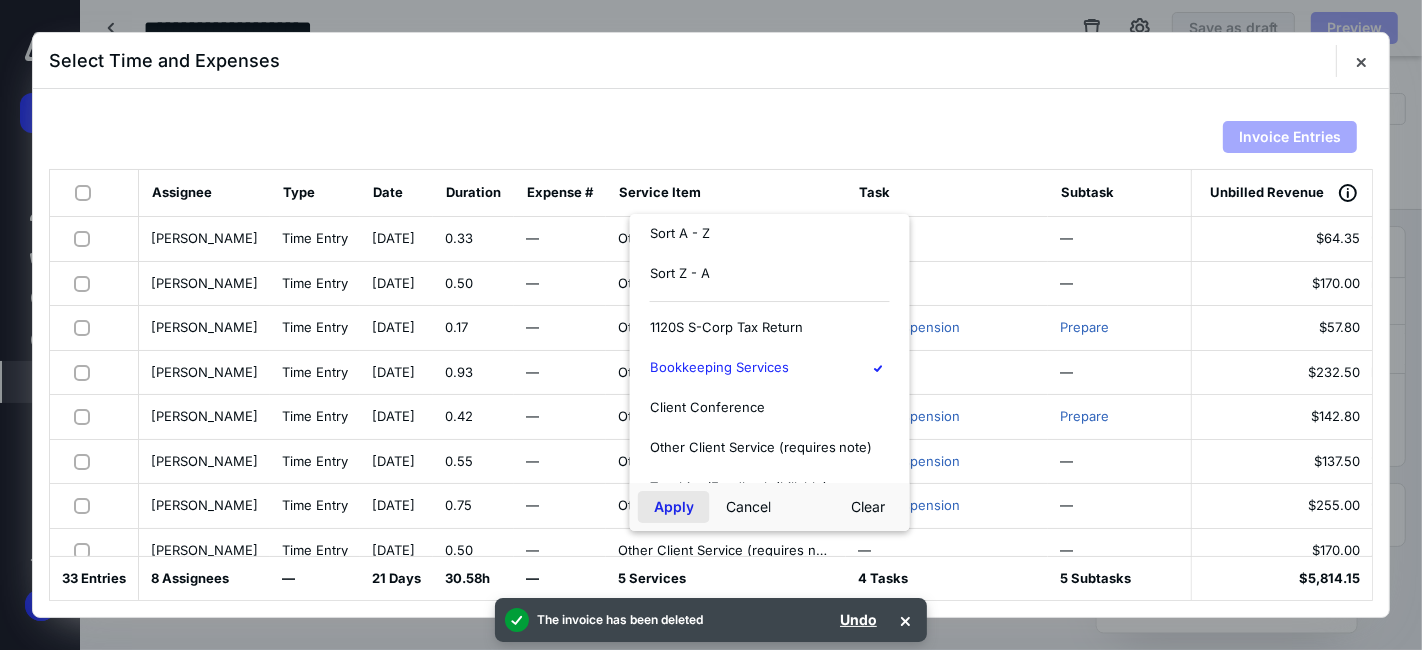 click on "Apply" at bounding box center [674, 507] 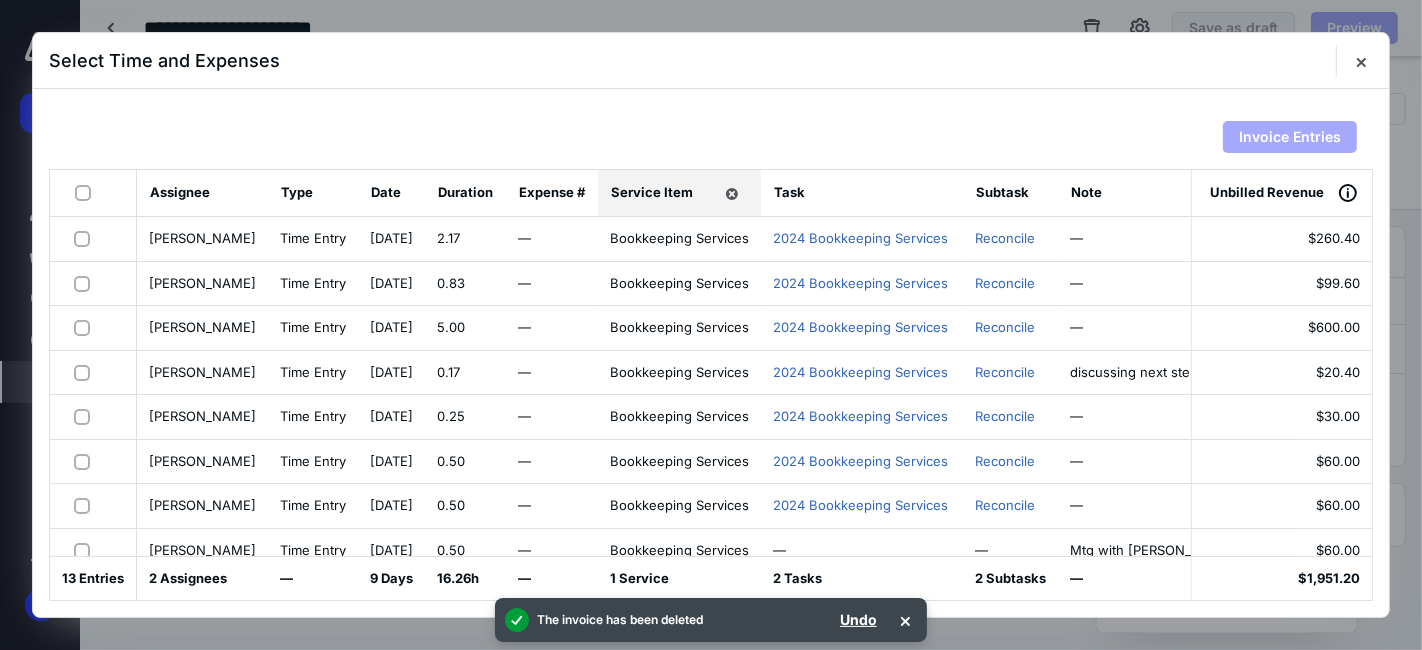 click at bounding box center [87, 192] 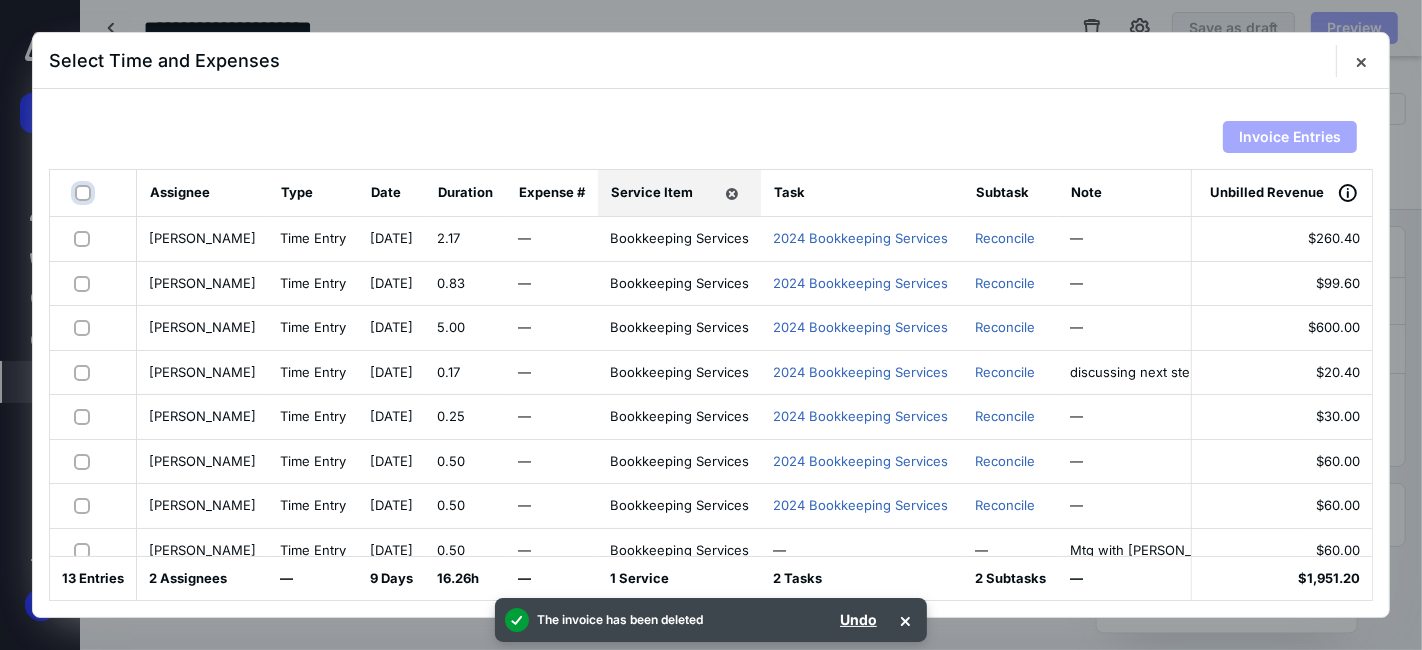 click at bounding box center [85, 193] 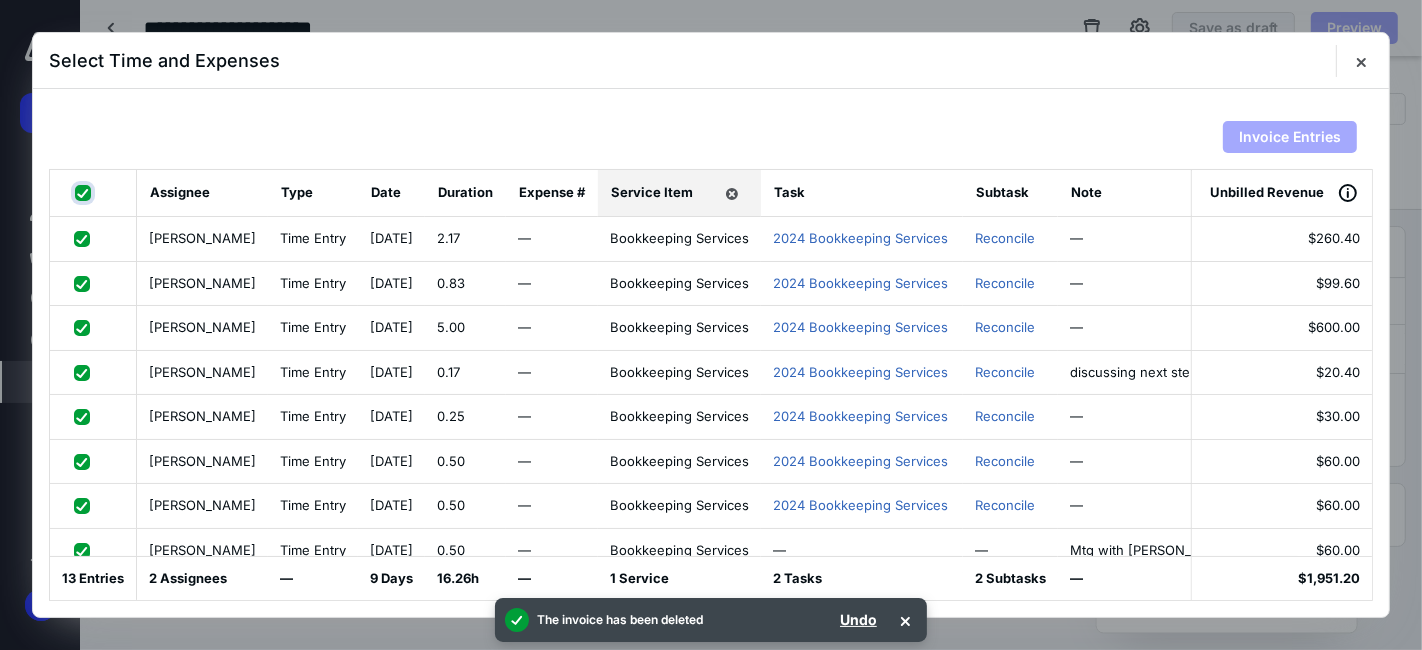 checkbox on "true" 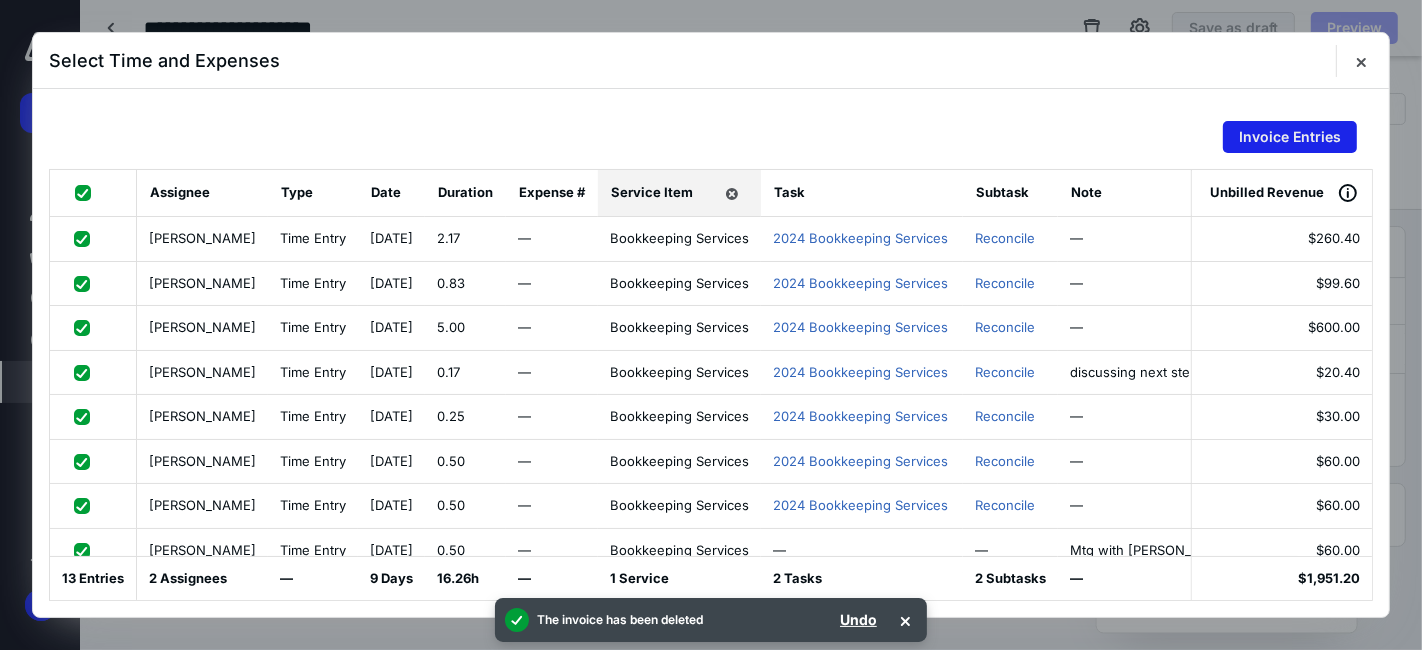 click on "Invoice Entries" at bounding box center [1290, 137] 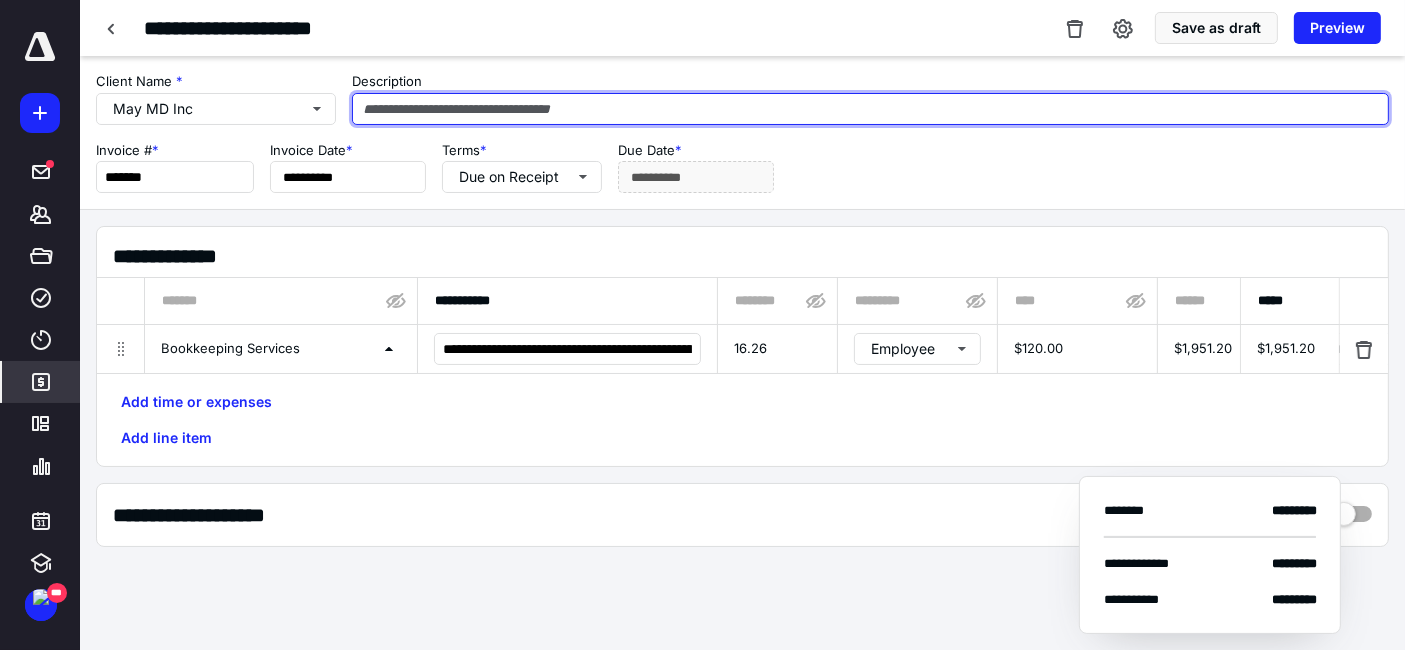 click at bounding box center [870, 109] 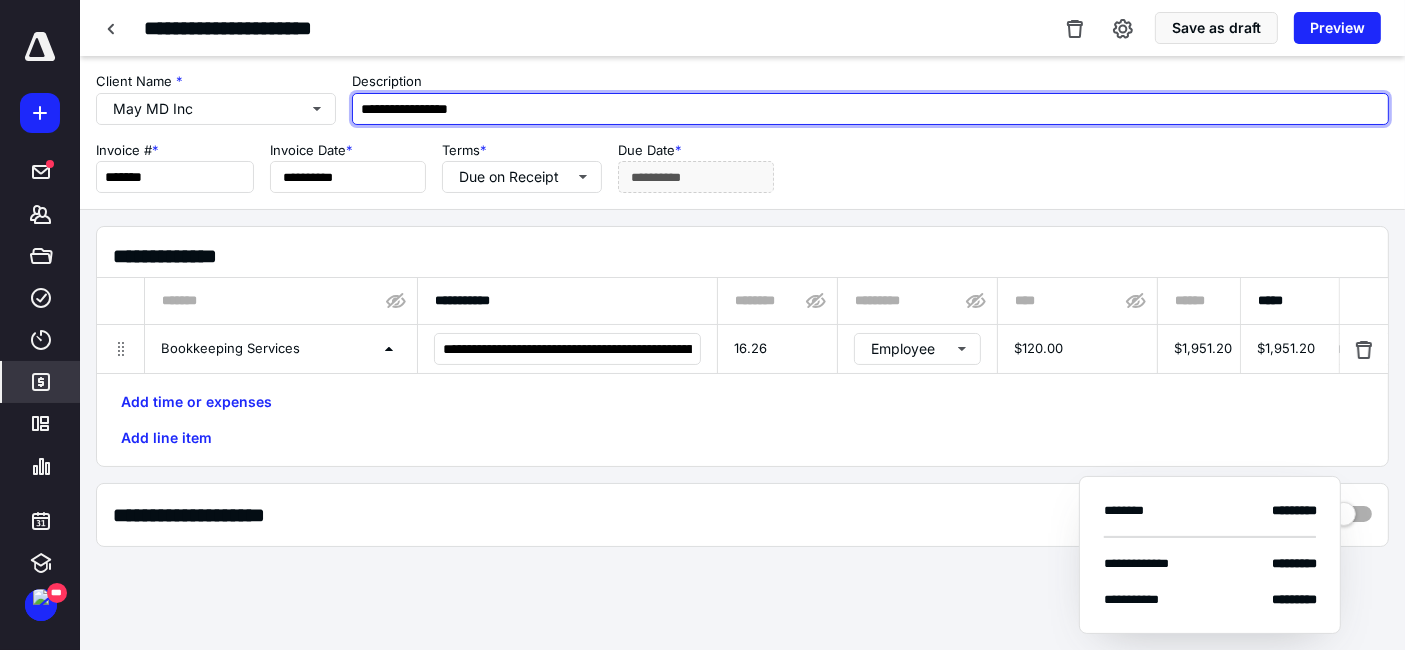 type on "**********" 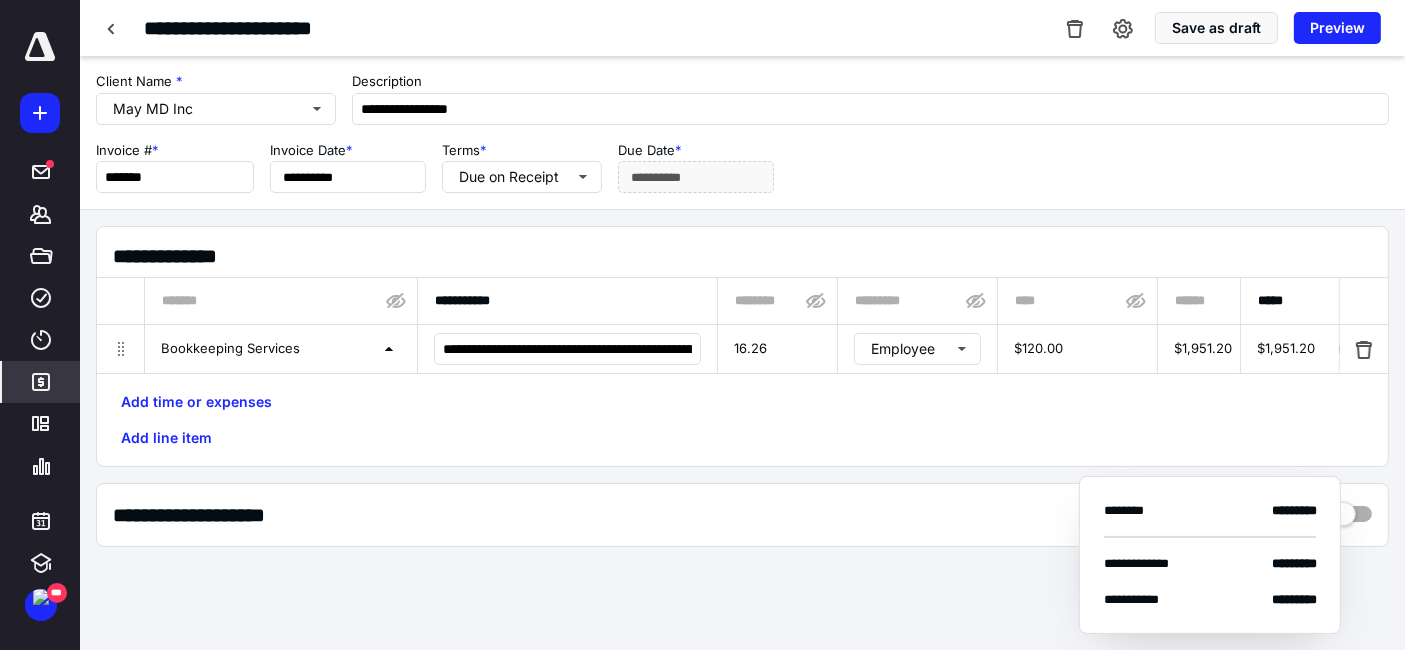 click on "Add time or expenses Add line item" at bounding box center (742, 420) 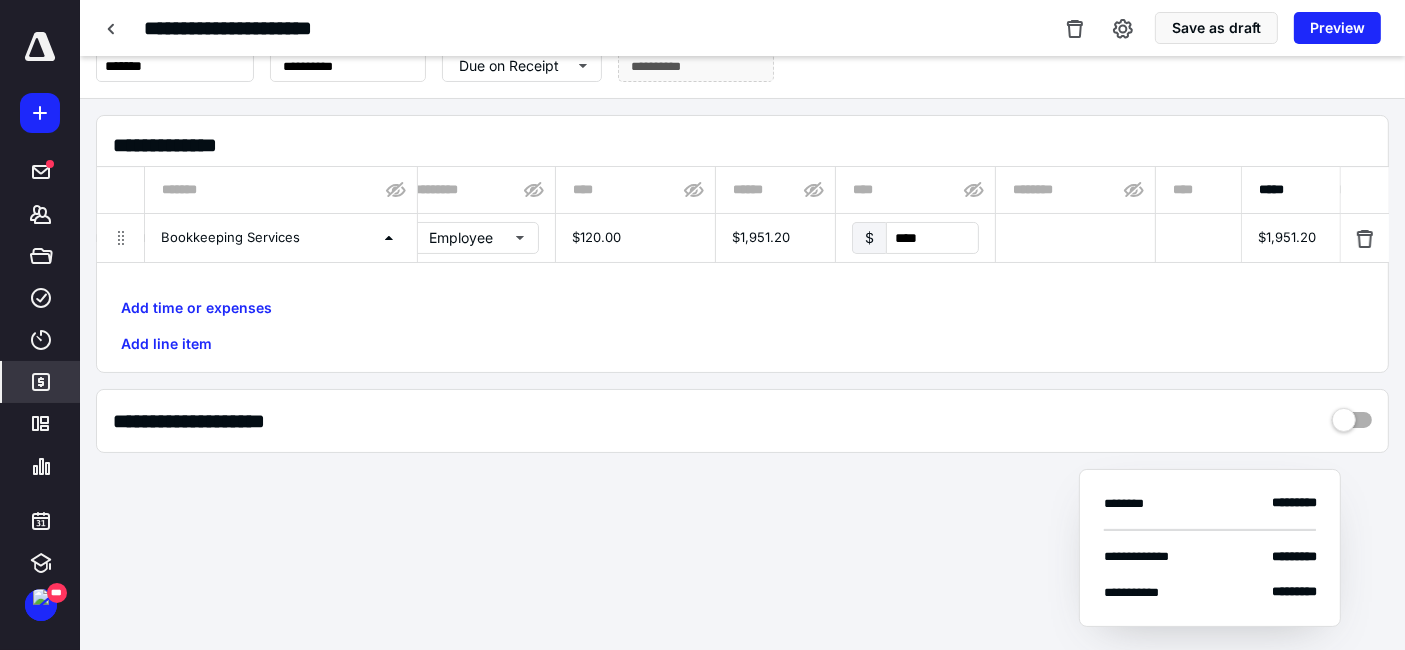 scroll, scrollTop: 0, scrollLeft: 448, axis: horizontal 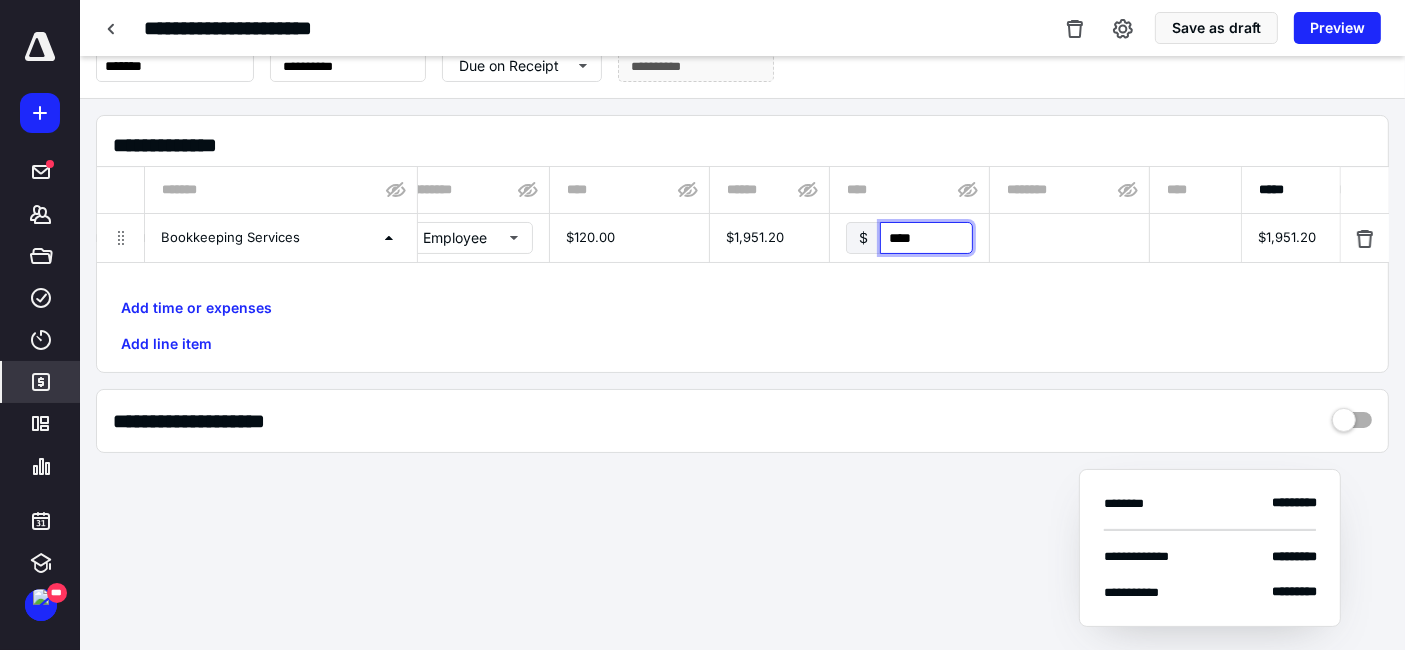 type on "*****" 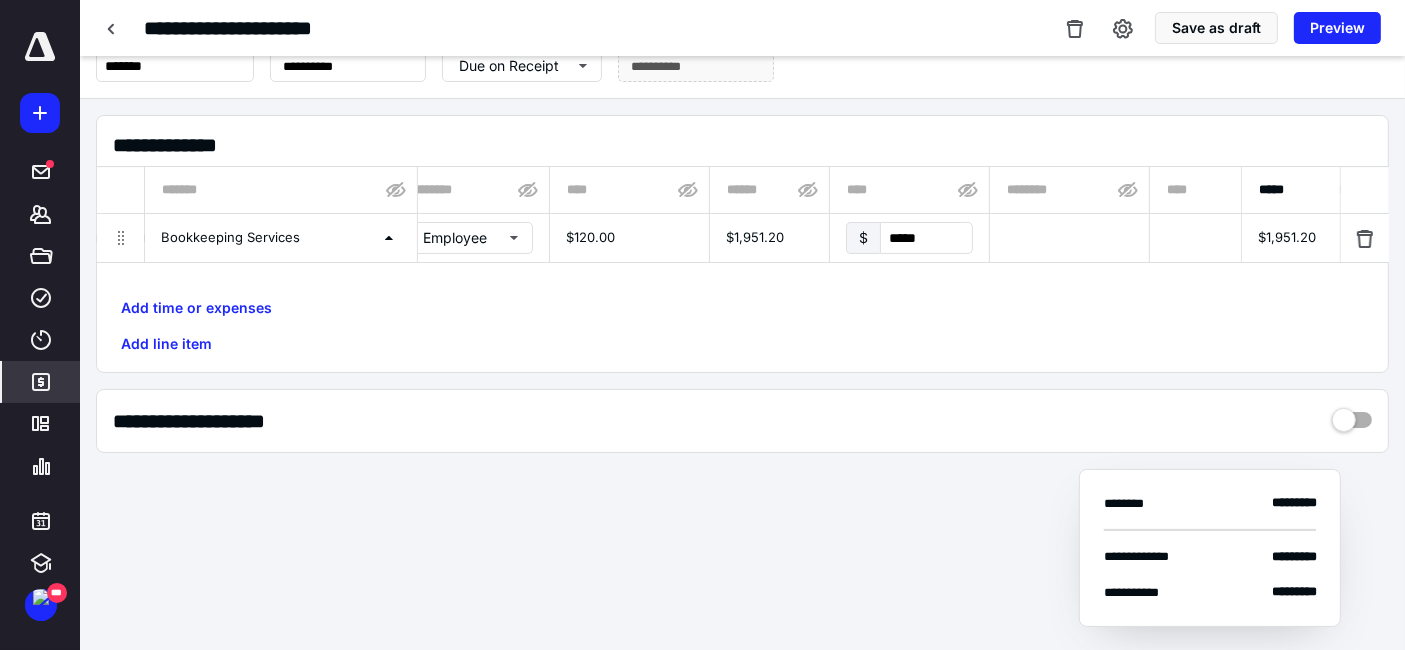 click on "Add time or expenses Add line item" at bounding box center [742, 326] 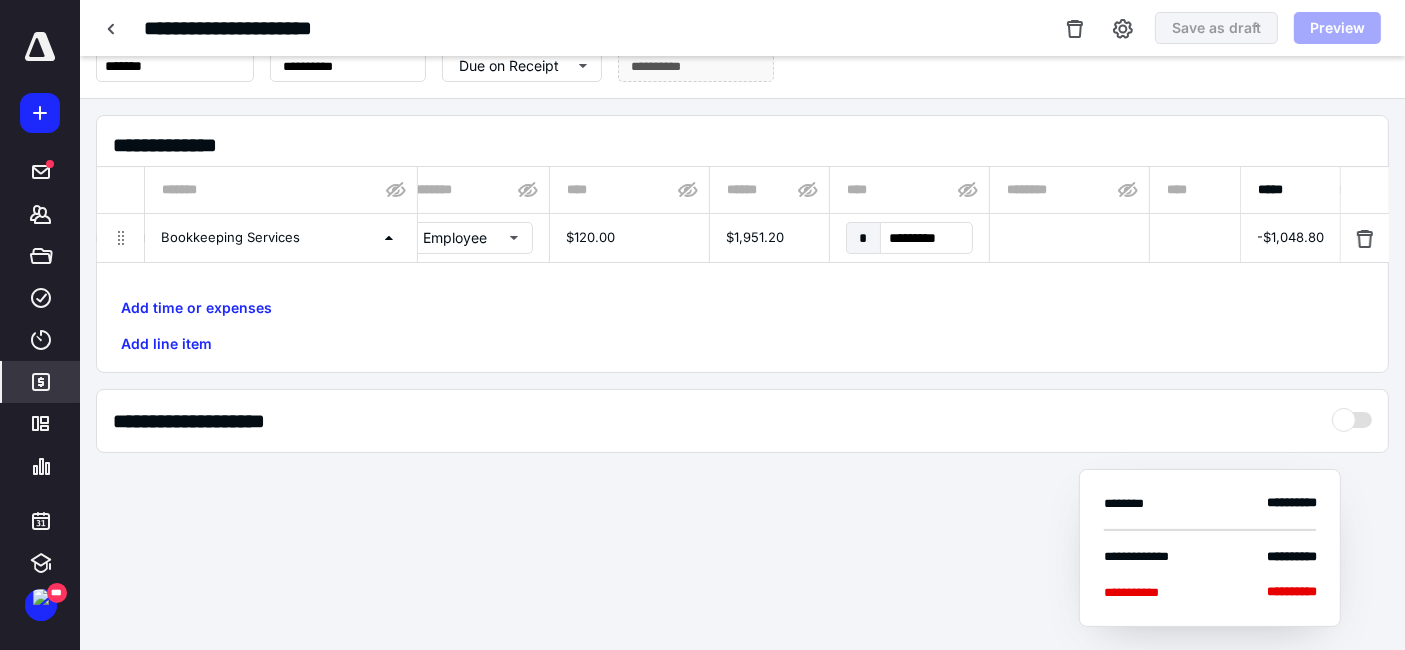 click on "* *********" at bounding box center [909, 238] 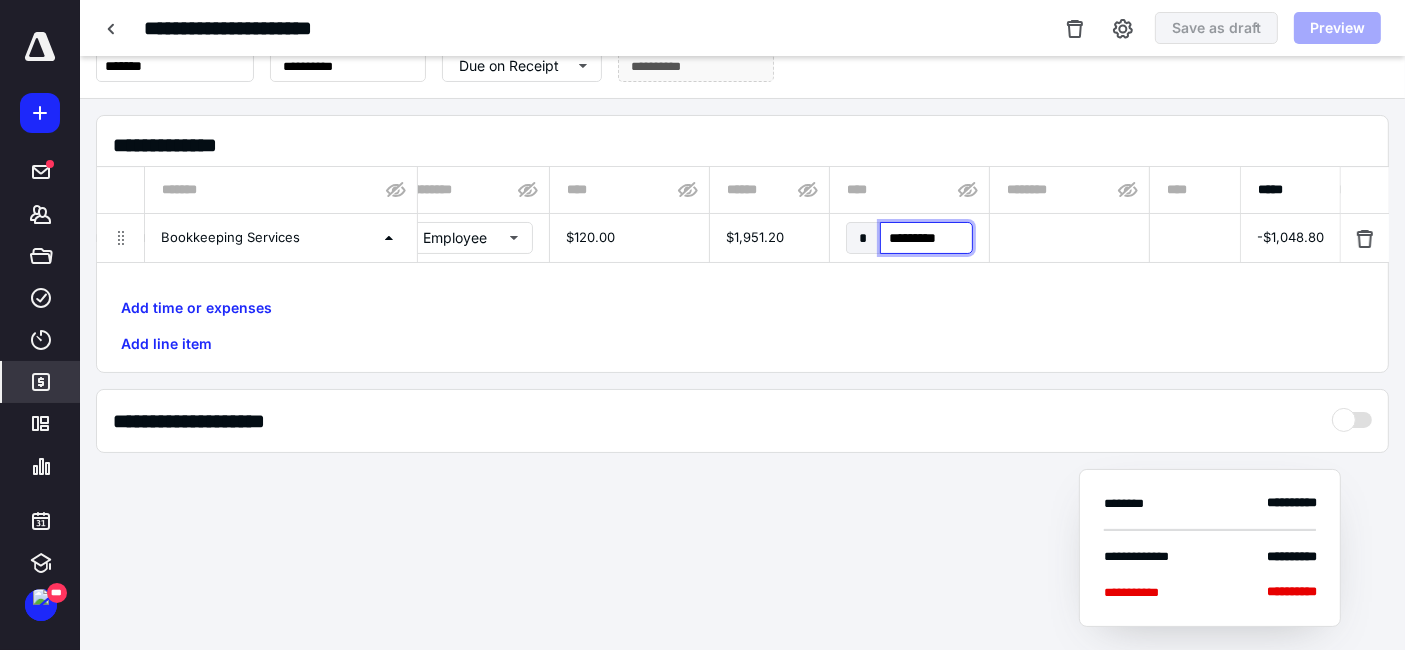 click on "*********" at bounding box center (926, 238) 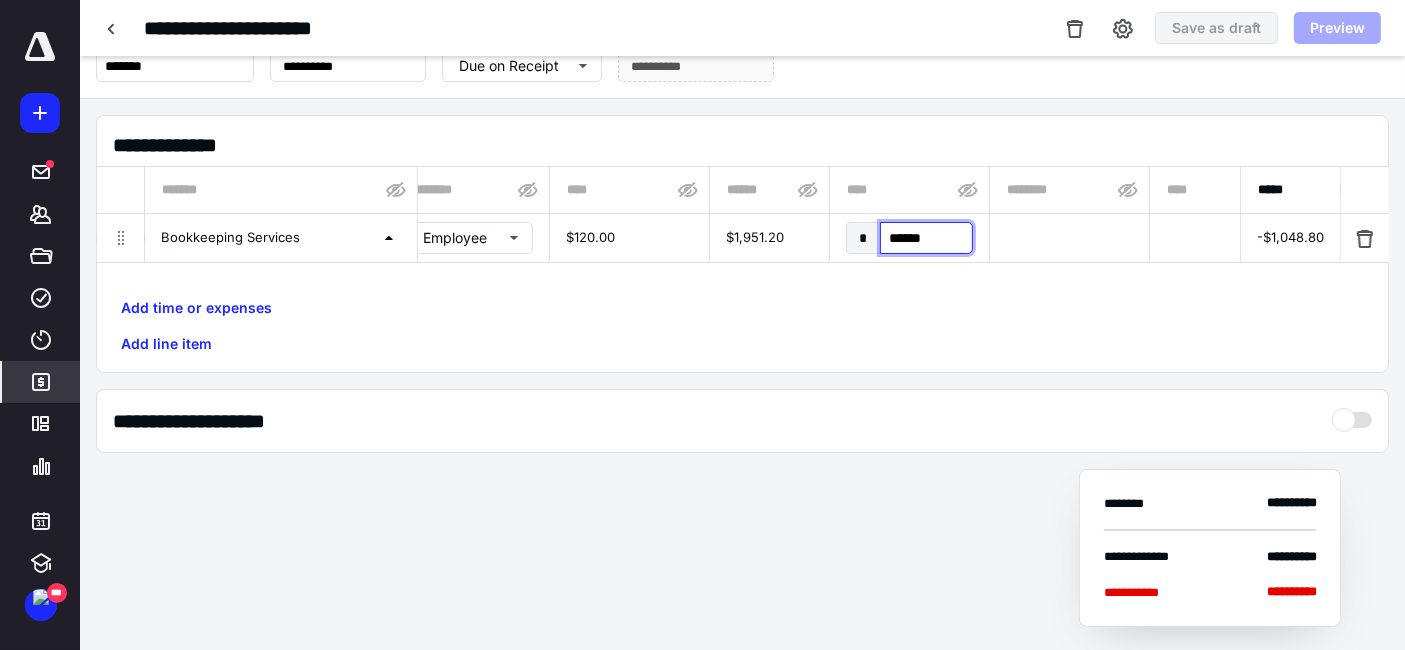 type on "*******" 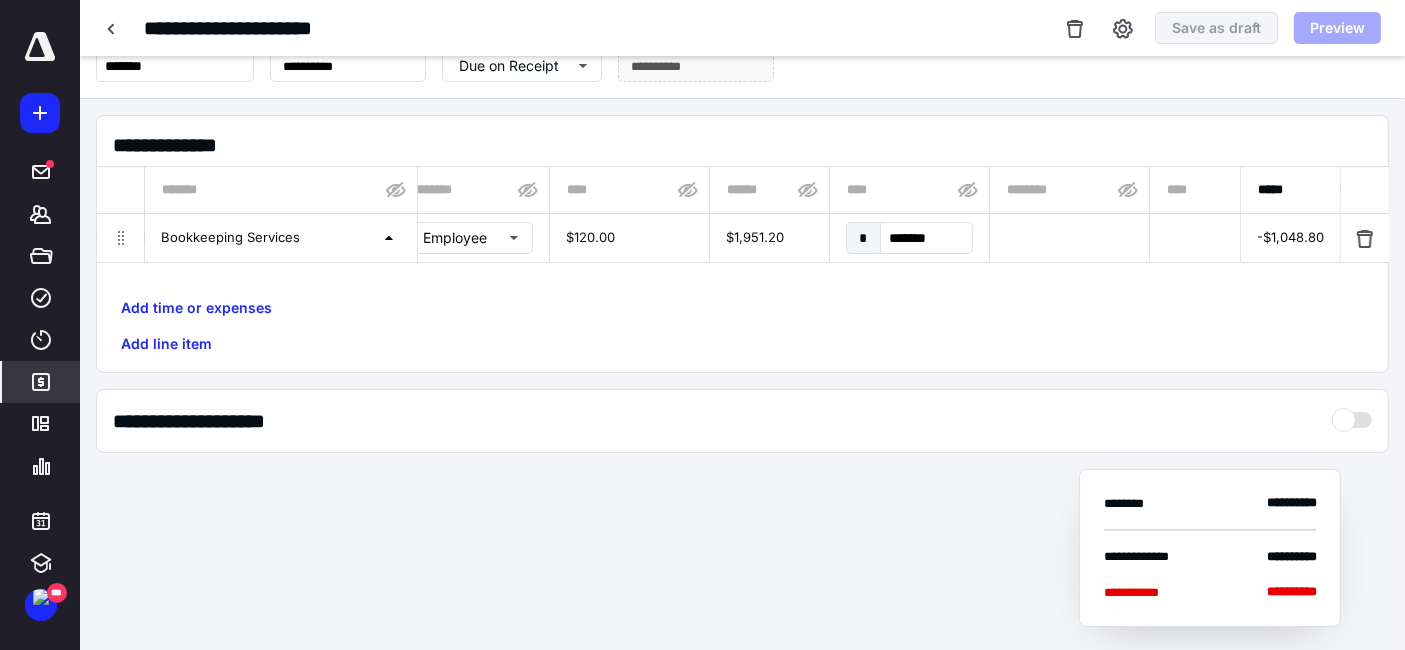 click on "**********" at bounding box center (742, 421) 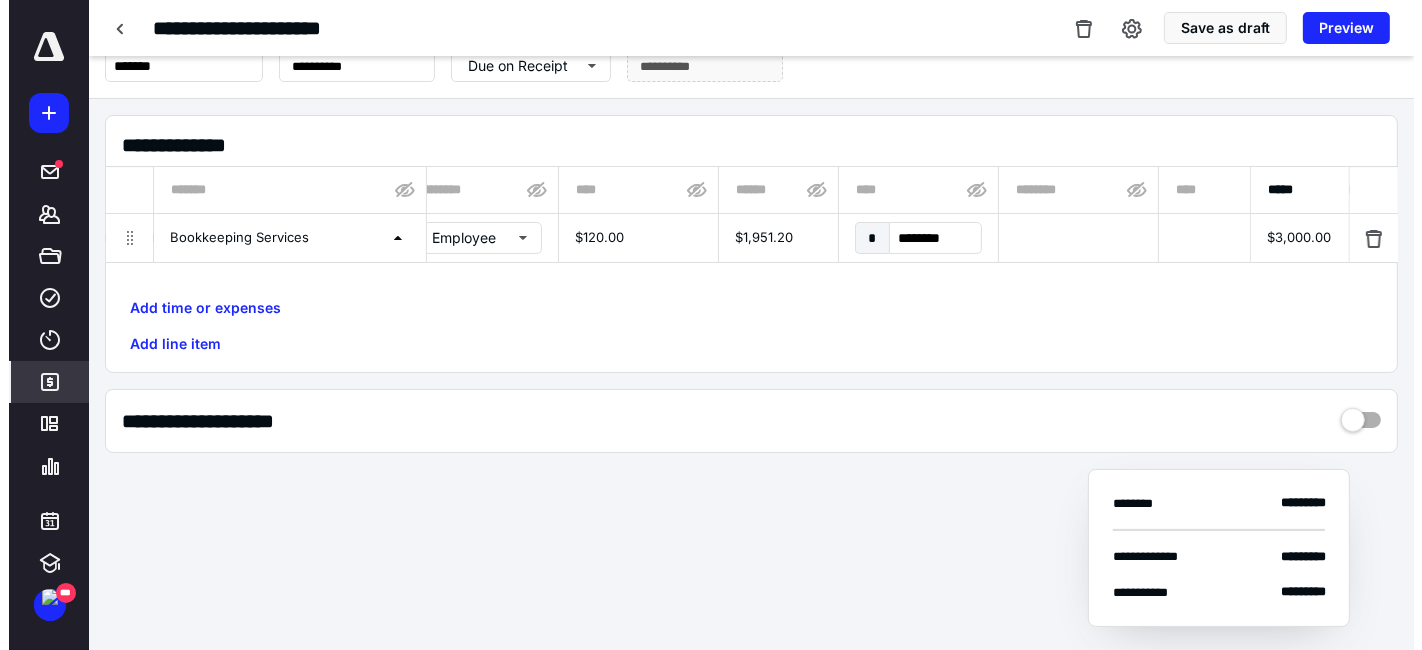scroll, scrollTop: 0, scrollLeft: 0, axis: both 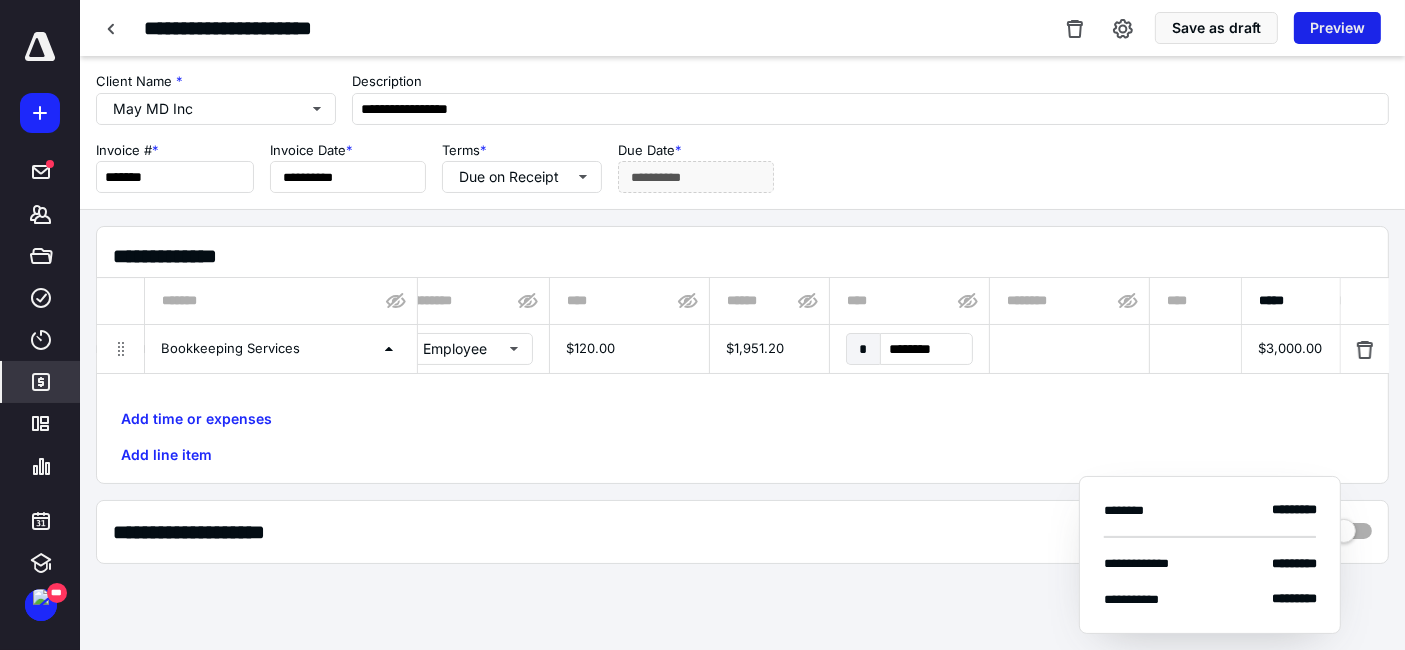 click on "Preview" at bounding box center (1337, 28) 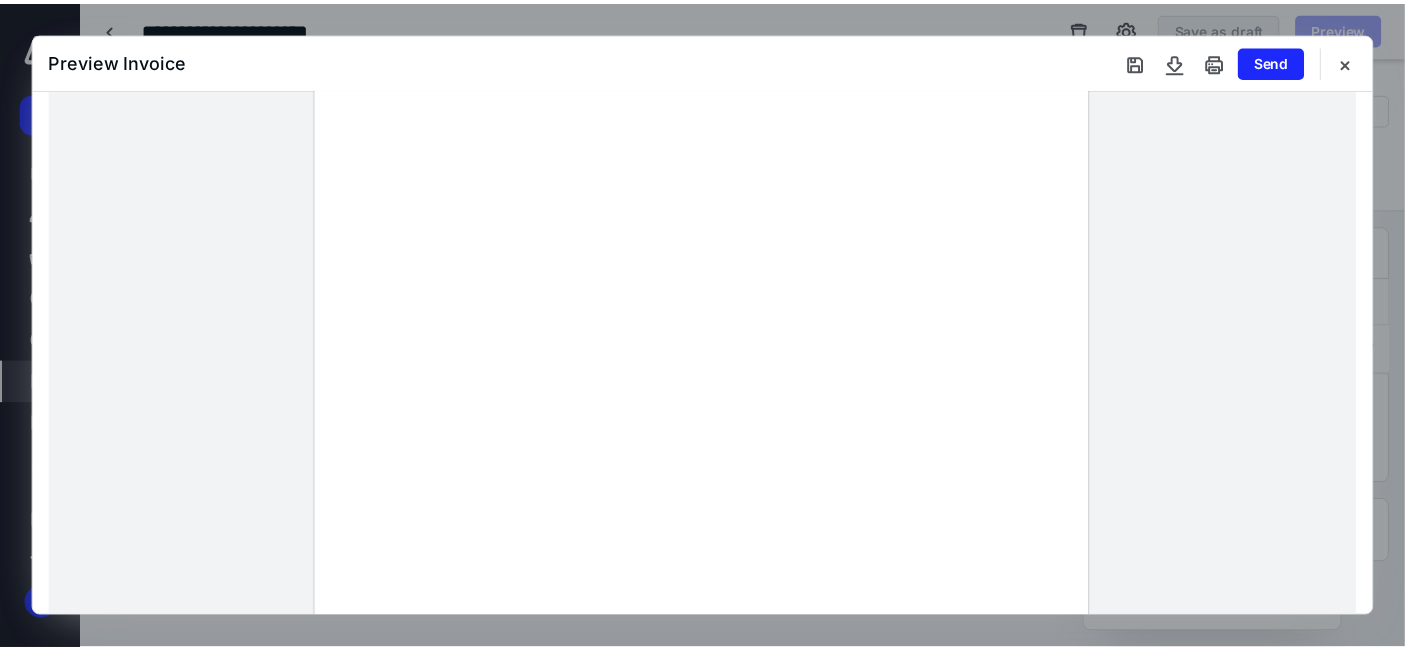 scroll, scrollTop: 0, scrollLeft: 0, axis: both 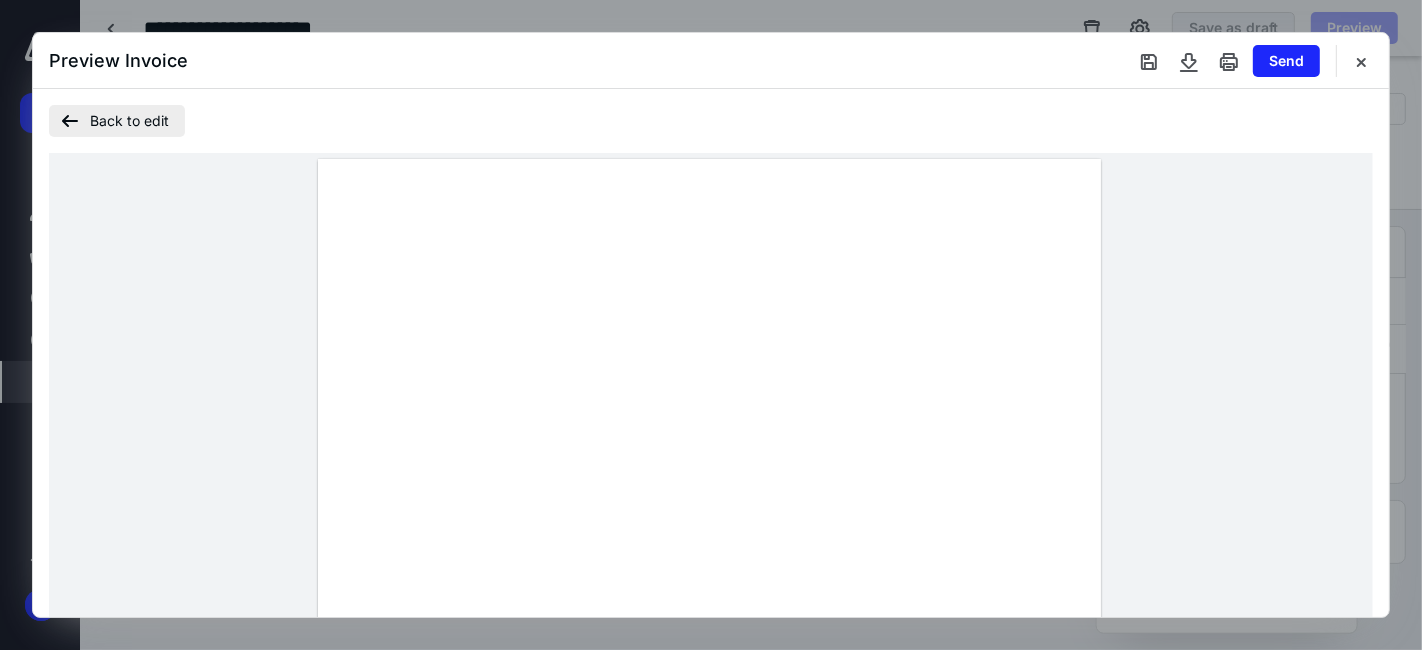 click on "Back to edit" at bounding box center [117, 121] 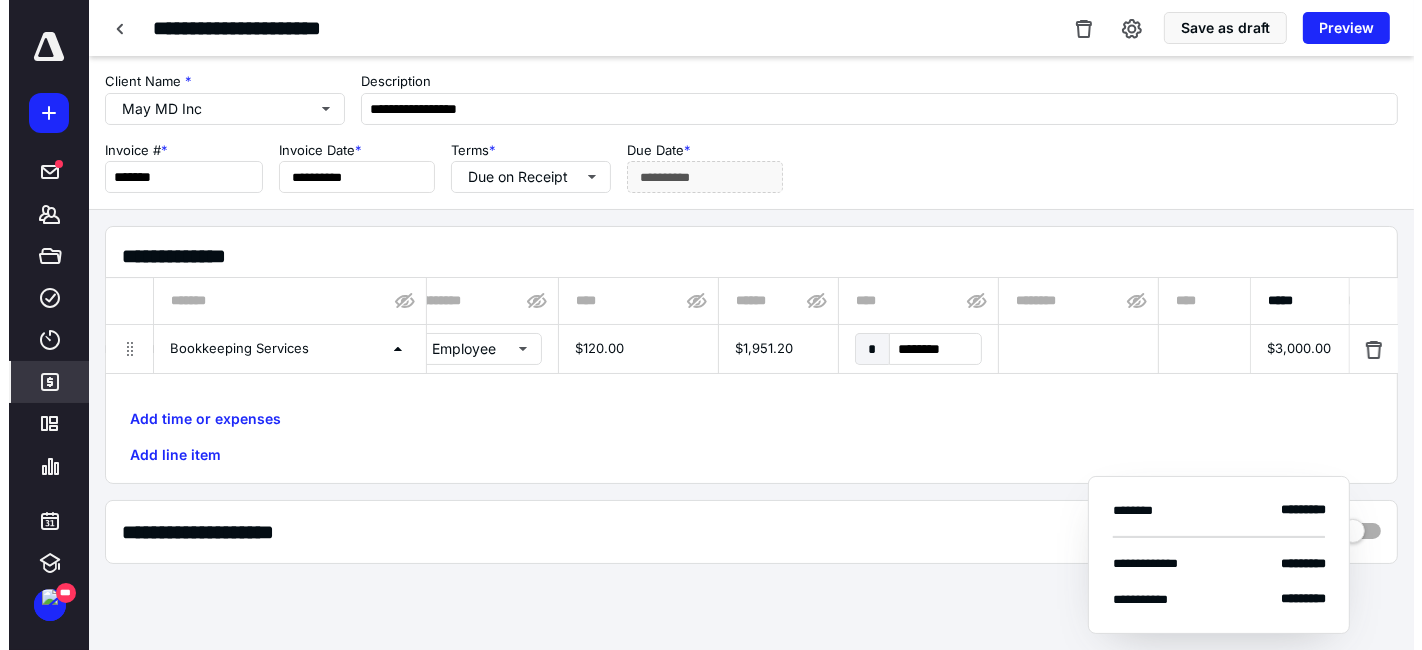 scroll, scrollTop: 111, scrollLeft: 0, axis: vertical 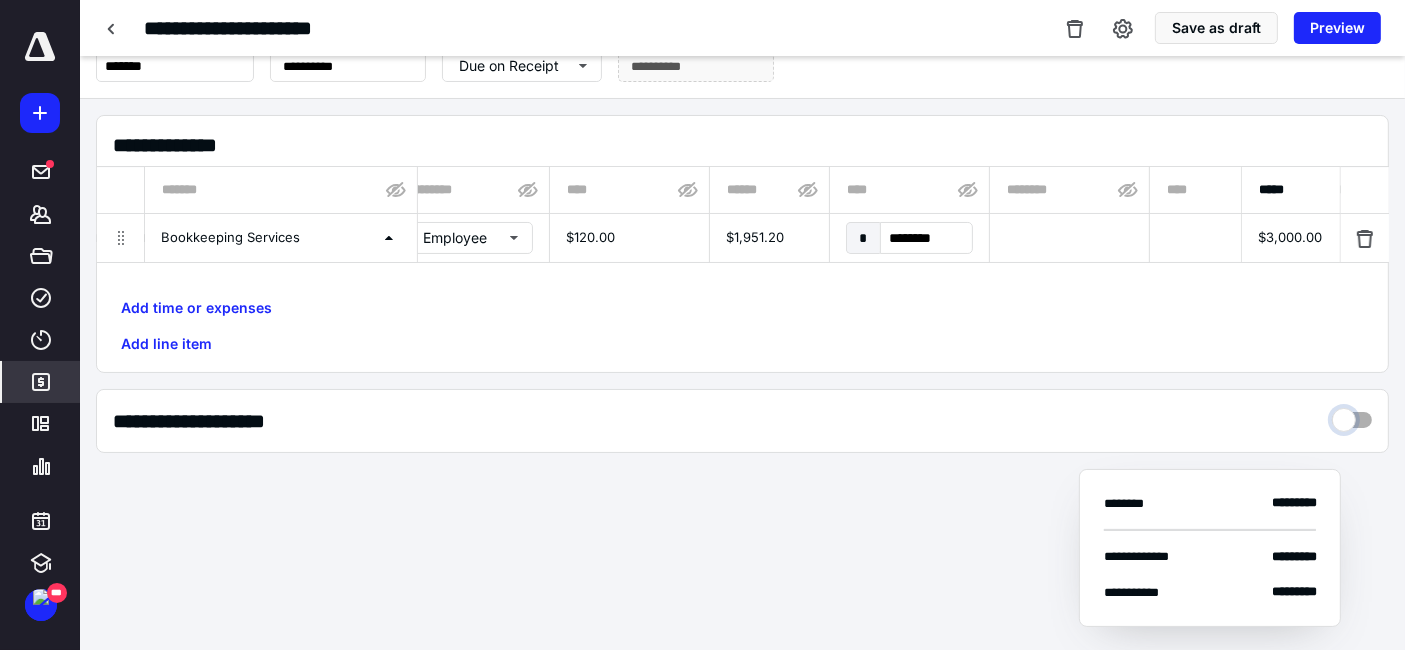 click at bounding box center (1352, 415) 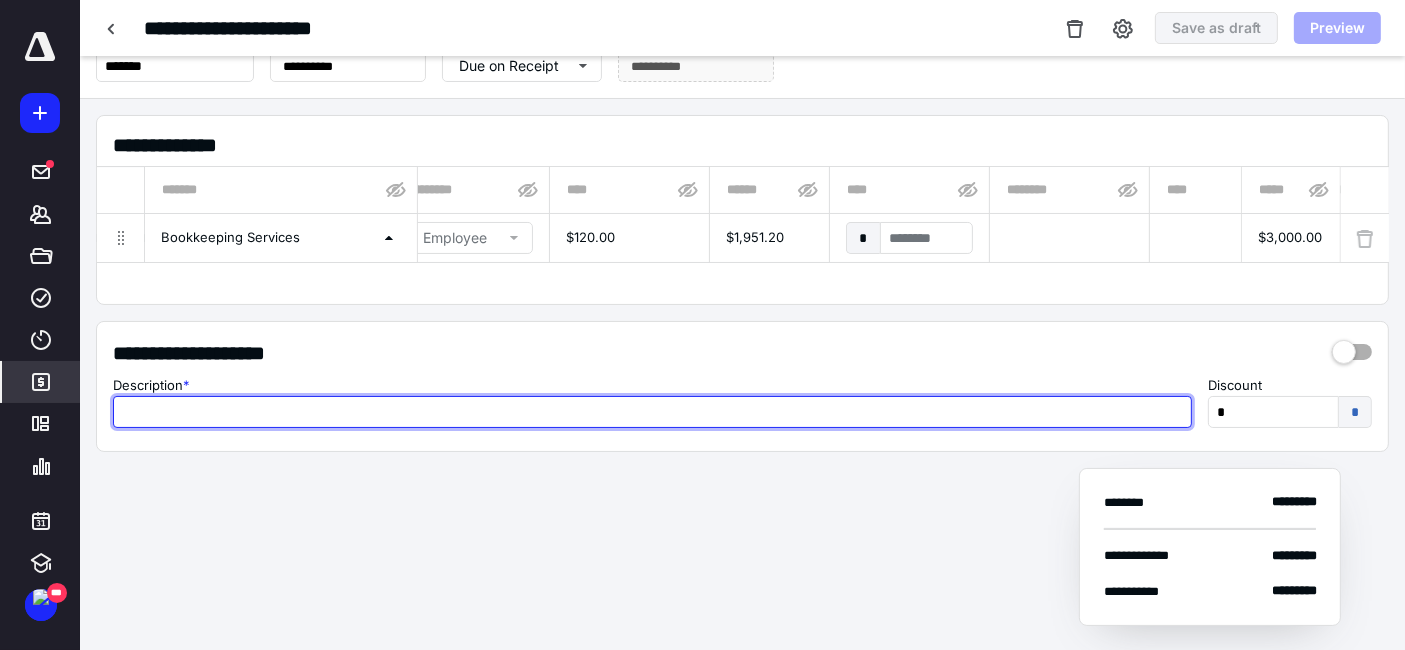 click at bounding box center [652, 412] 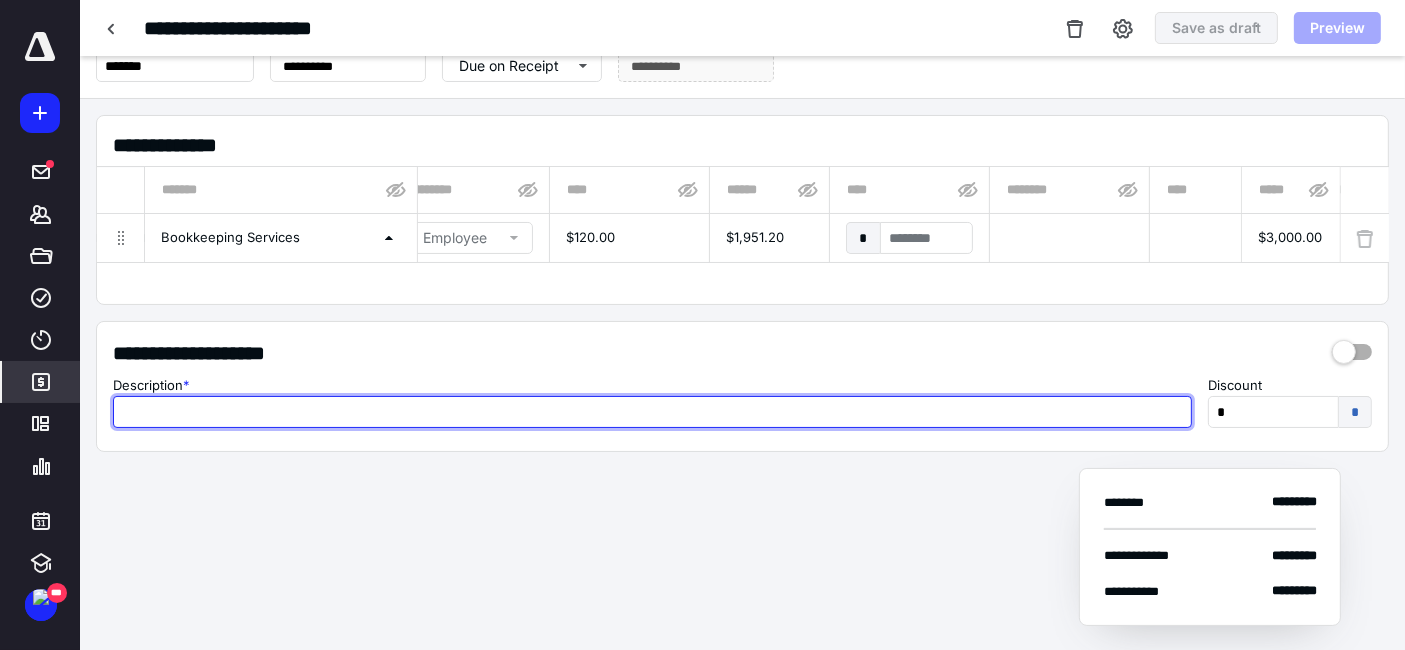 paste on "**********" 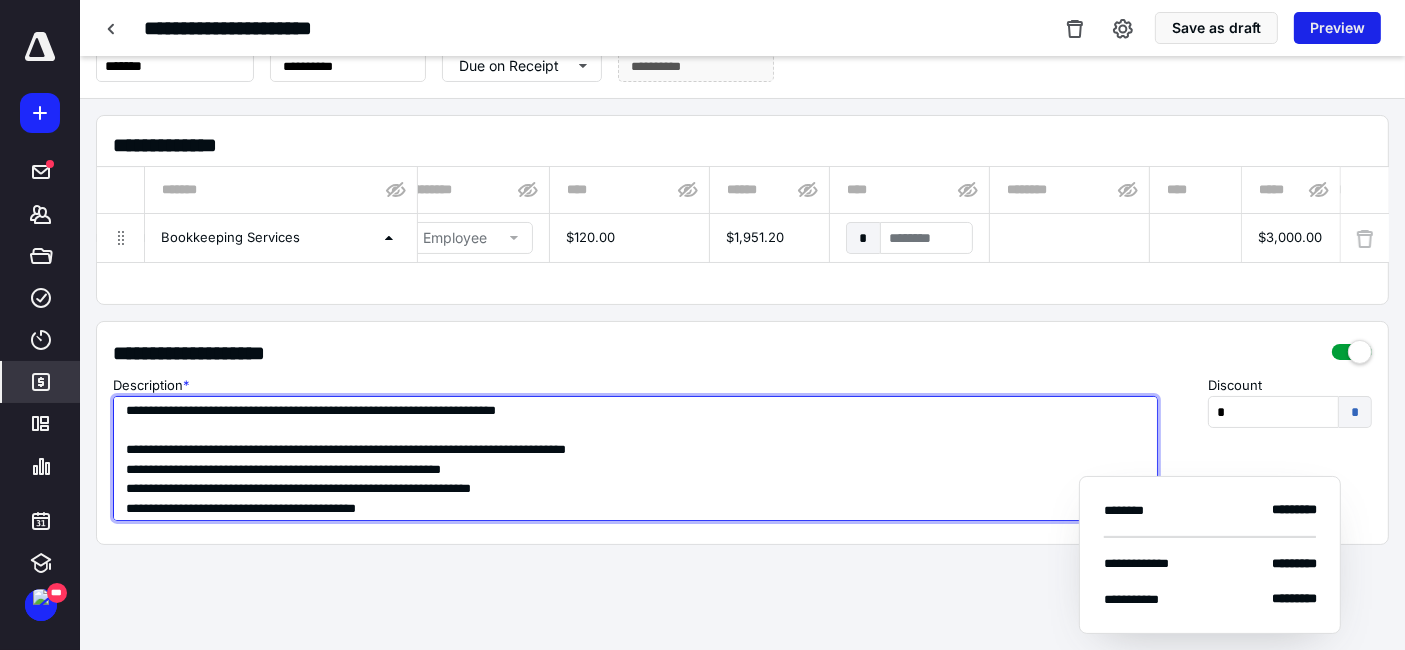 type on "**********" 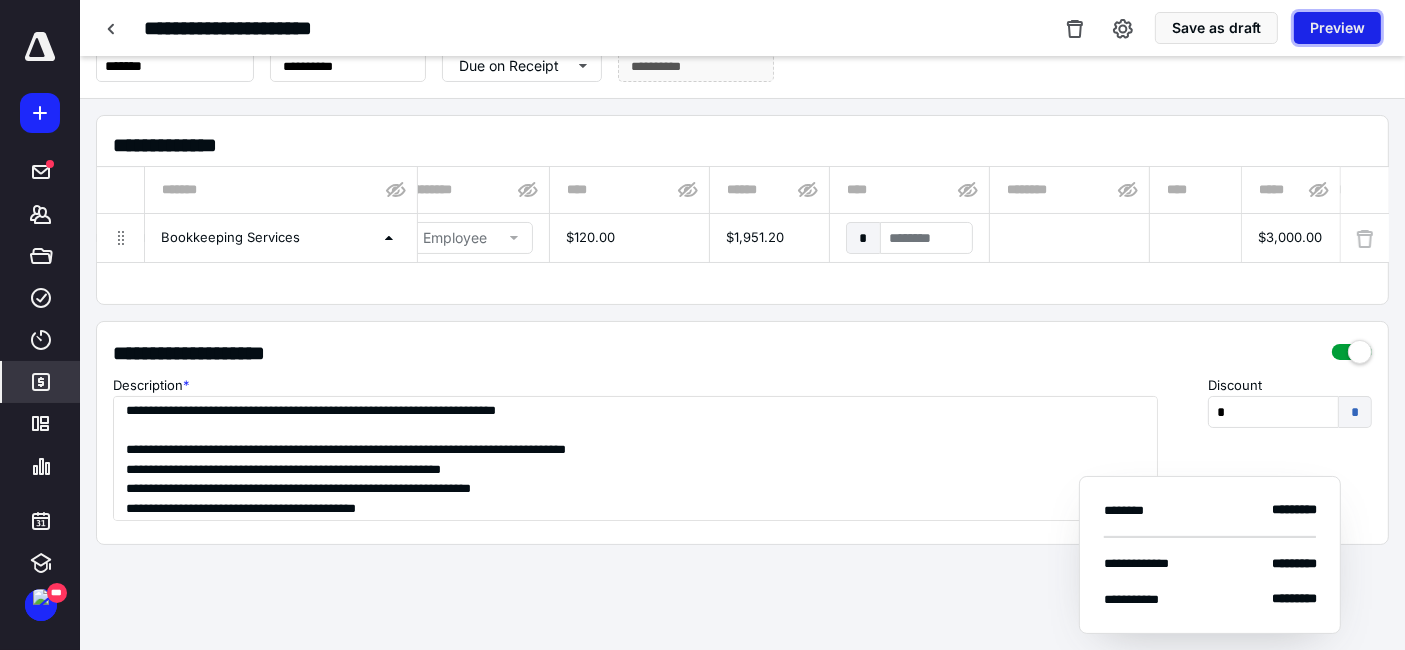 click on "Preview" at bounding box center [1337, 28] 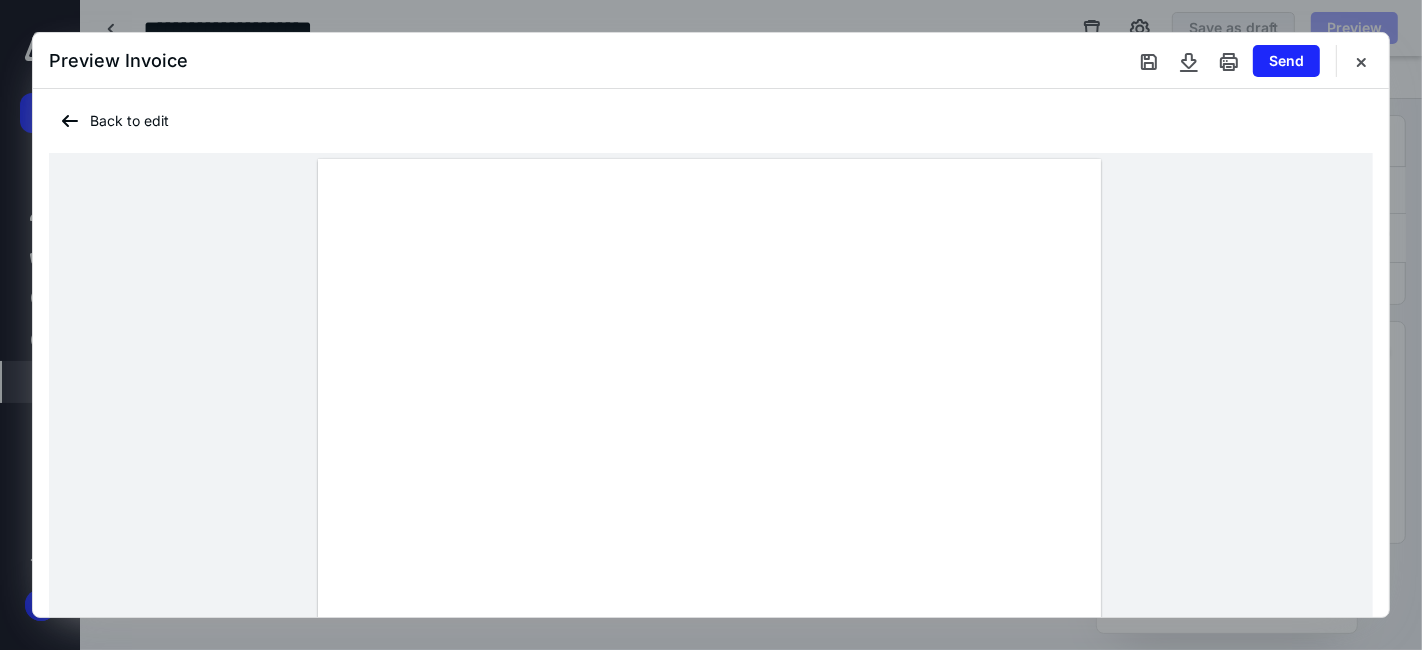 scroll, scrollTop: 444, scrollLeft: 0, axis: vertical 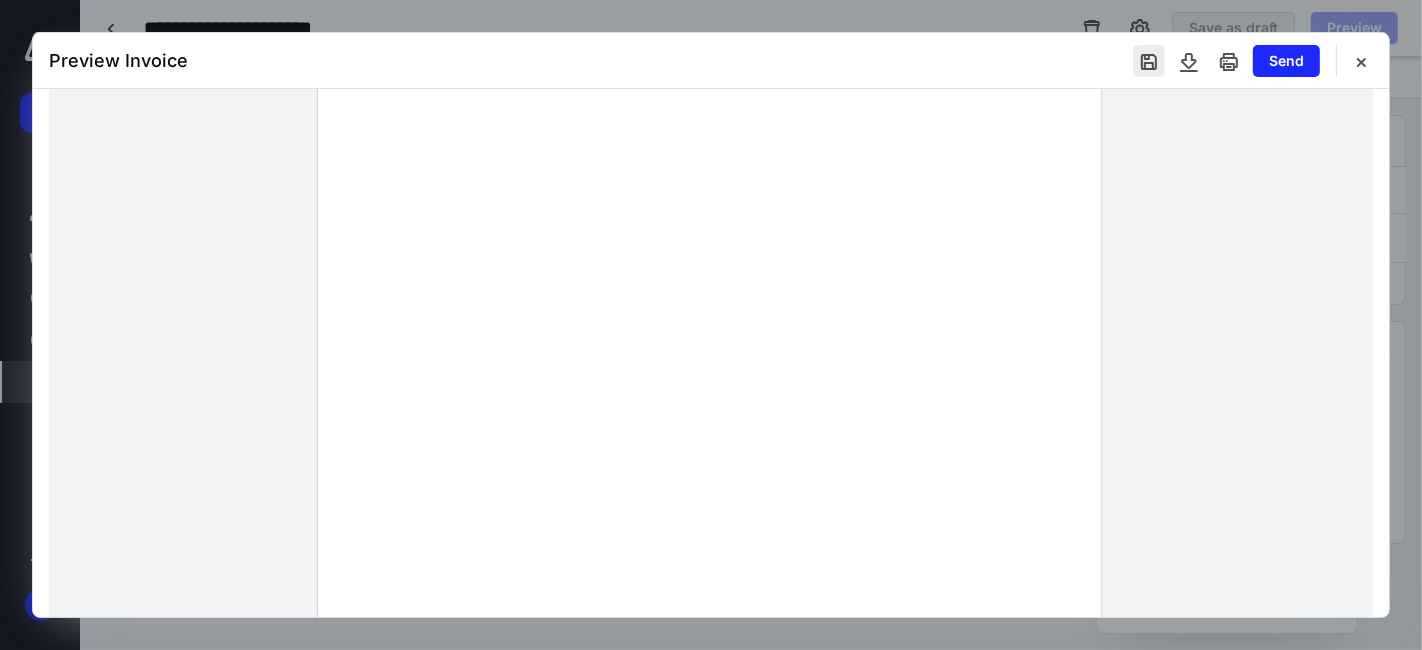 click at bounding box center [1149, 61] 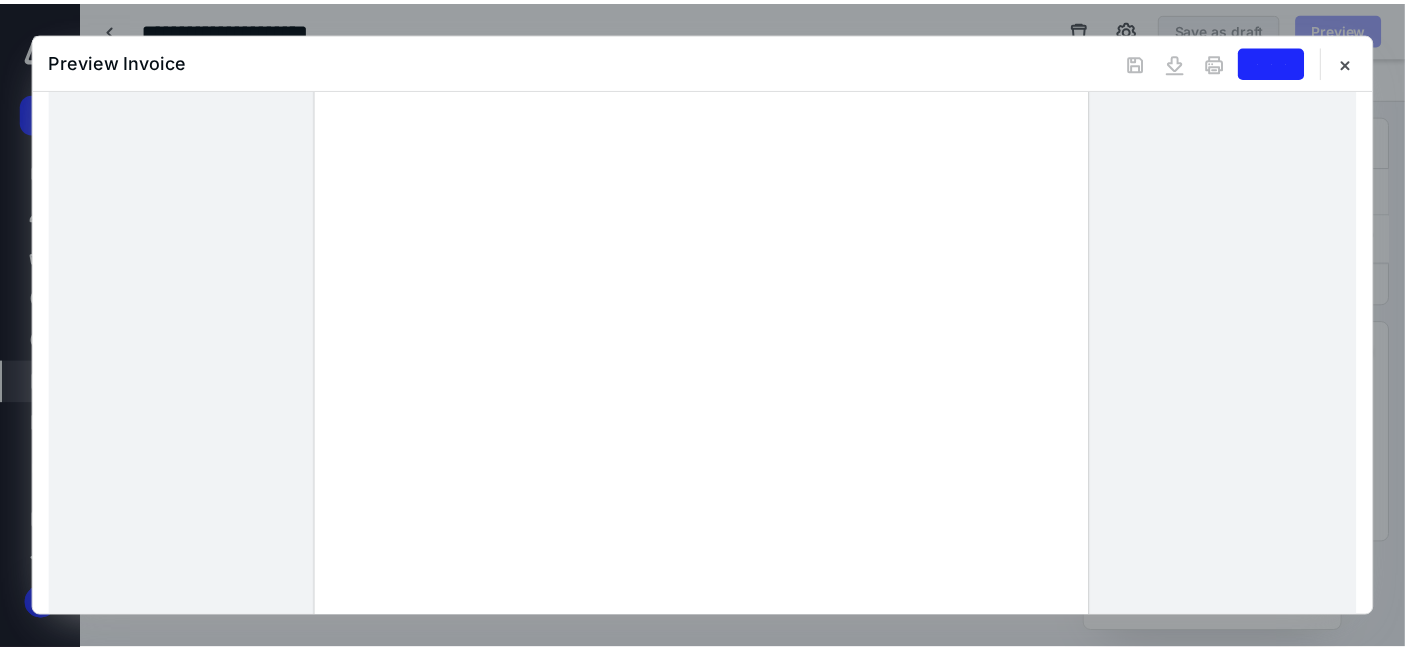 scroll, scrollTop: 0, scrollLeft: 0, axis: both 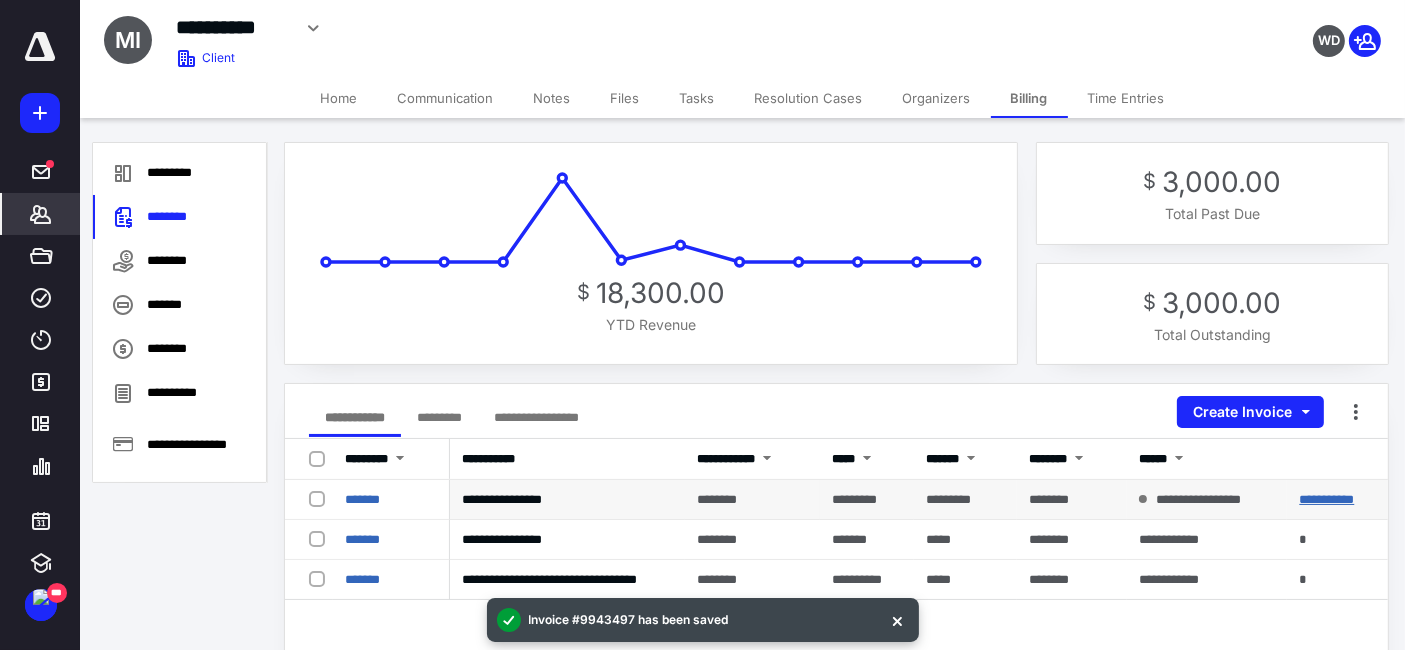 click on "**********" at bounding box center [1326, 499] 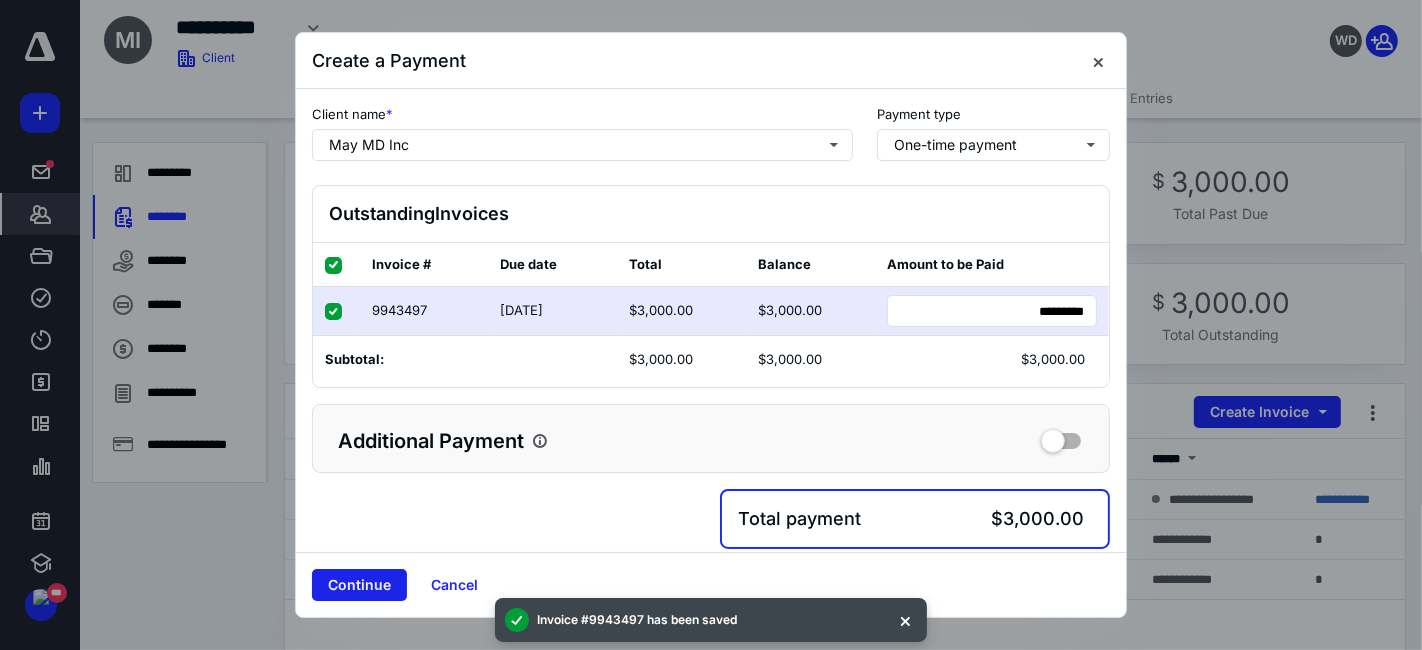 click on "Continue" at bounding box center [359, 585] 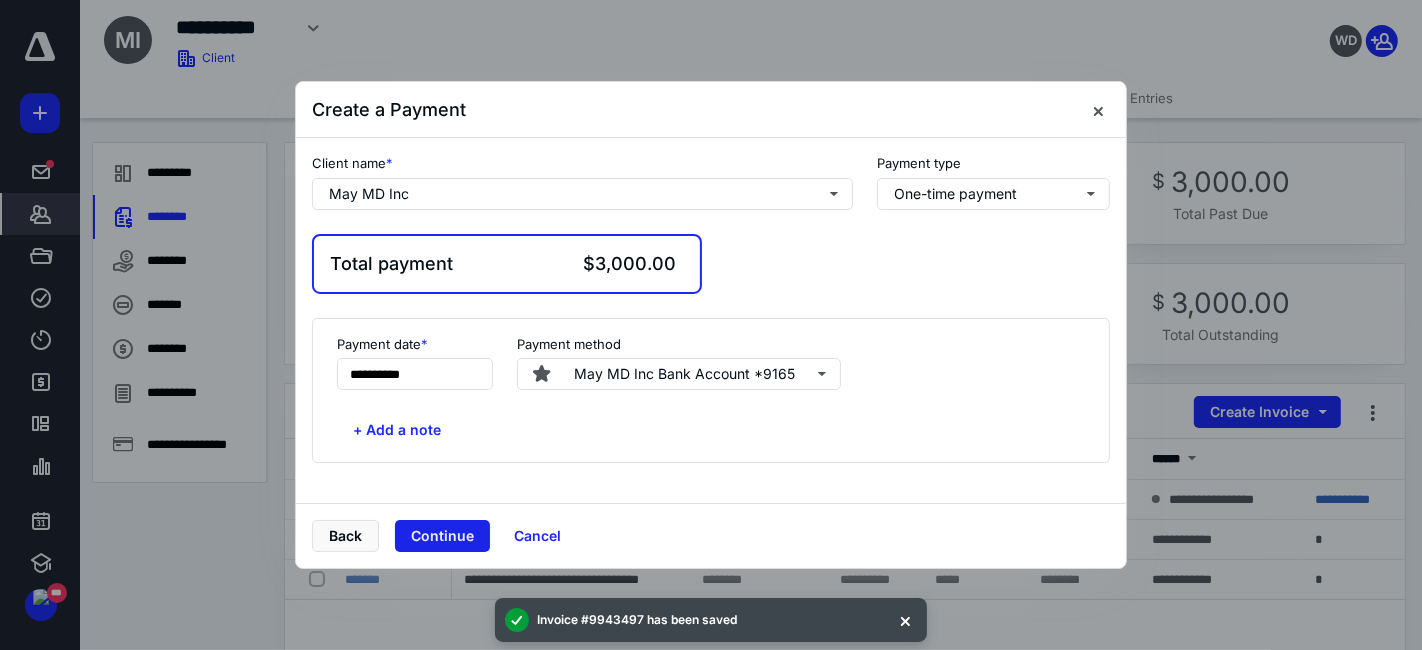 click on "Continue" at bounding box center [442, 536] 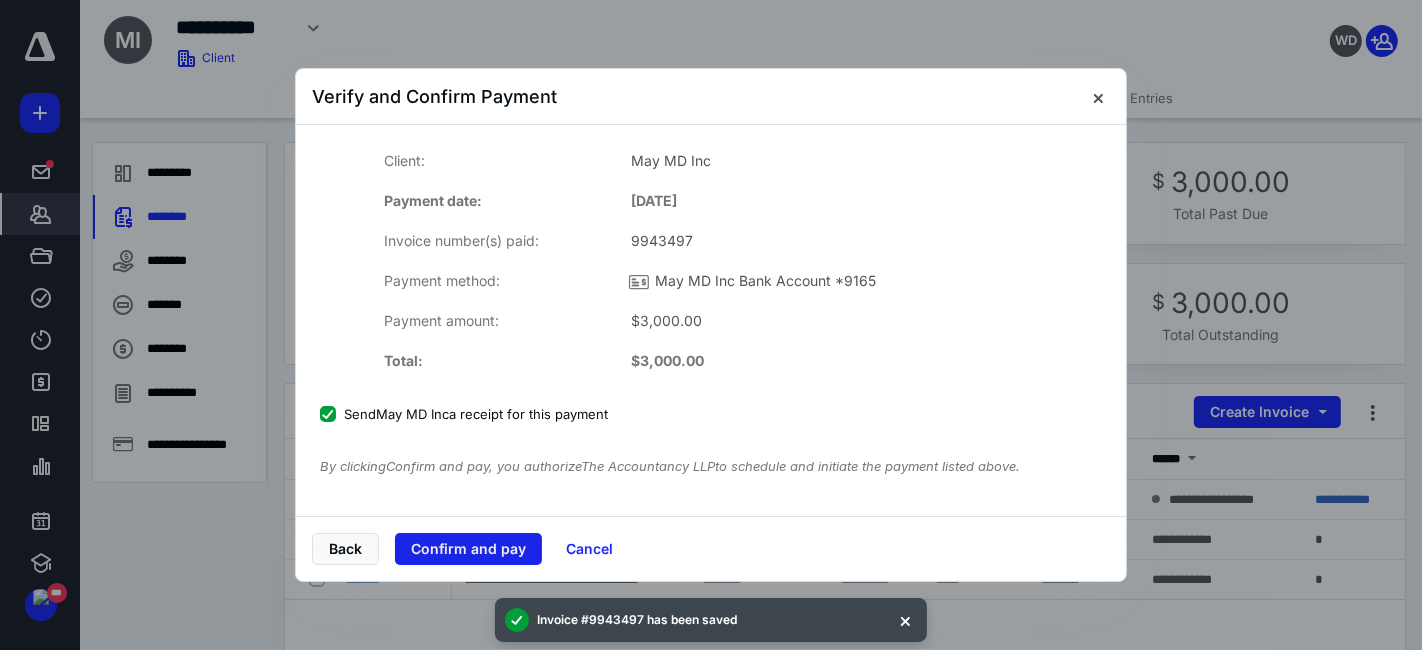click on "Confirm and pay" at bounding box center [468, 549] 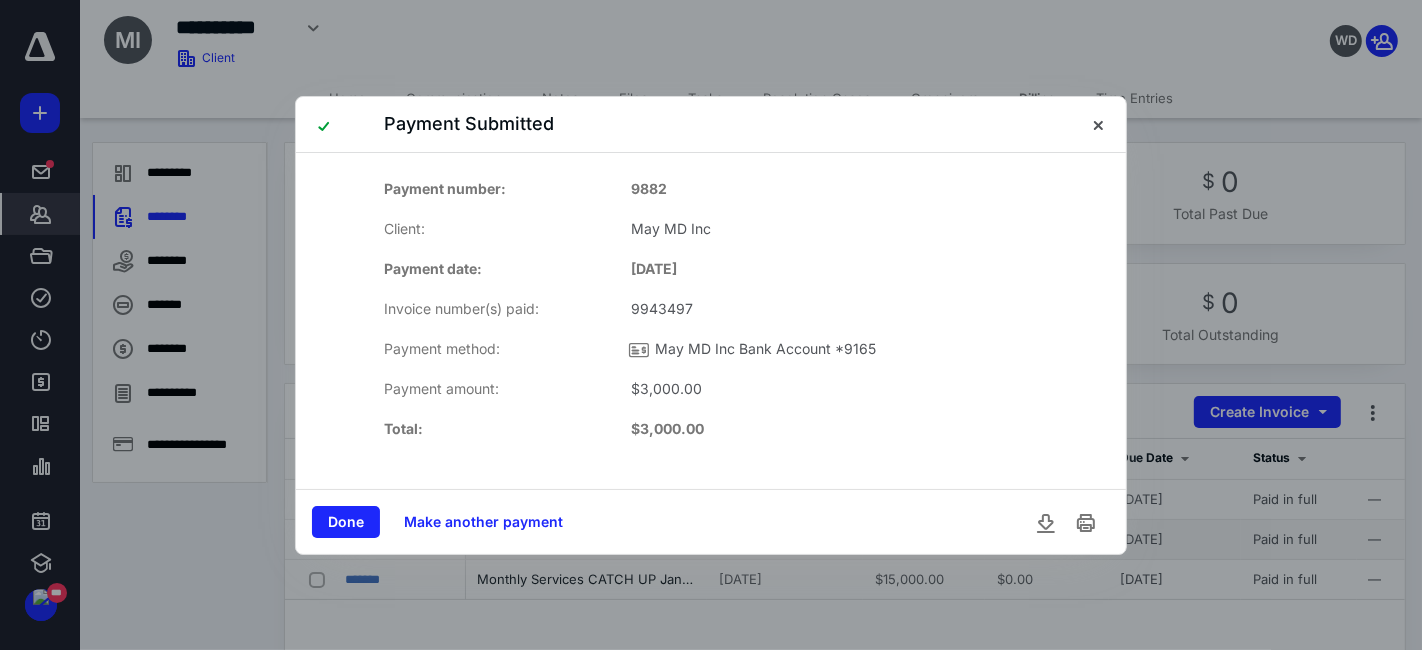 click on "Done" at bounding box center [346, 522] 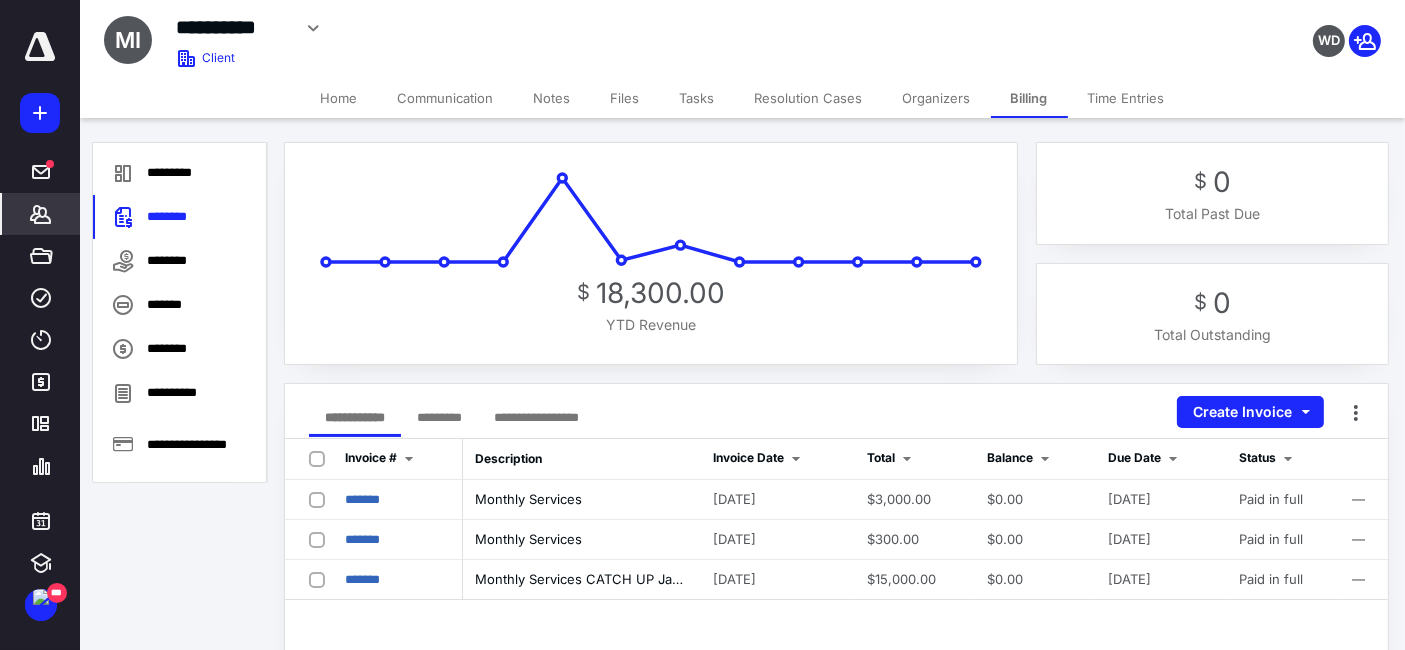 click on "*********" at bounding box center [439, 417] 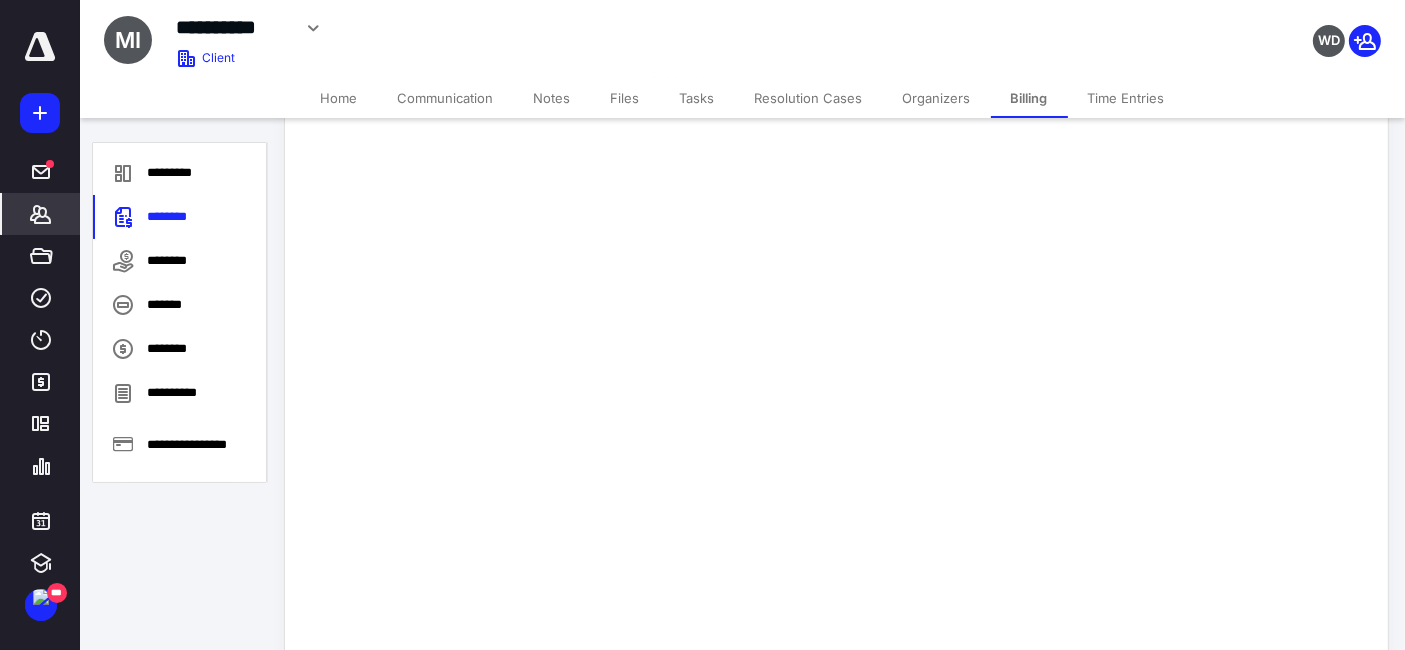 scroll, scrollTop: 333, scrollLeft: 0, axis: vertical 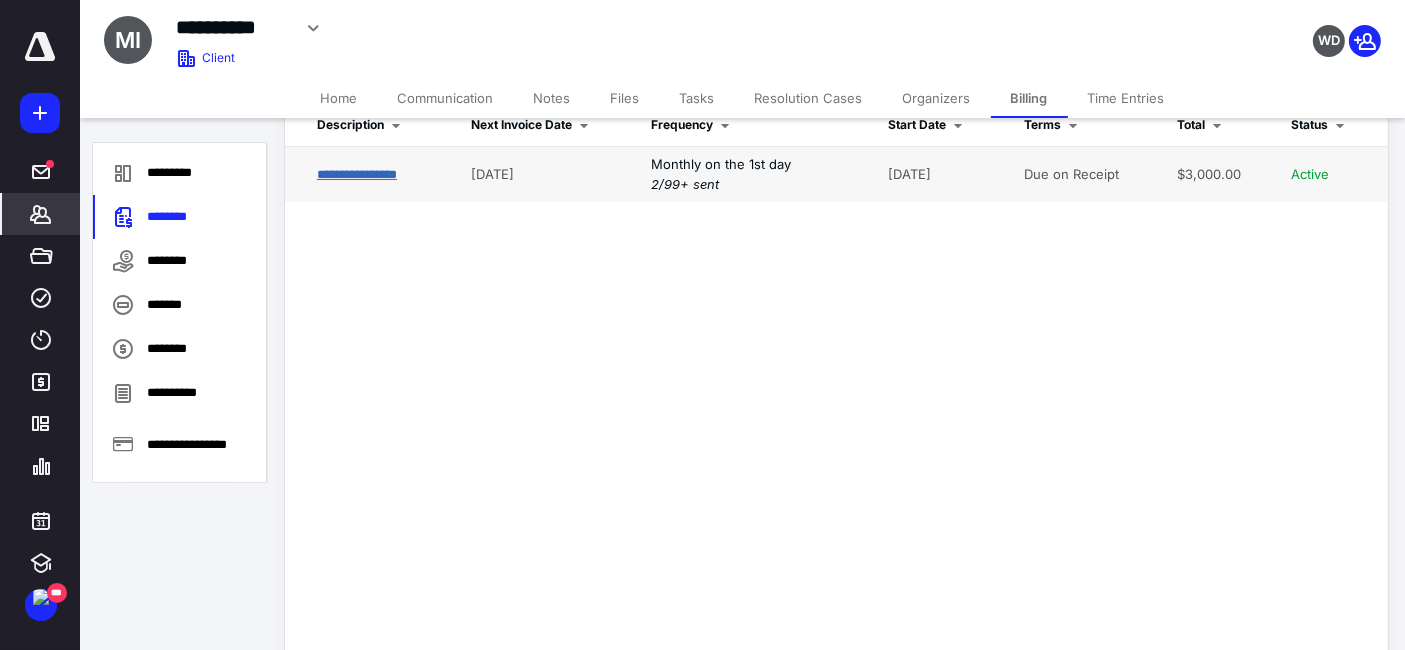 click on "**********" at bounding box center [357, 174] 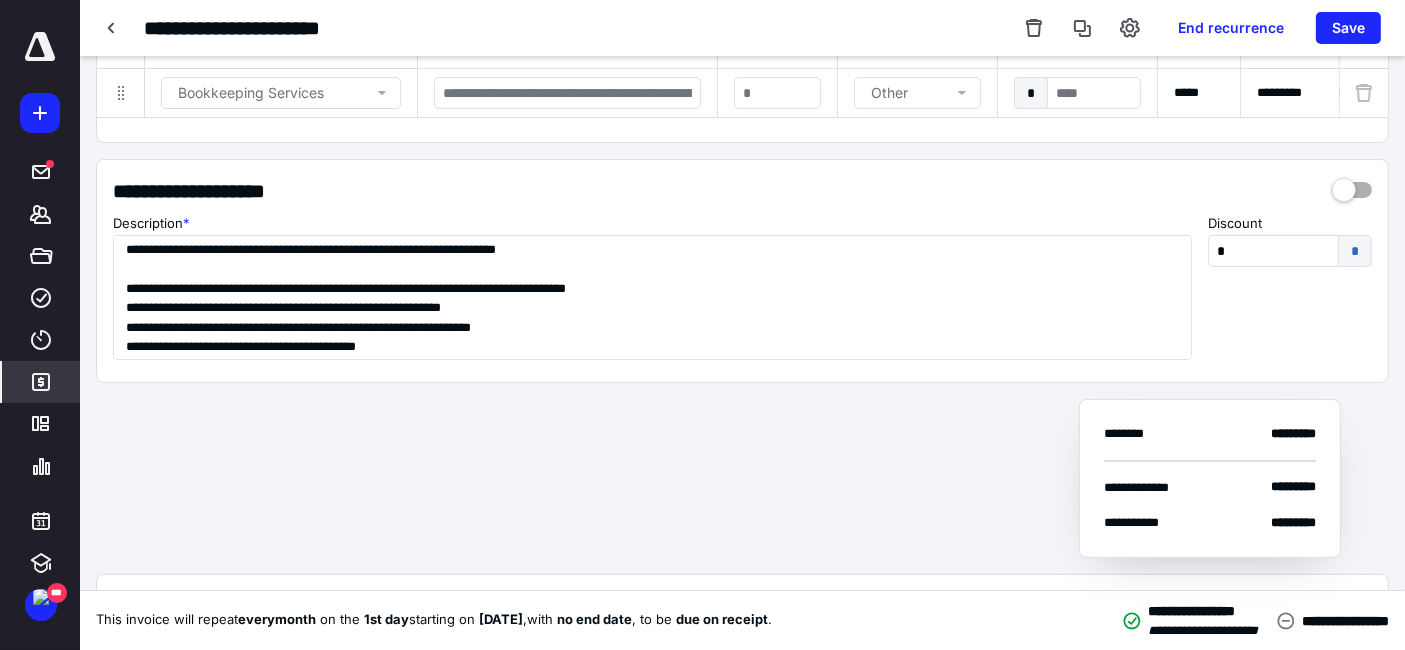scroll, scrollTop: 271, scrollLeft: 0, axis: vertical 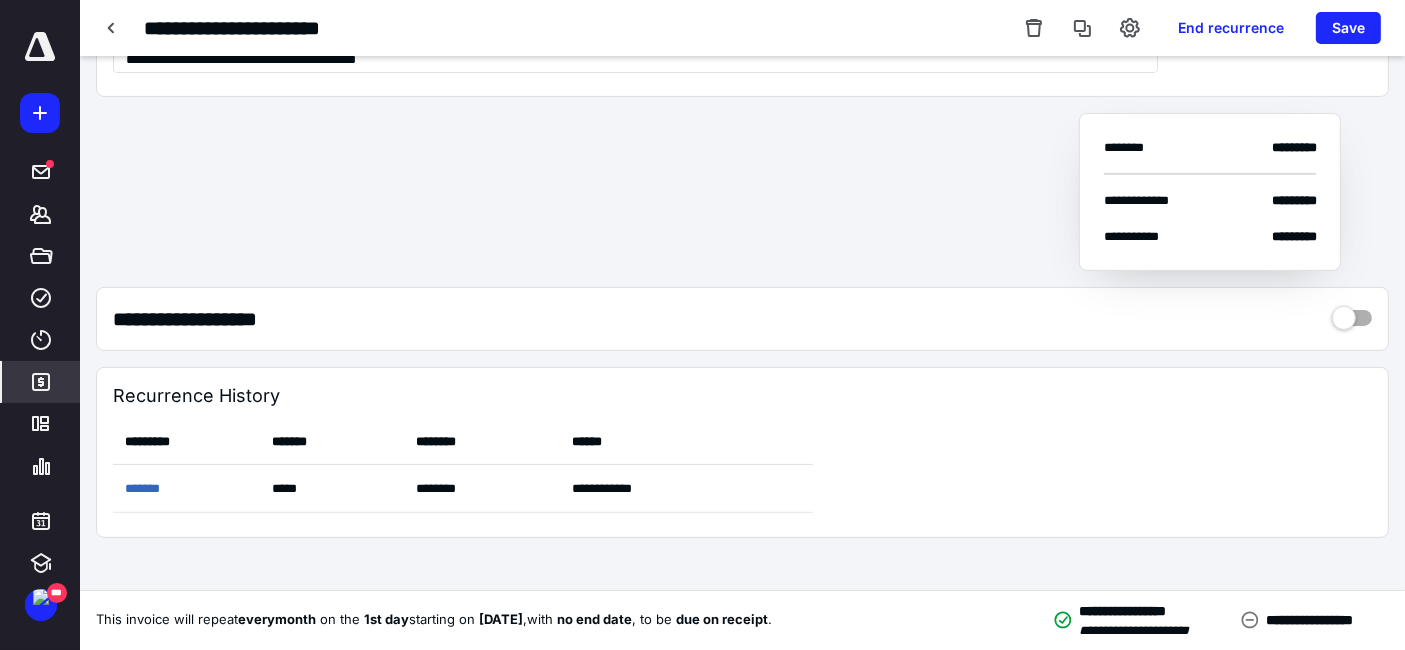 click on "**********" at bounding box center (742, 319) 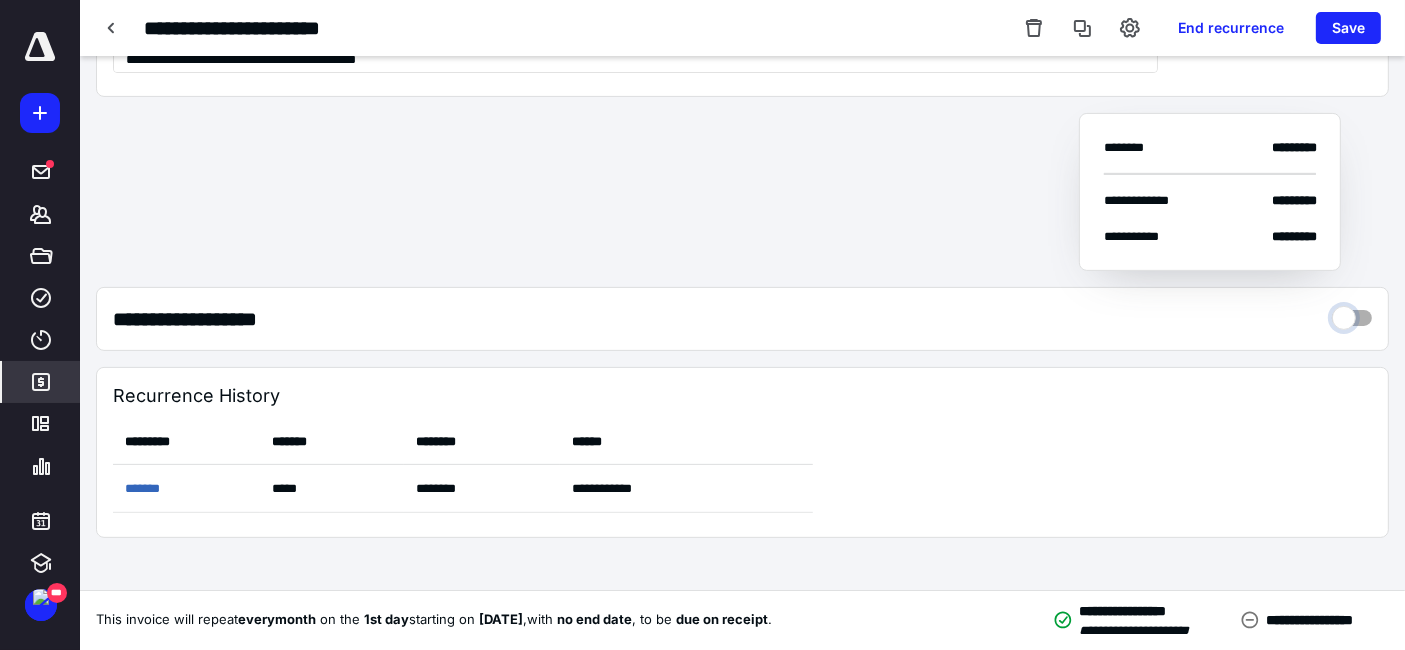 click at bounding box center (1352, 313) 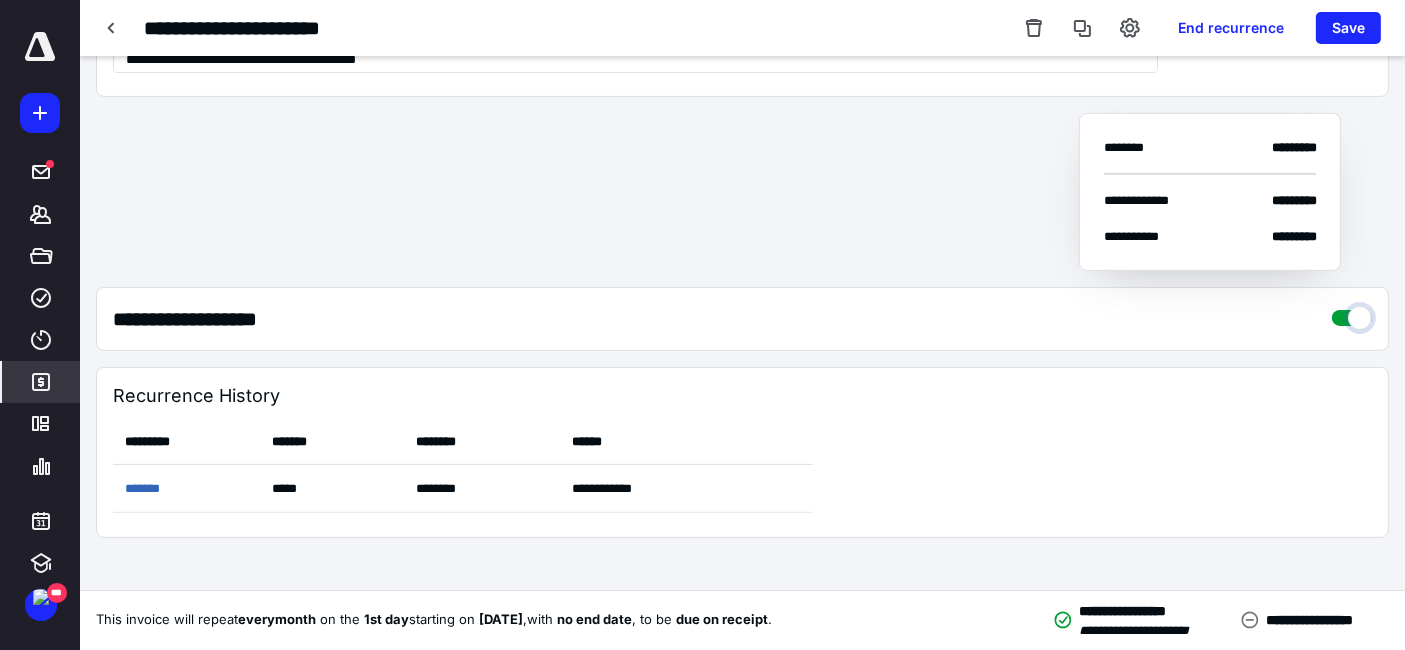 checkbox on "****" 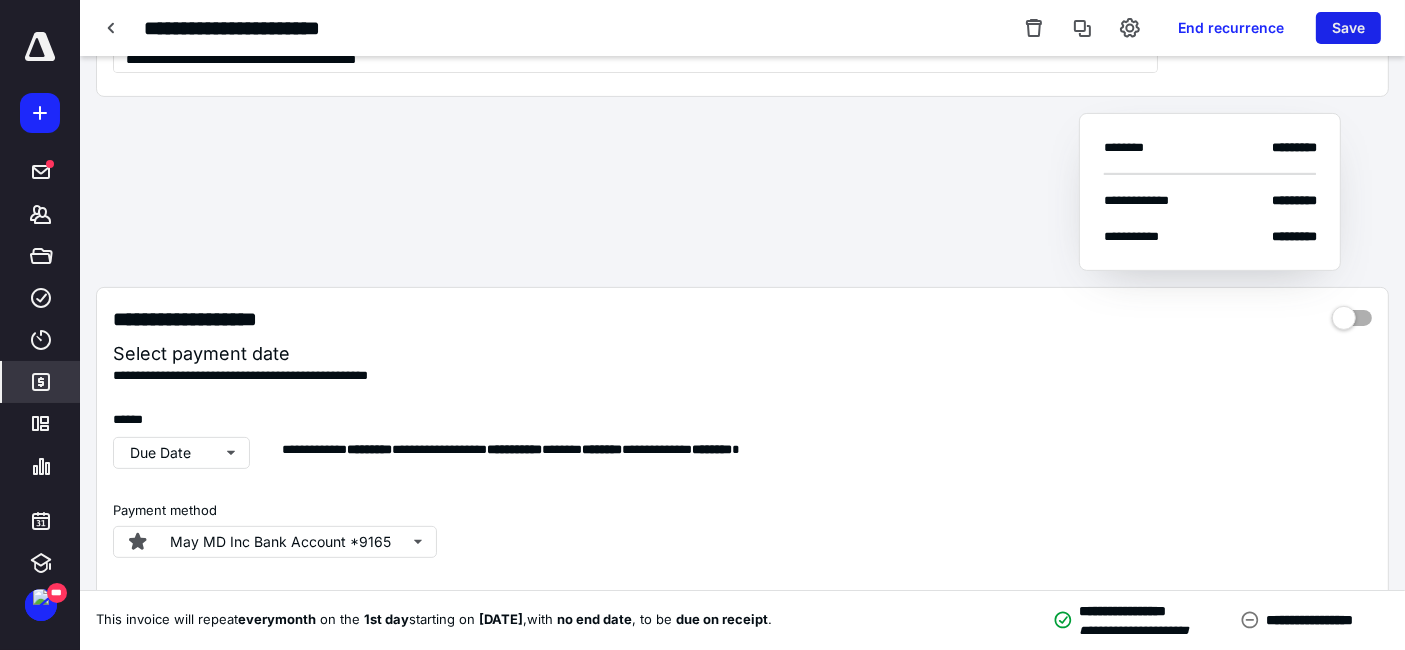 click on "Save" at bounding box center (1348, 28) 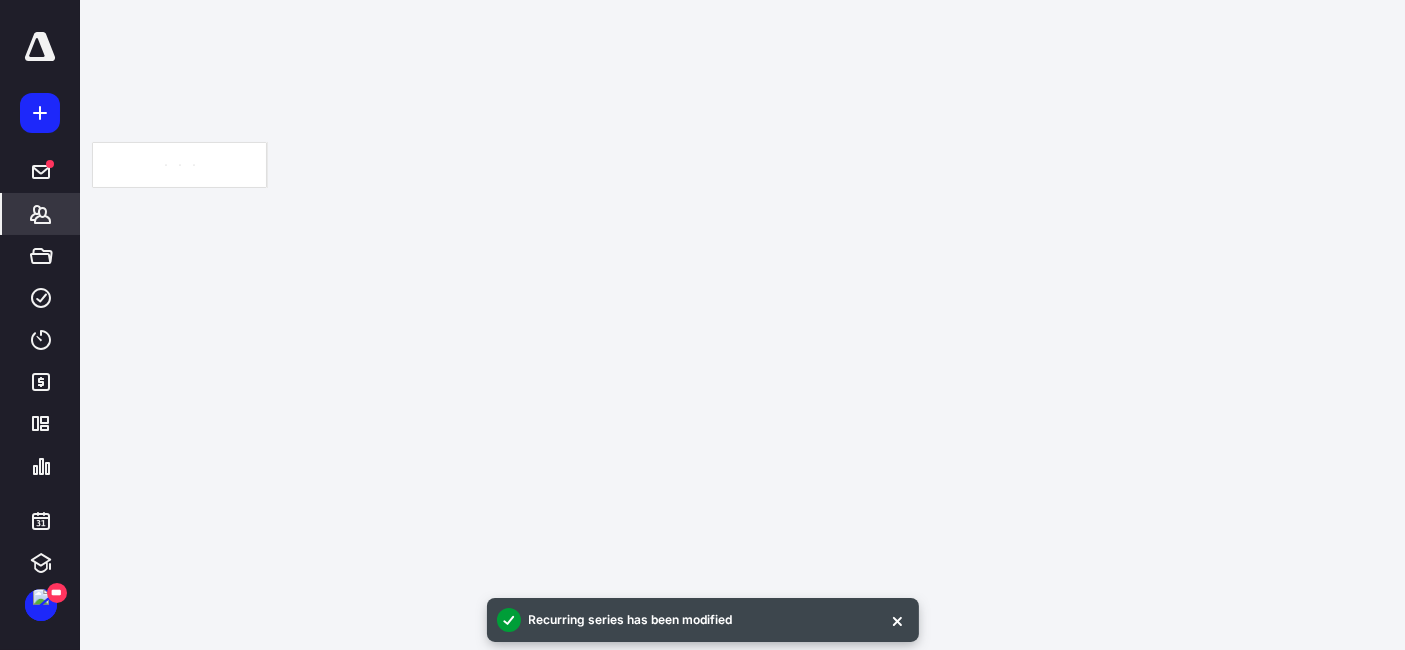 scroll, scrollTop: 0, scrollLeft: 0, axis: both 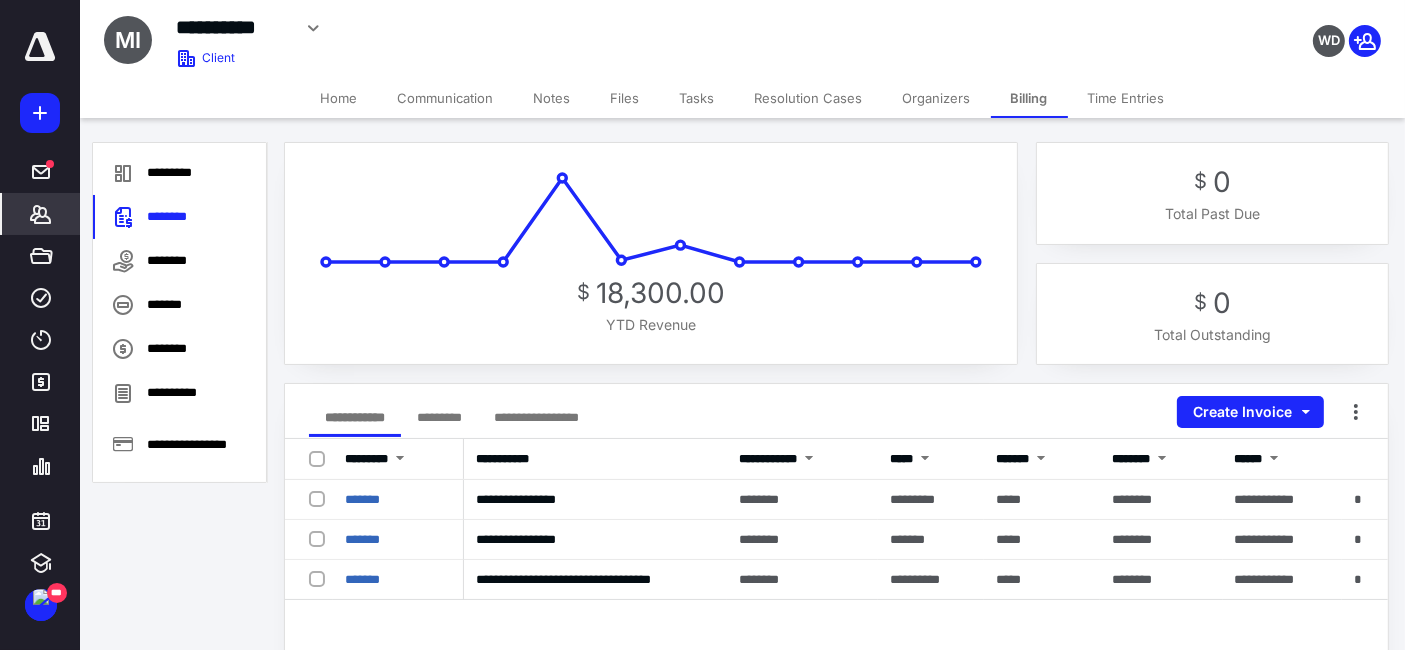 click on "*********" at bounding box center (439, 417) 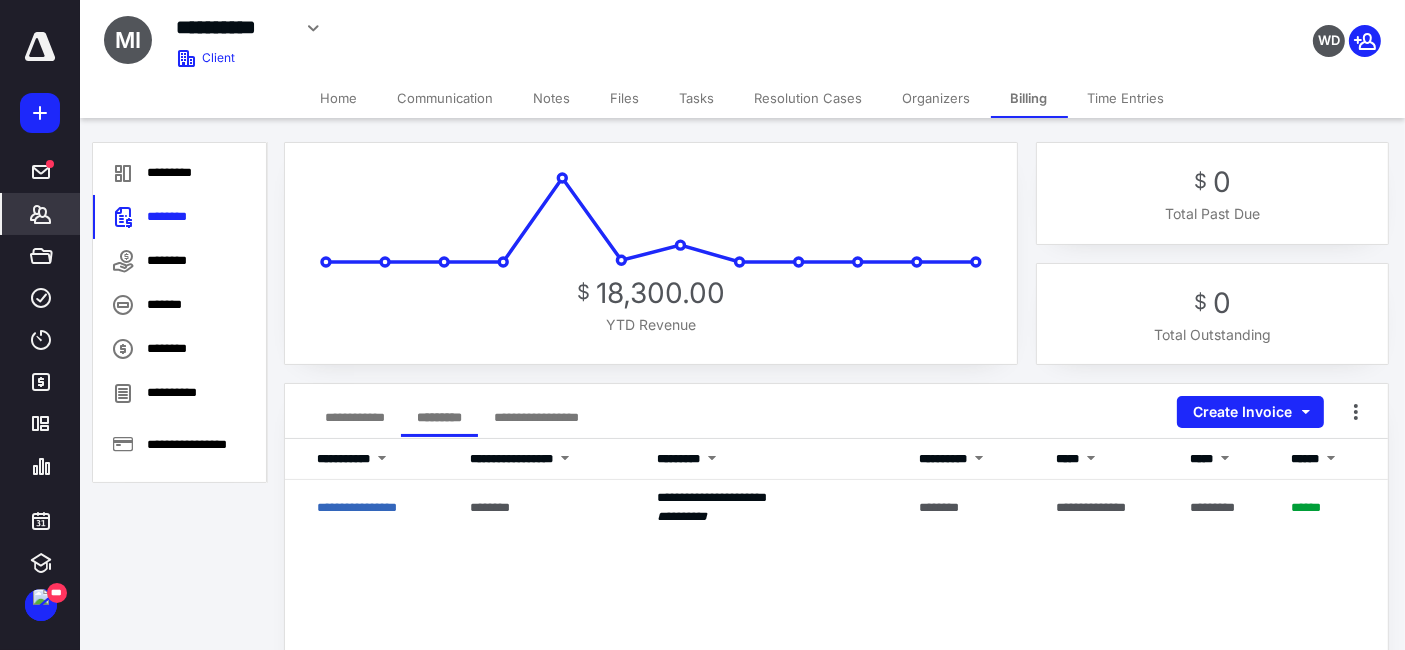 click on "Home" at bounding box center (339, 98) 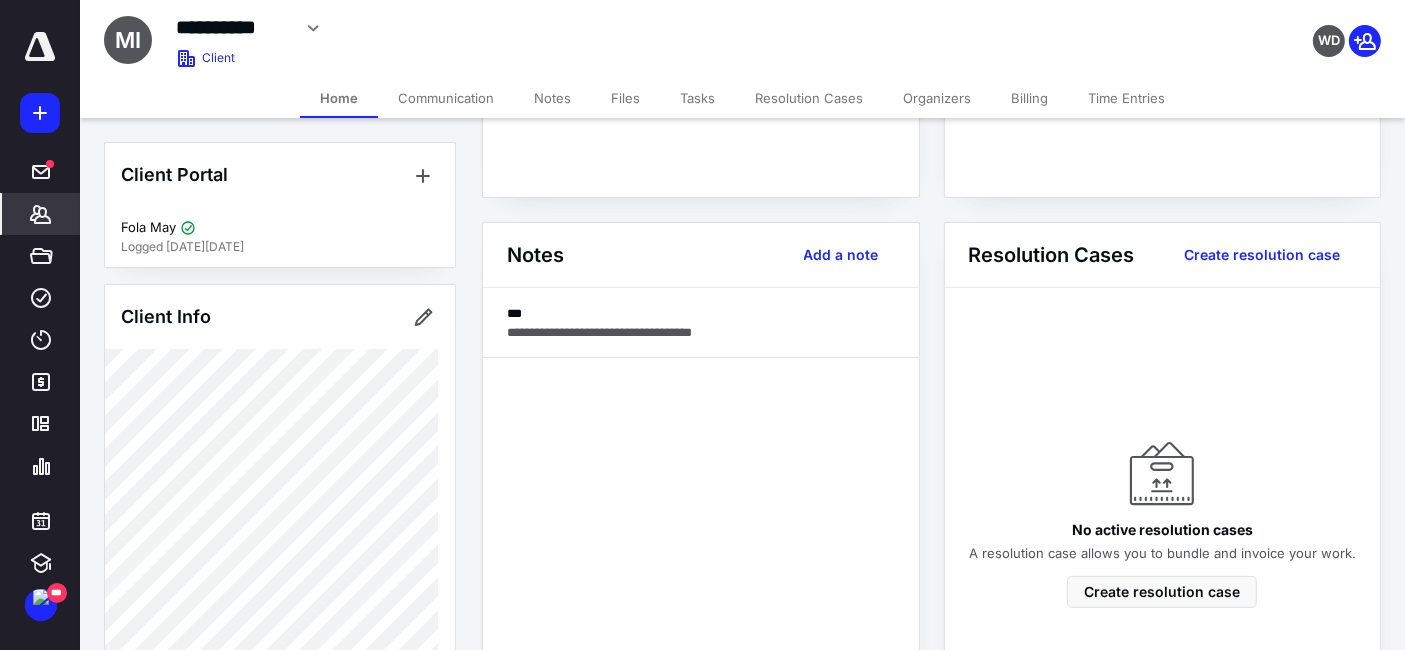 scroll, scrollTop: 0, scrollLeft: 0, axis: both 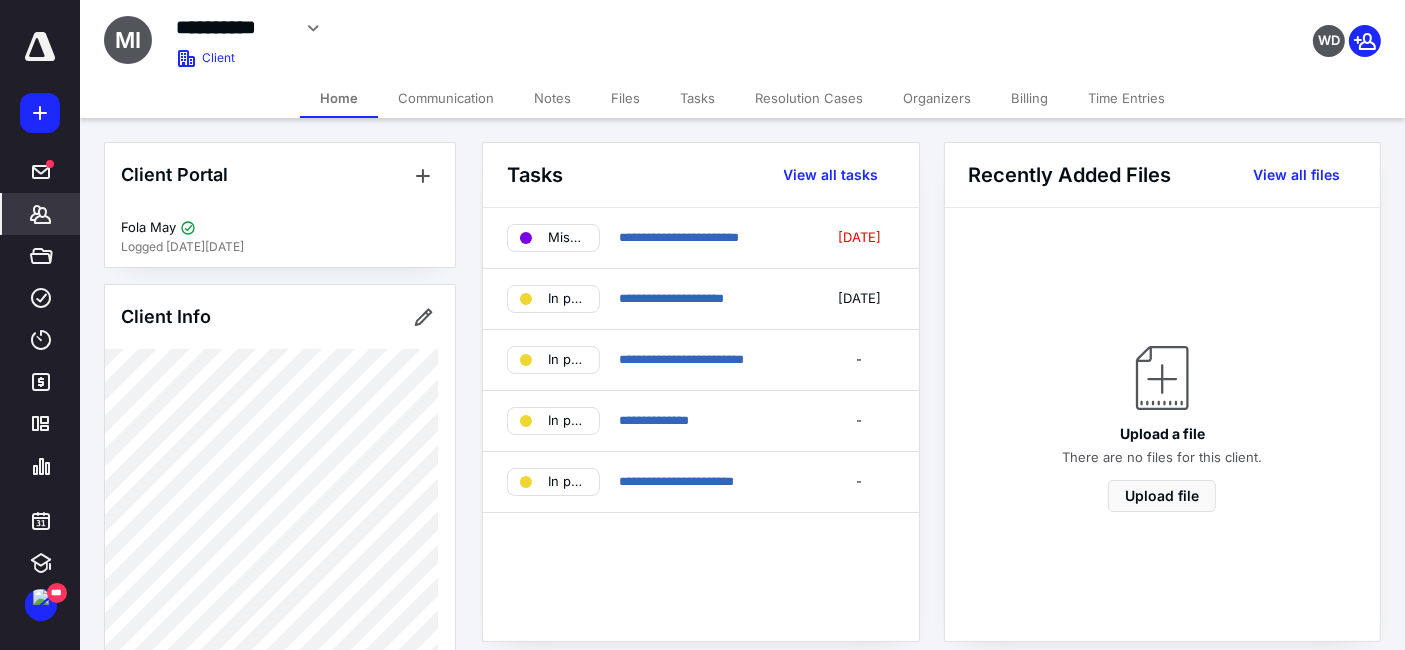 click on "**********" at bounding box center [562, 39] 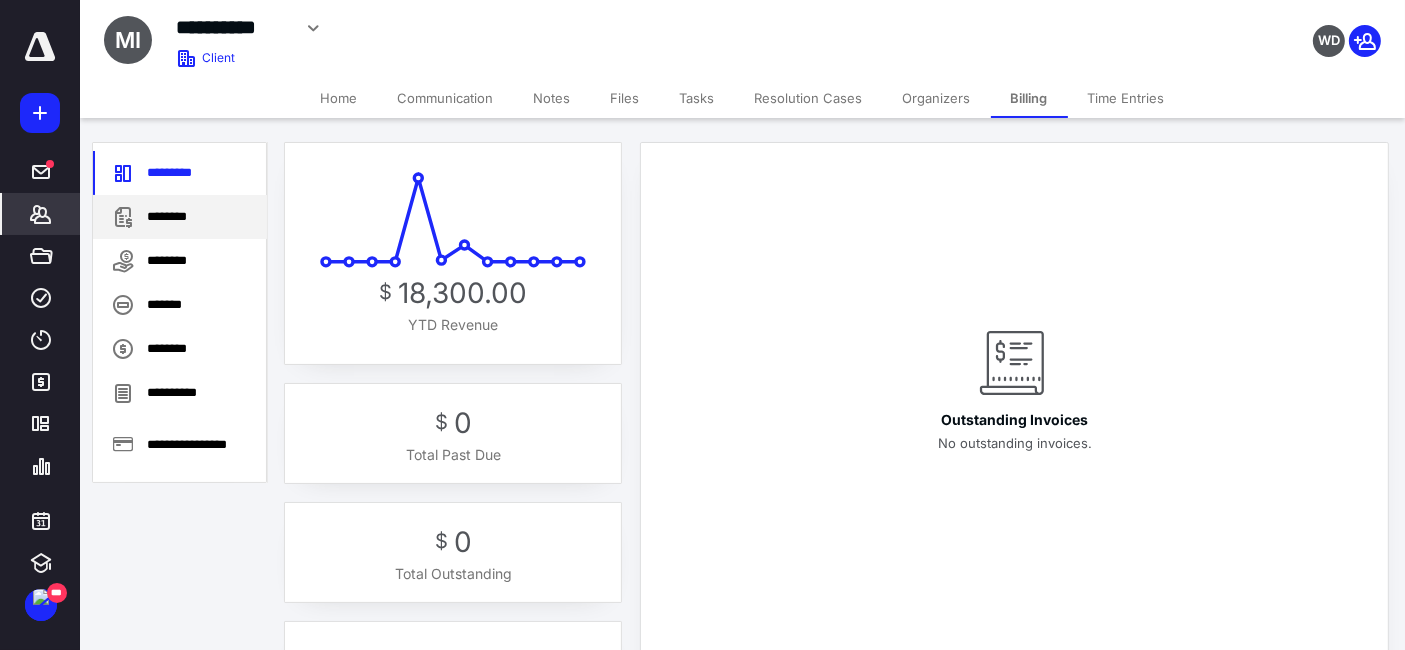 click on "********" at bounding box center (180, 217) 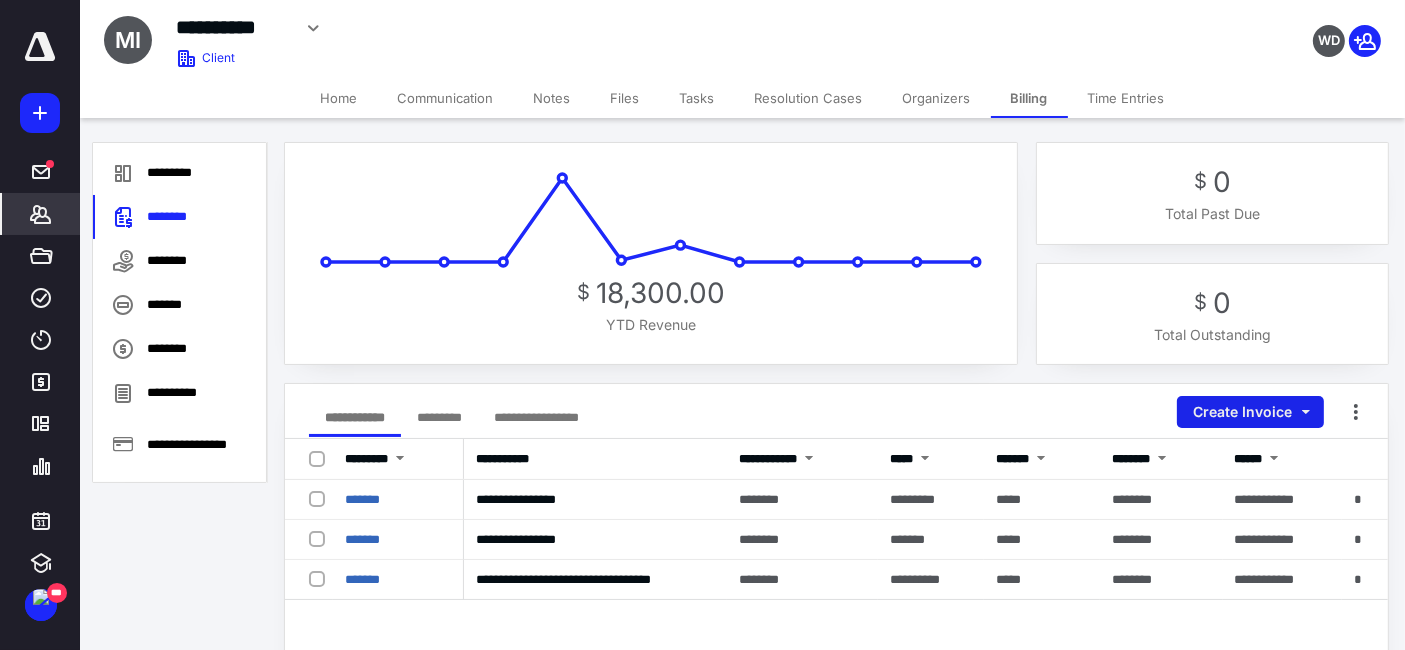 click on "Create Invoice" at bounding box center [1250, 412] 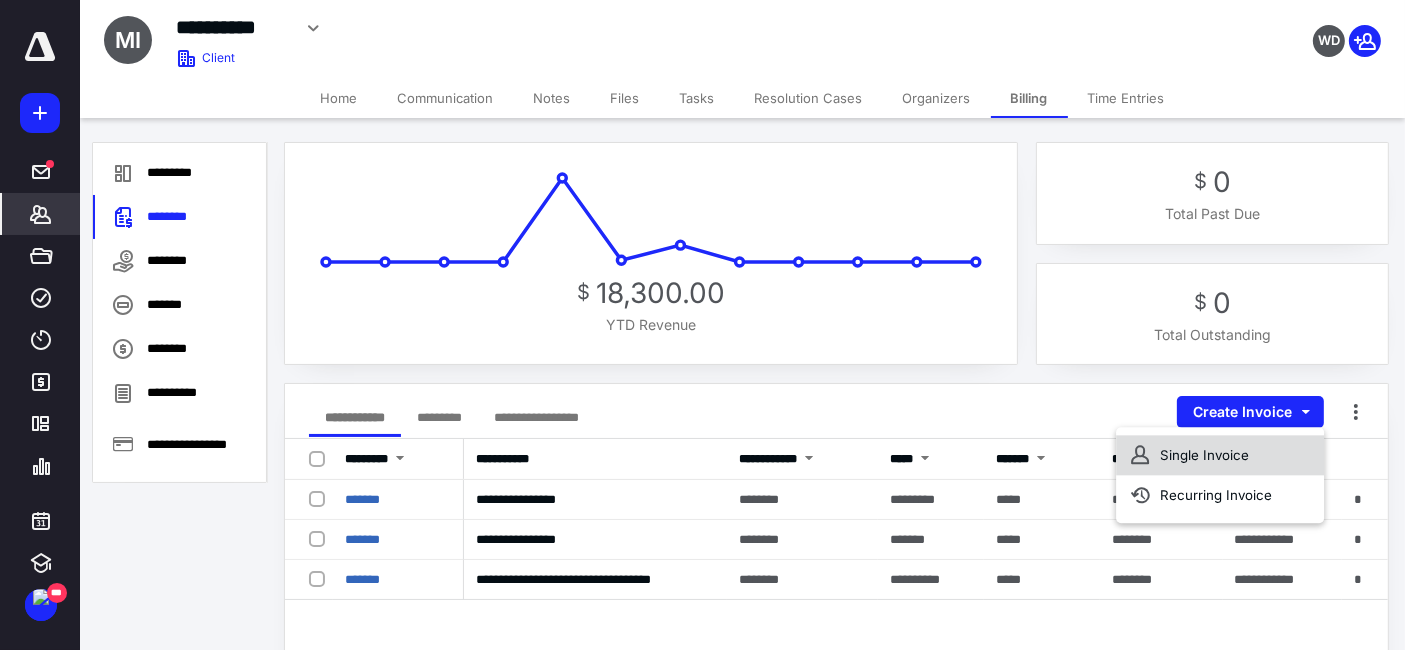 click on "Single Invoice" at bounding box center (1220, 455) 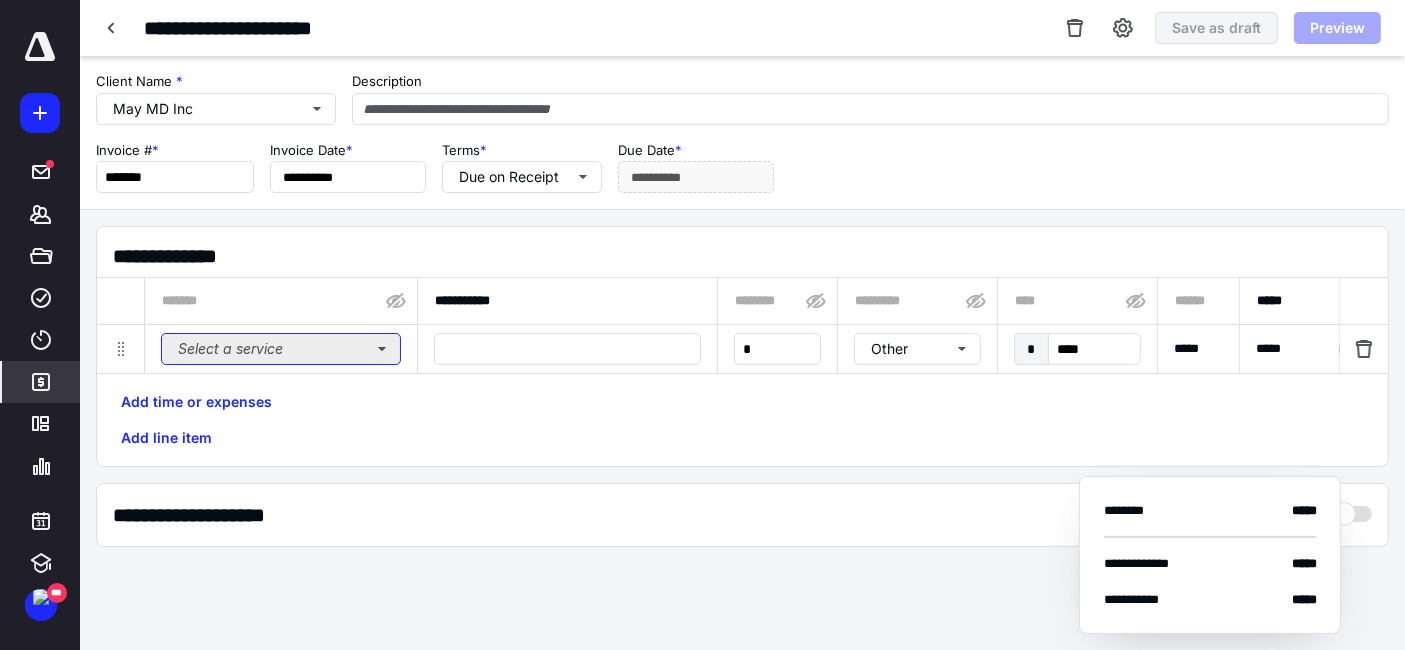 click on "Select a service" at bounding box center [281, 349] 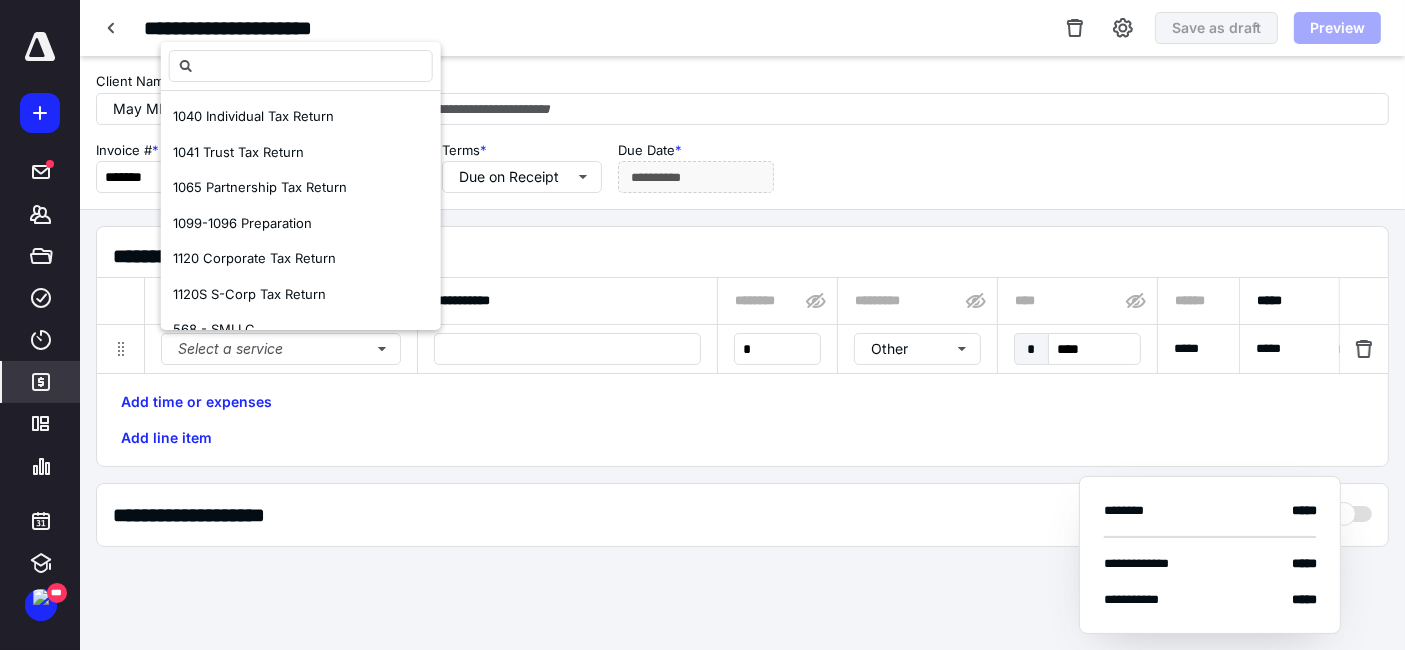 click on "Add time or expenses Add line item" at bounding box center [742, 420] 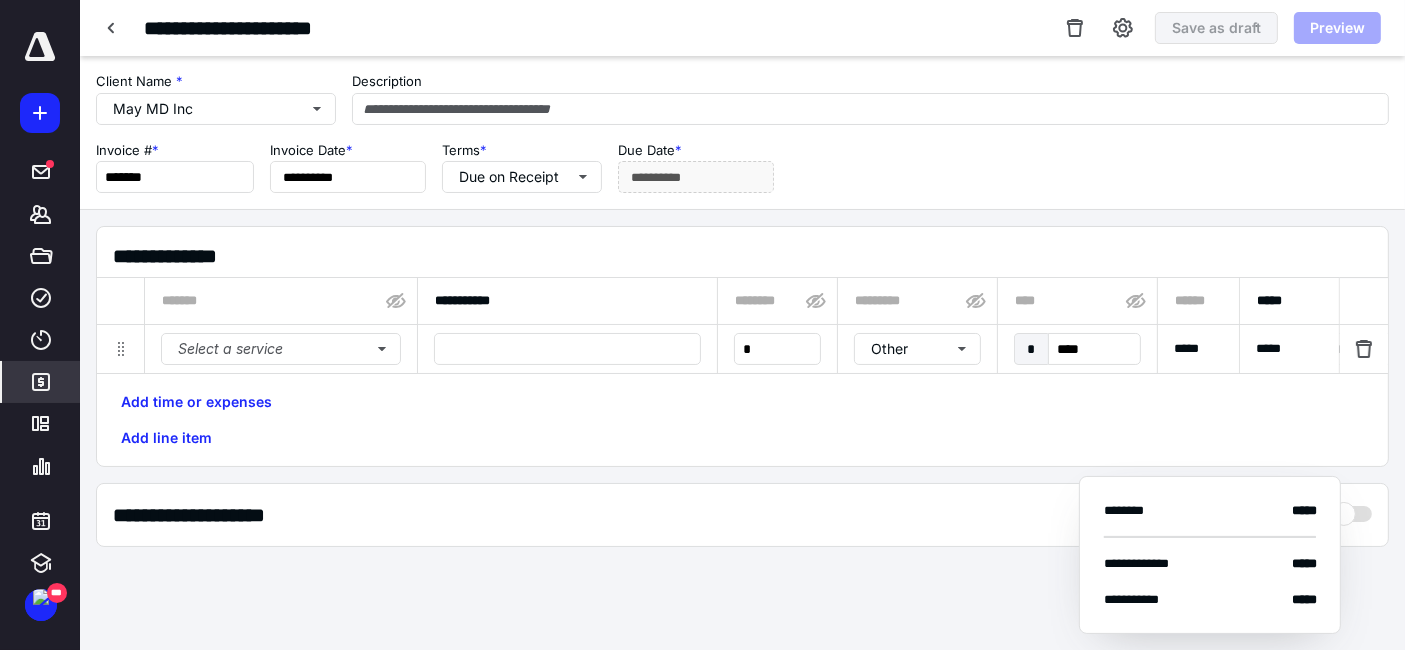 click at bounding box center [1352, 509] 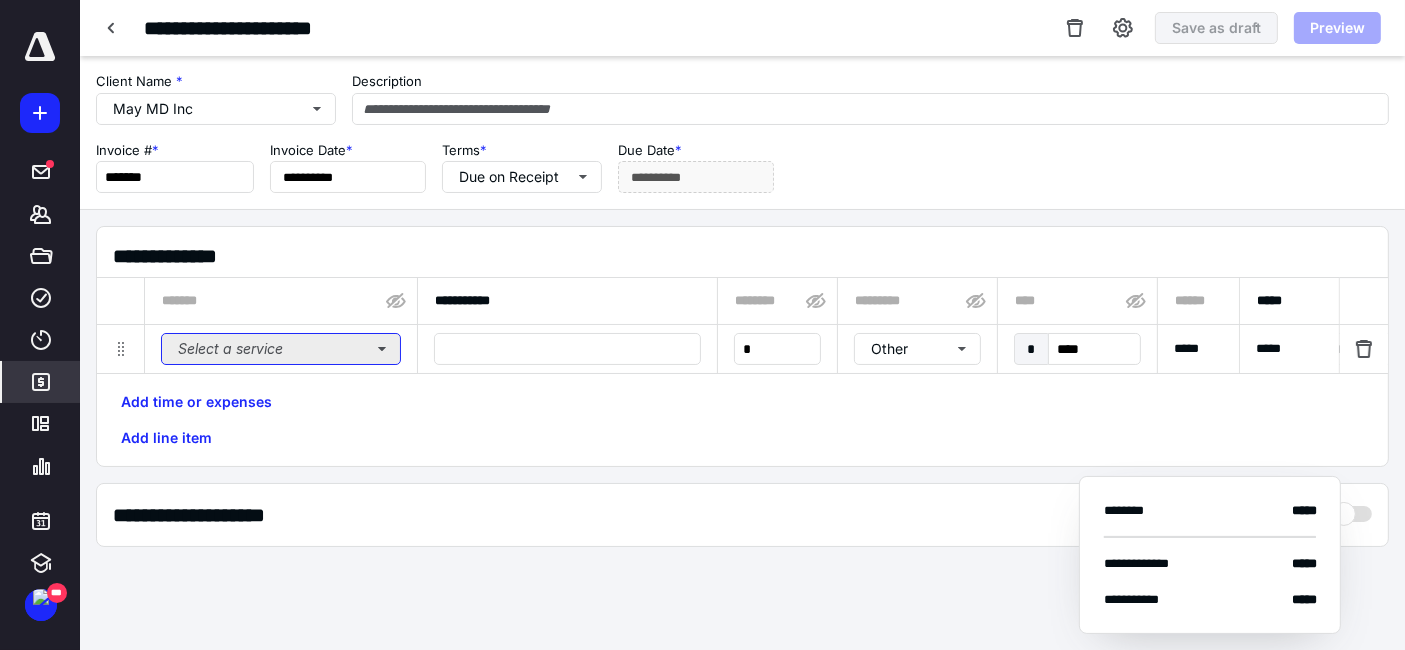 click on "Select a service" at bounding box center (281, 349) 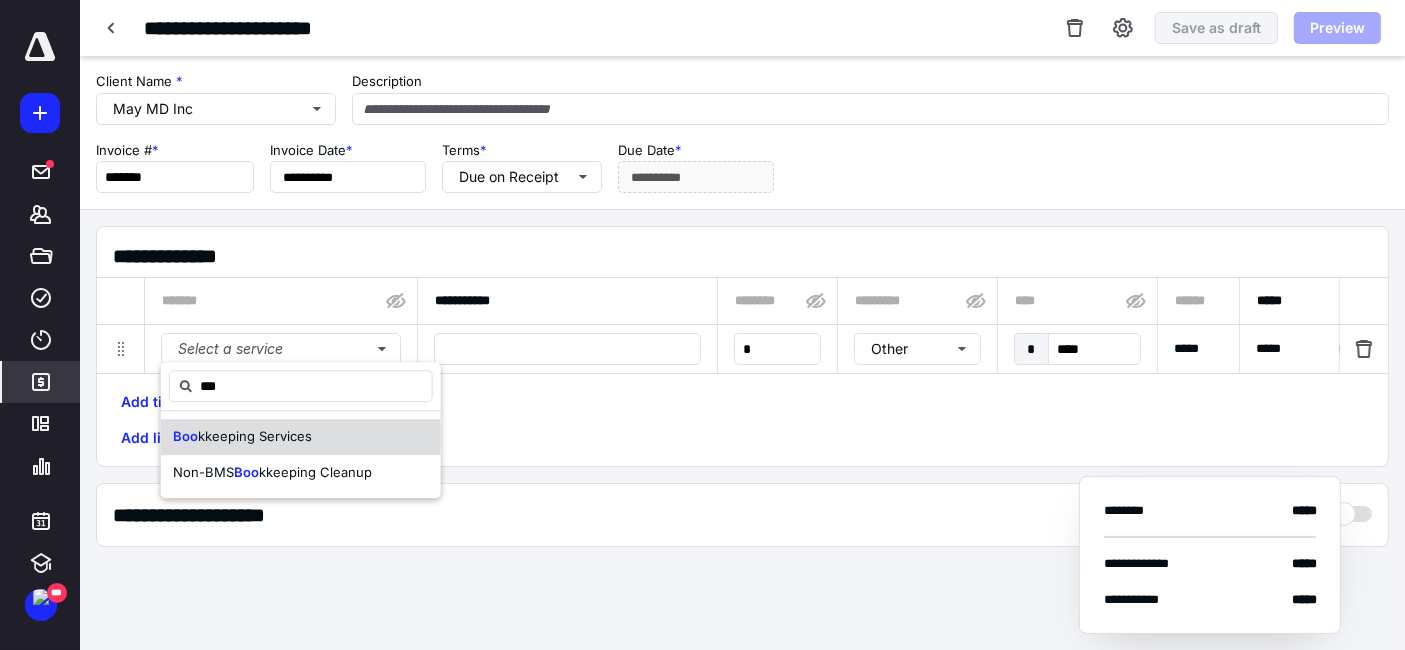click on "kkeeping Services" at bounding box center (255, 436) 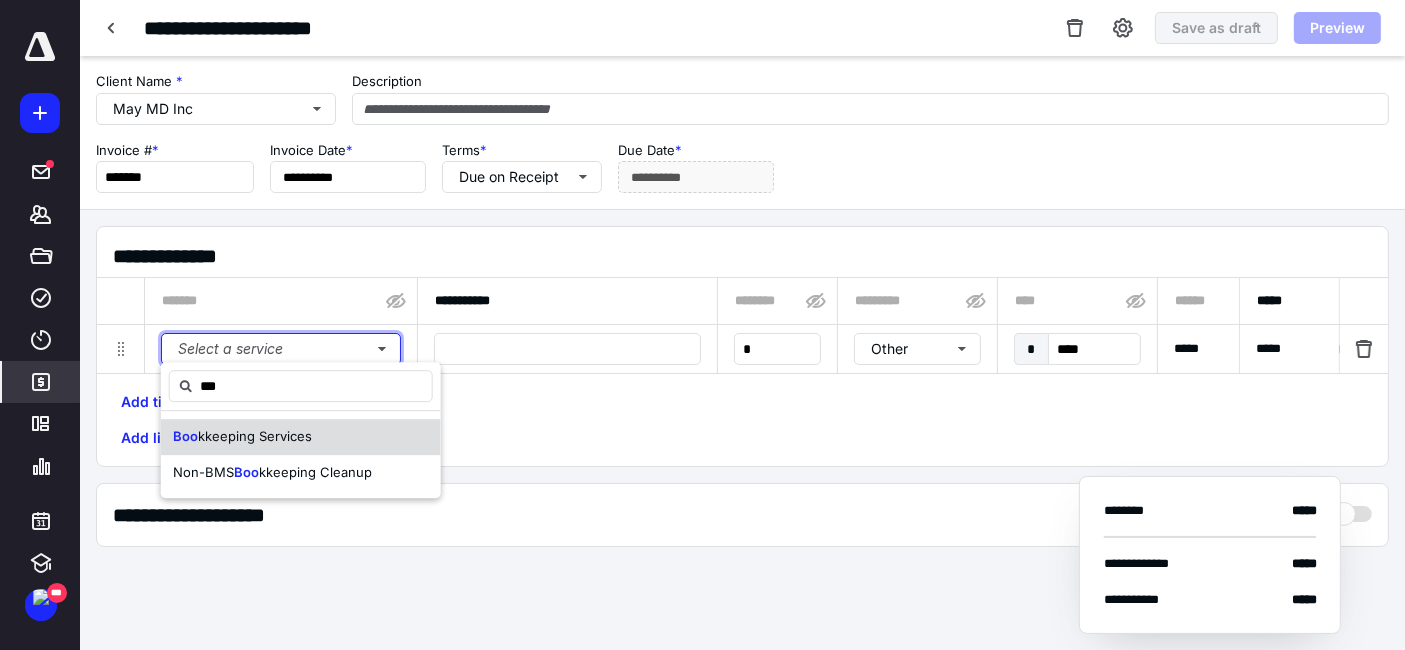 type 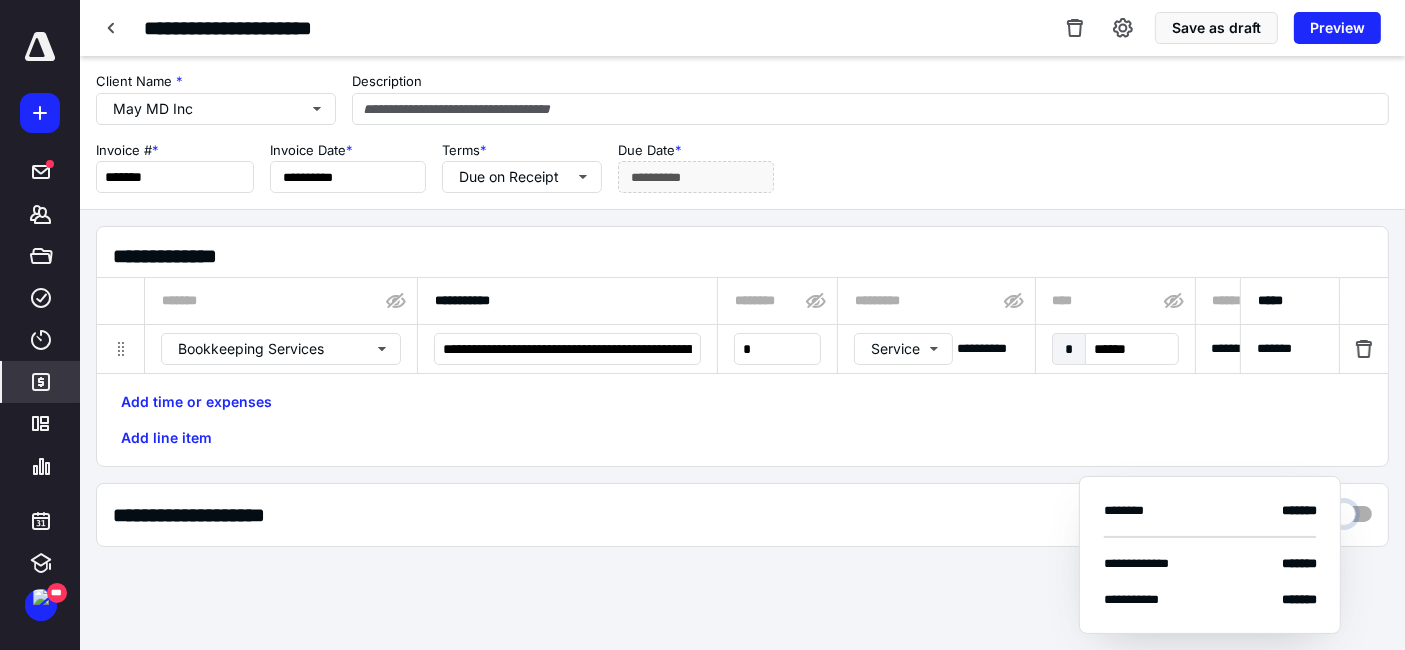 click at bounding box center [1352, 509] 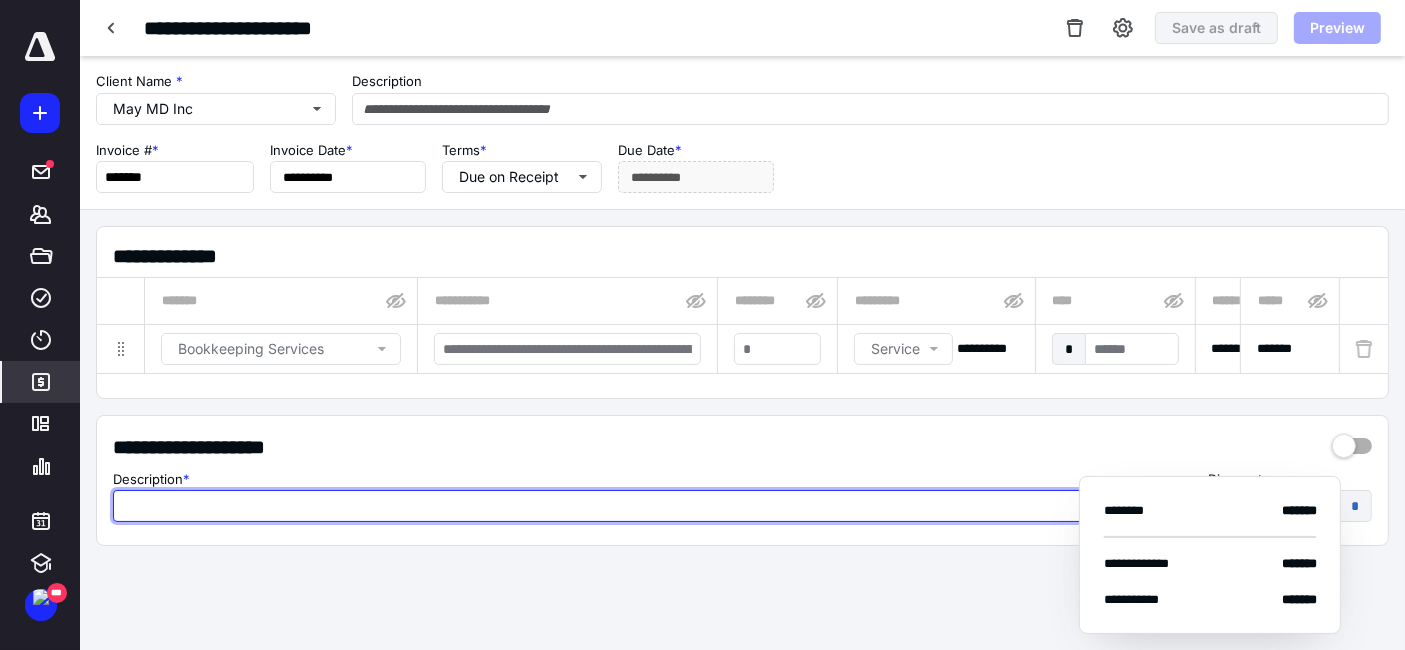 click at bounding box center (652, 506) 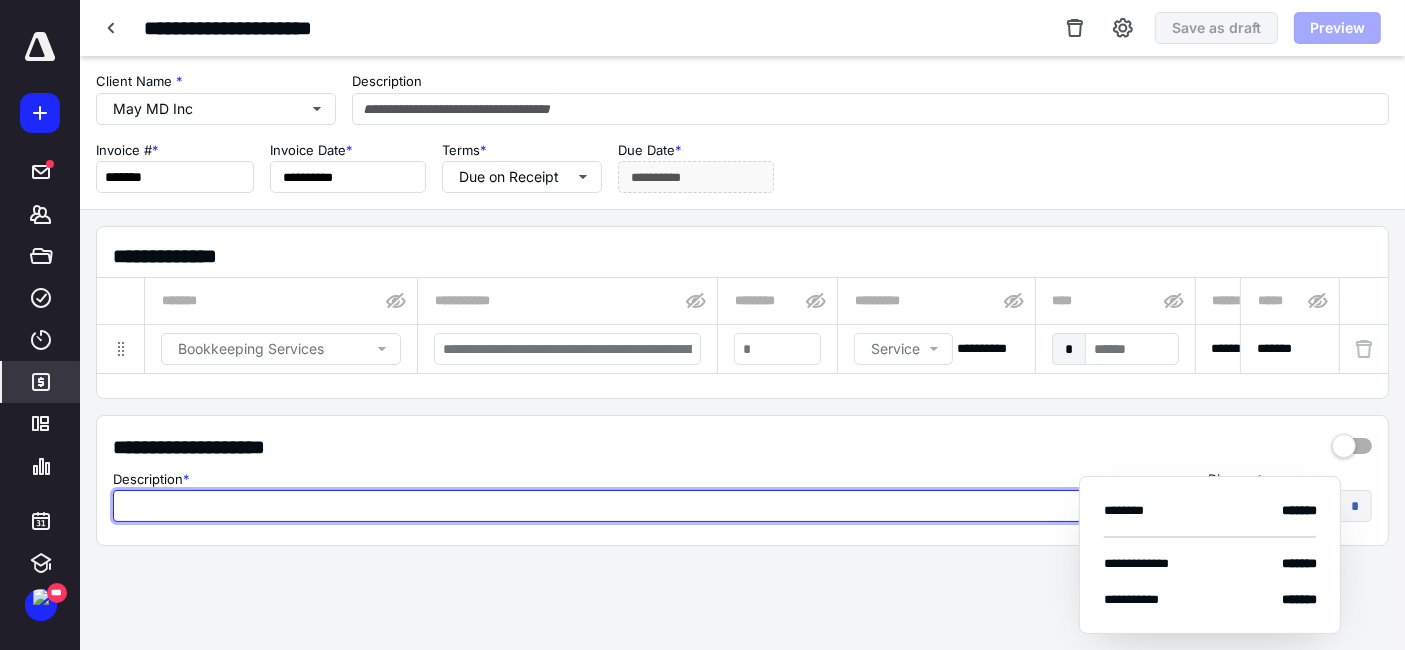 paste on "**********" 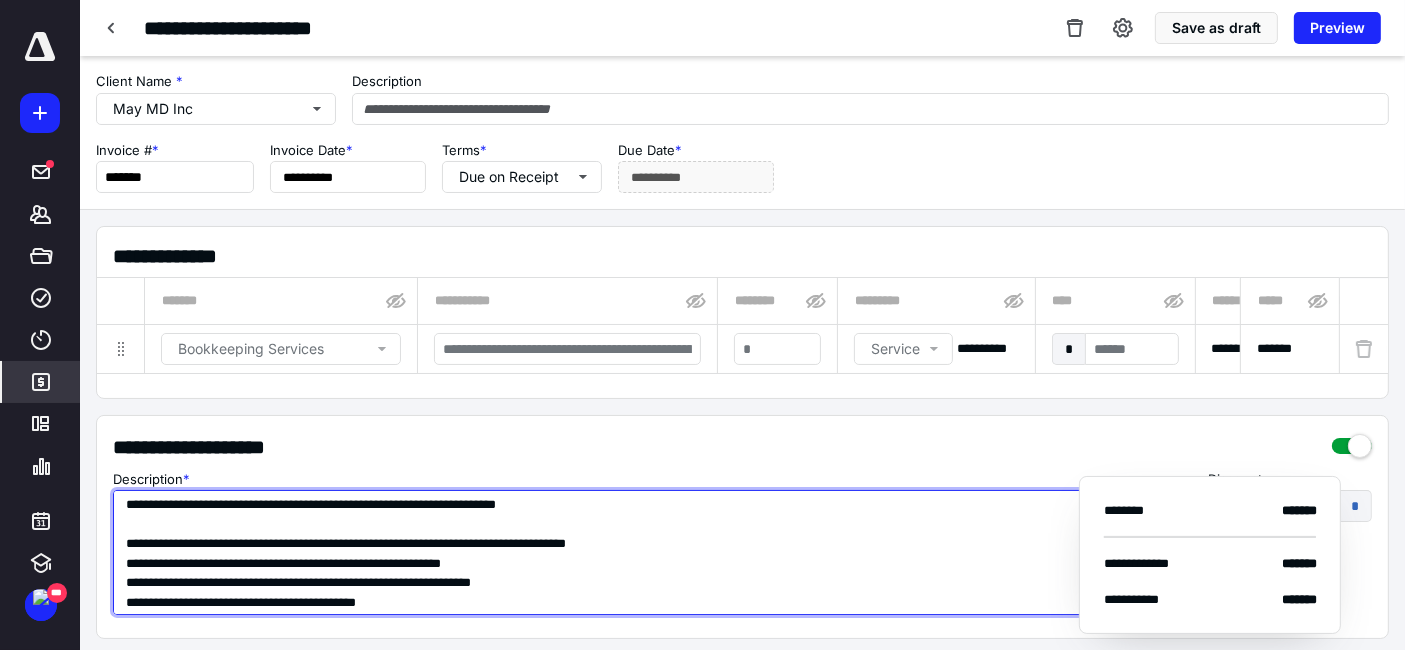 type on "**********" 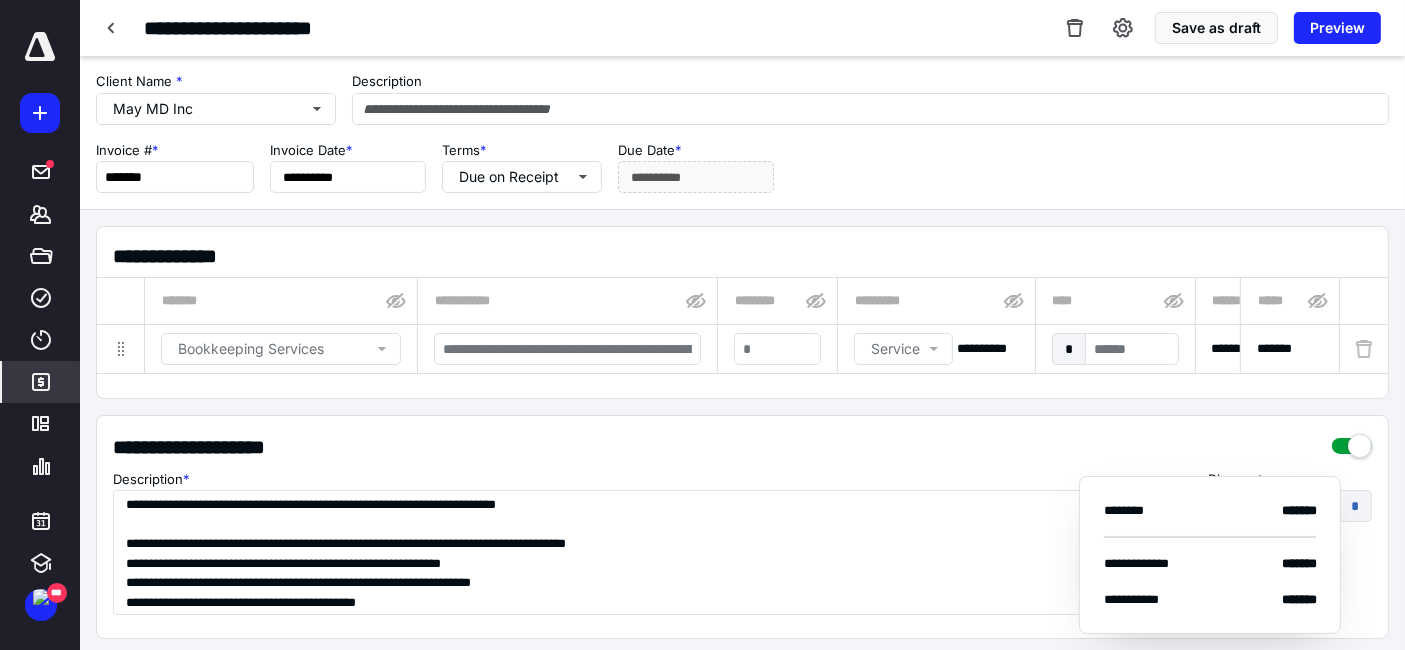 click at bounding box center [1352, 439] 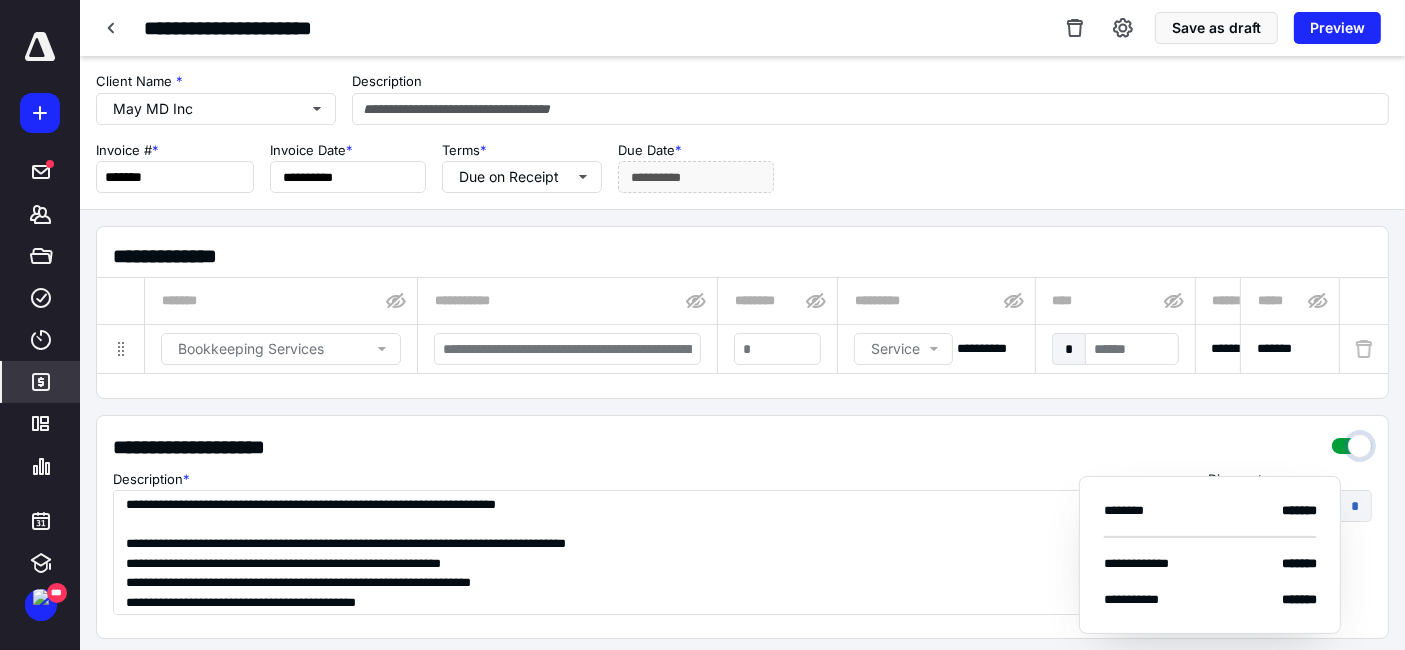 click at bounding box center [1352, 441] 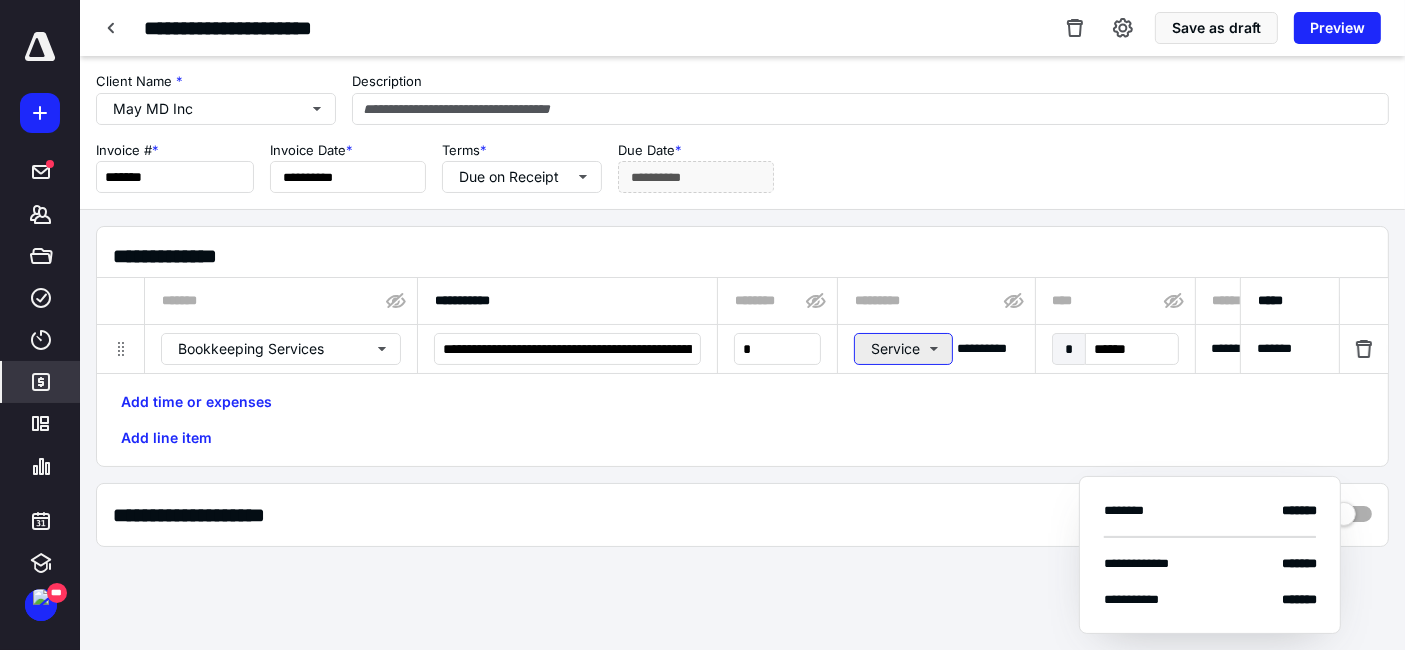 click on "Service" at bounding box center (903, 349) 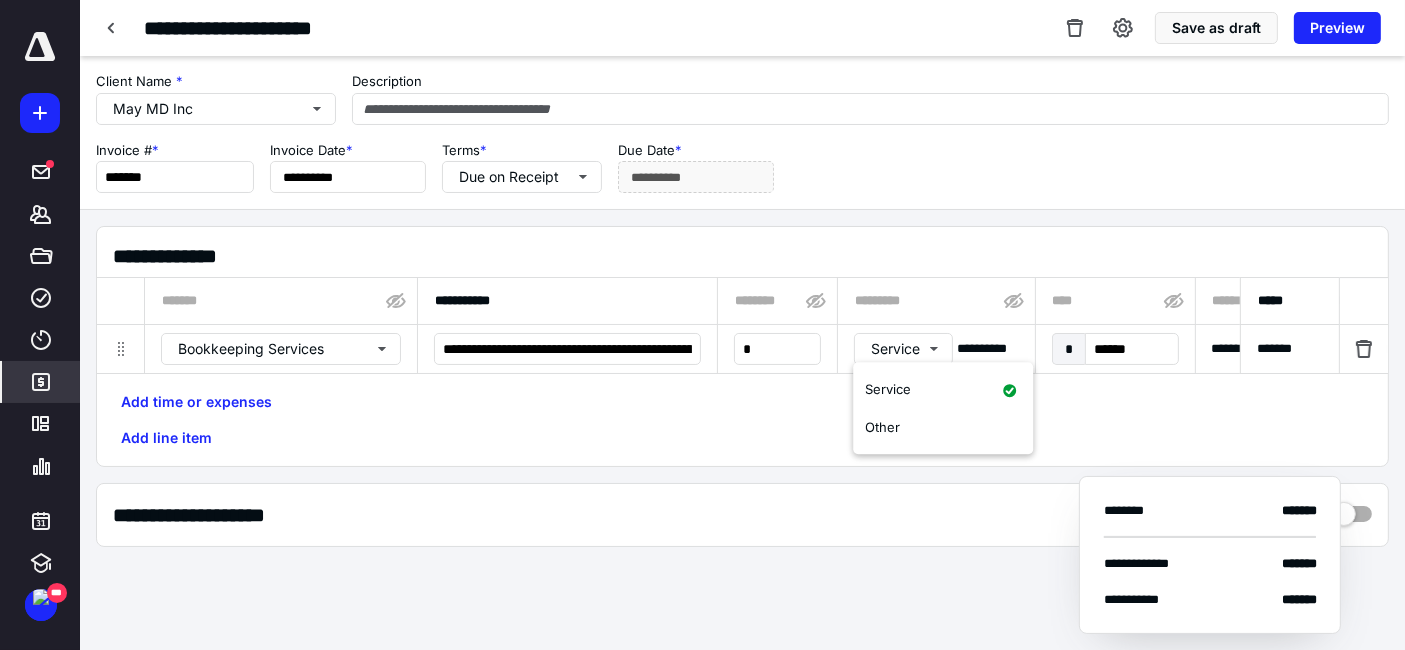 click on "Add time or expenses Add line item" at bounding box center (742, 420) 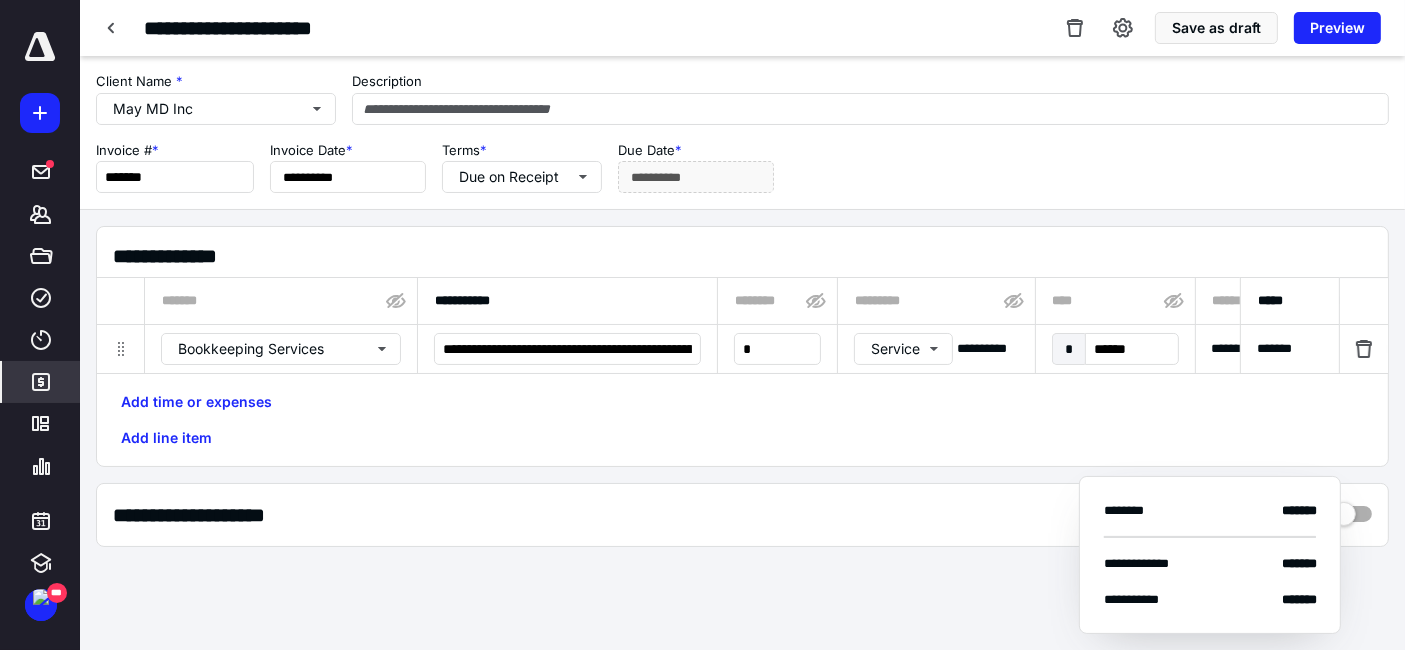 click on "Add time or expenses Add line item" at bounding box center [742, 420] 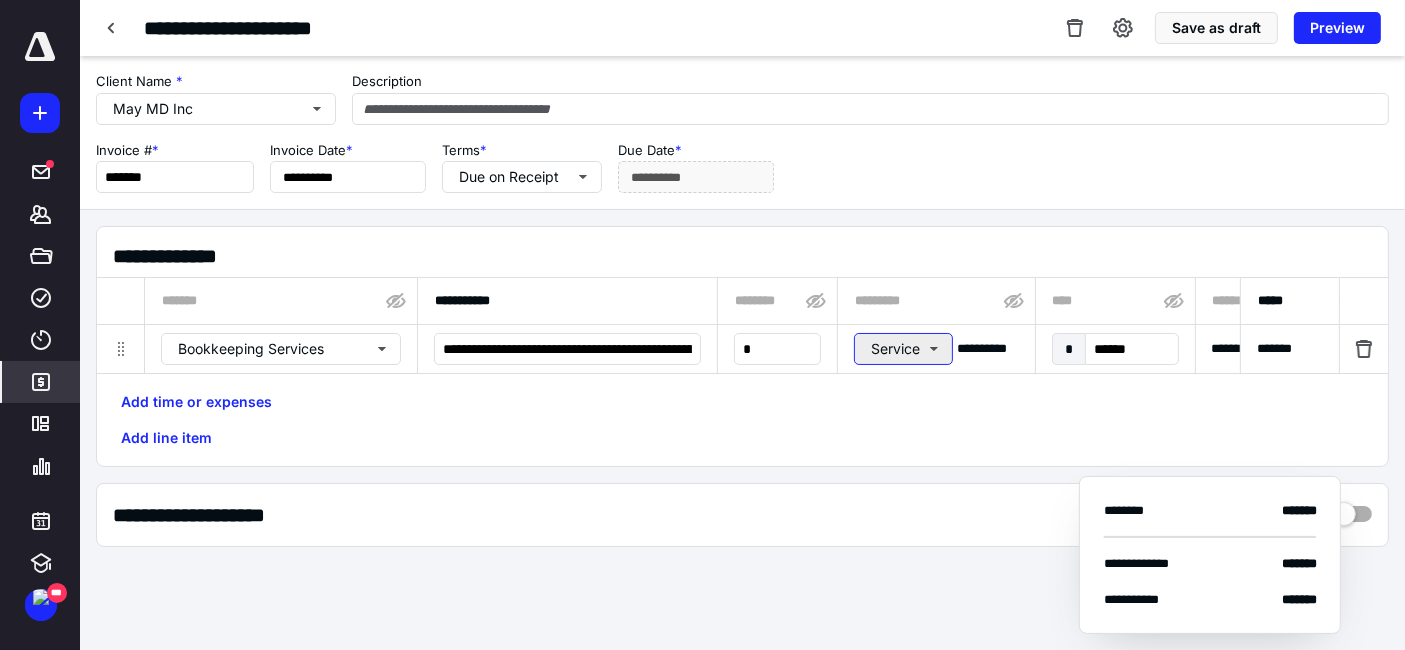 click on "Service" at bounding box center (903, 349) 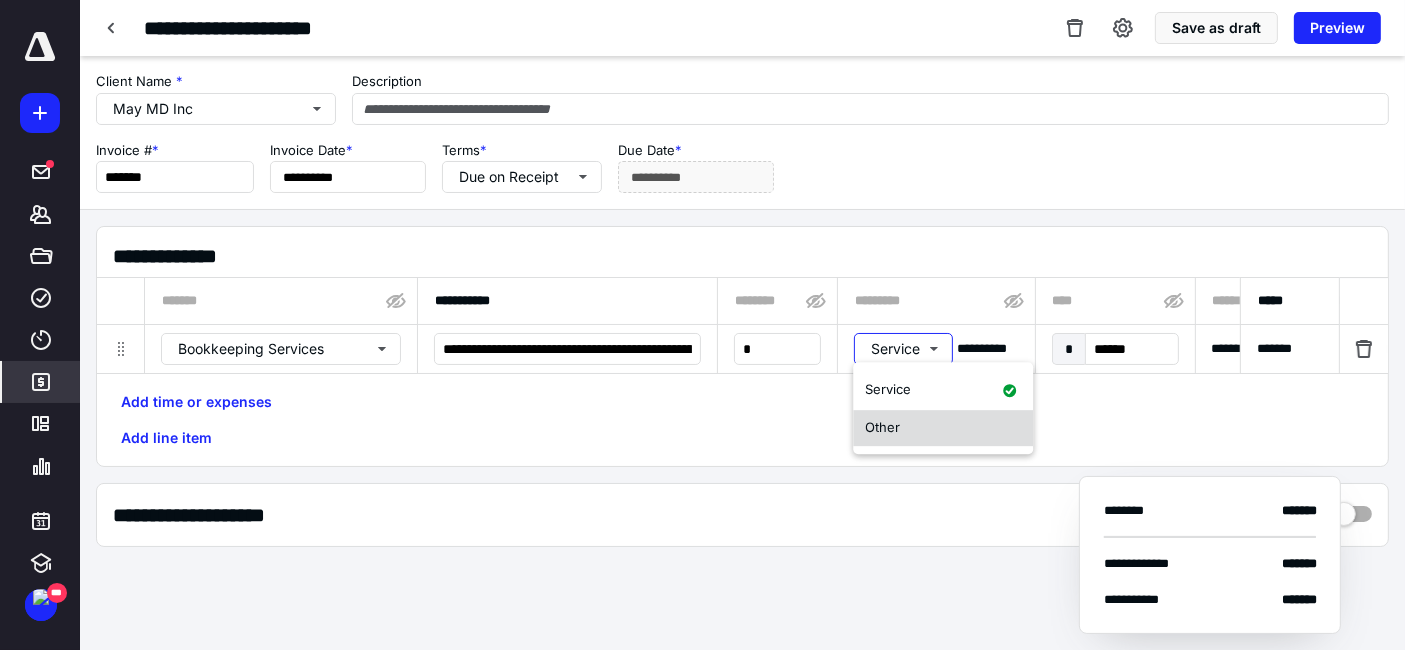 click on "Other" at bounding box center [943, 428] 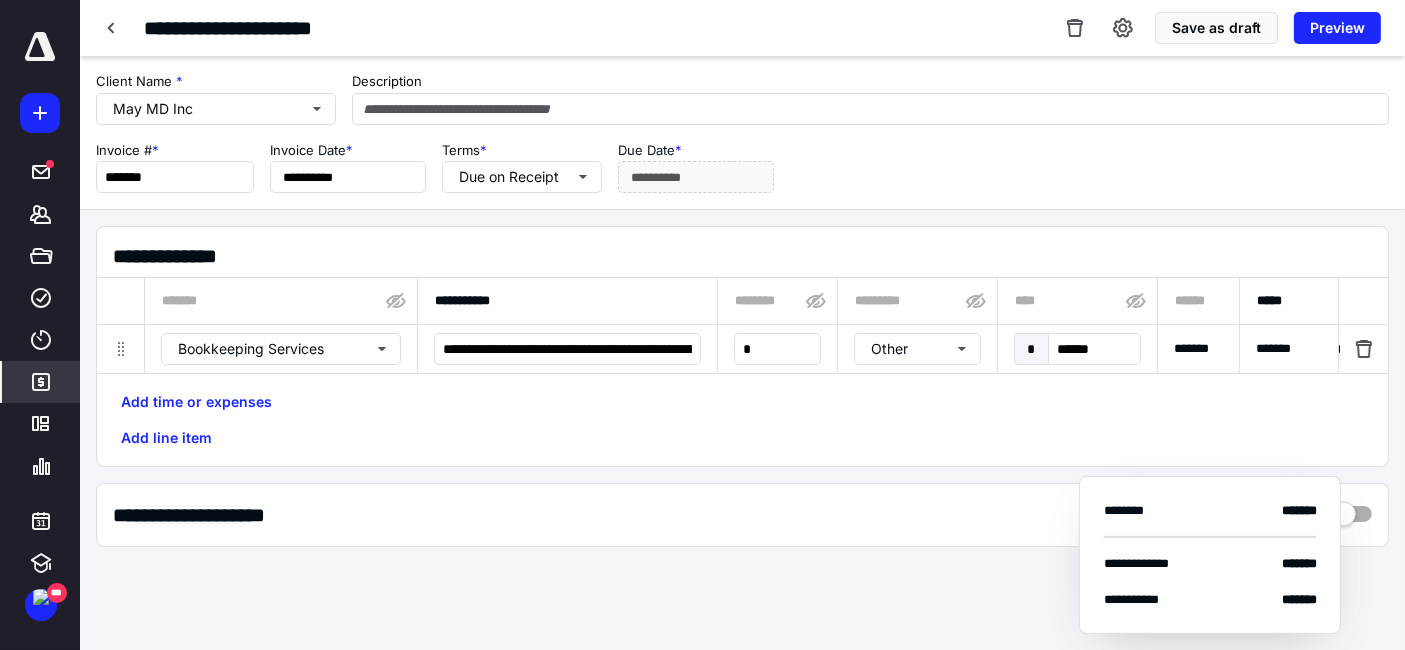 click on "*******" at bounding box center (1217, 349) 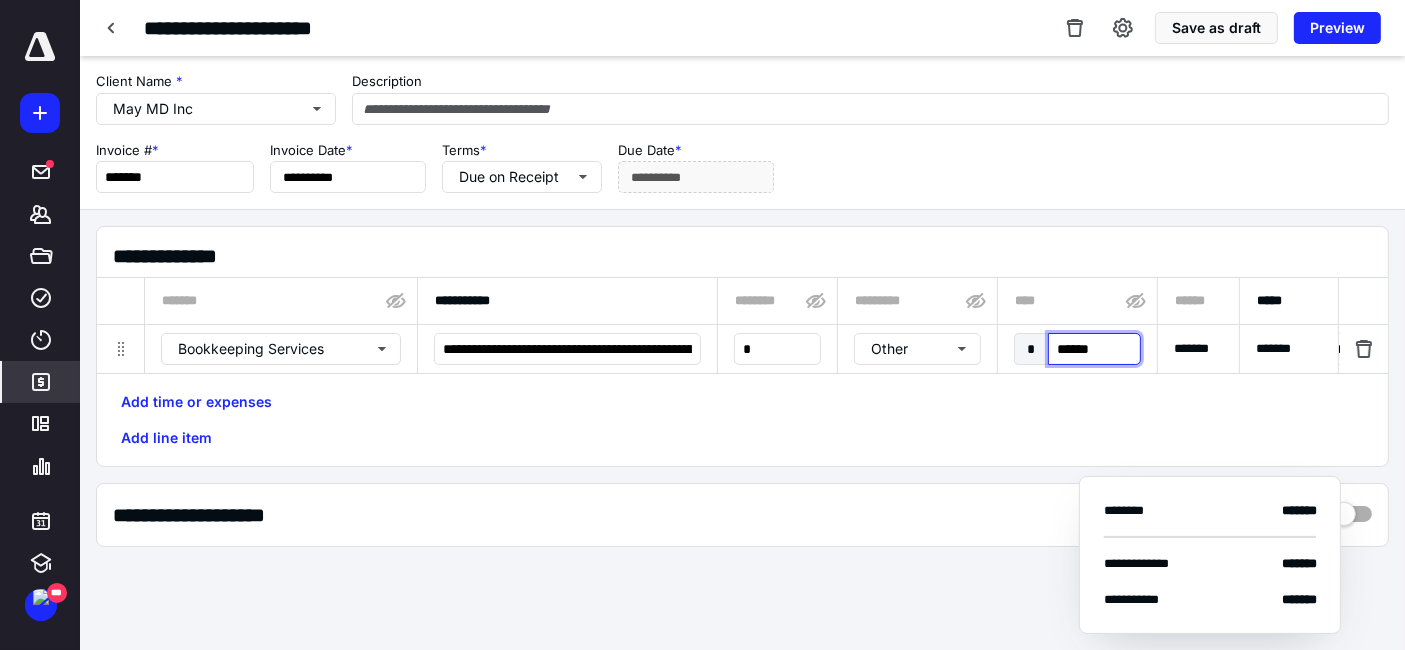 click on "******" at bounding box center [1094, 349] 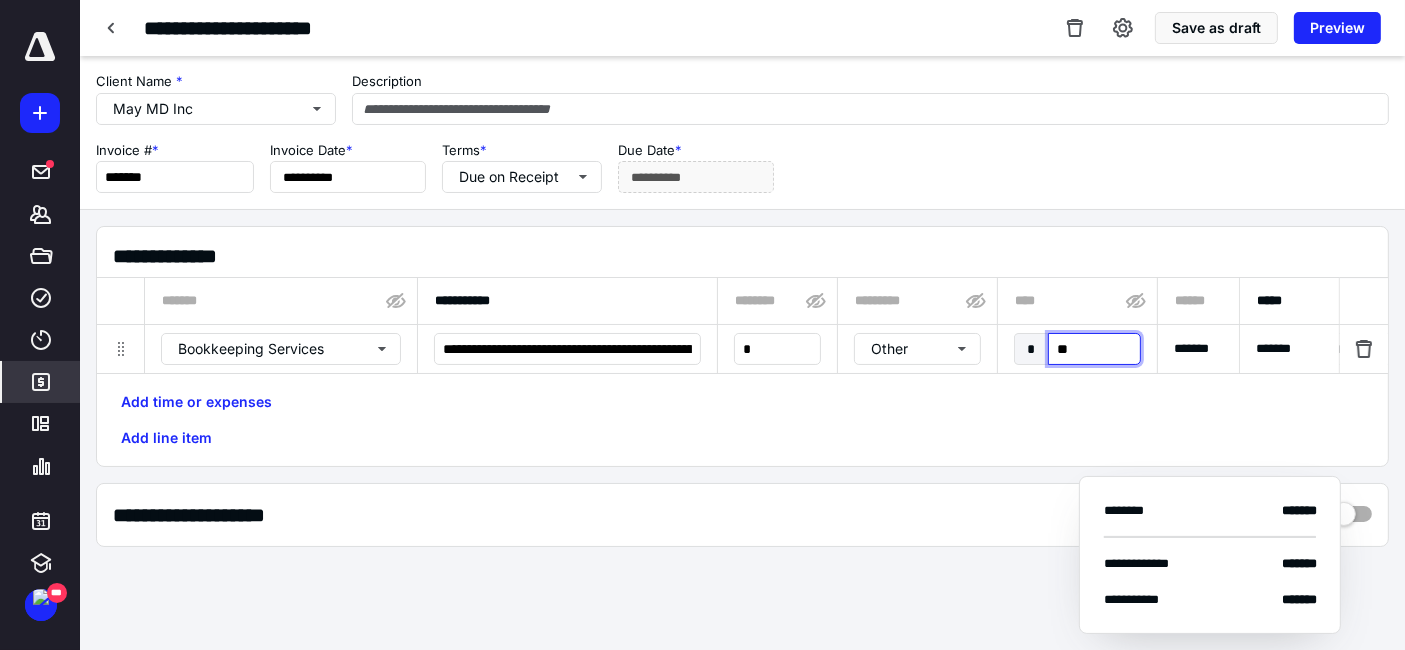 type on "*" 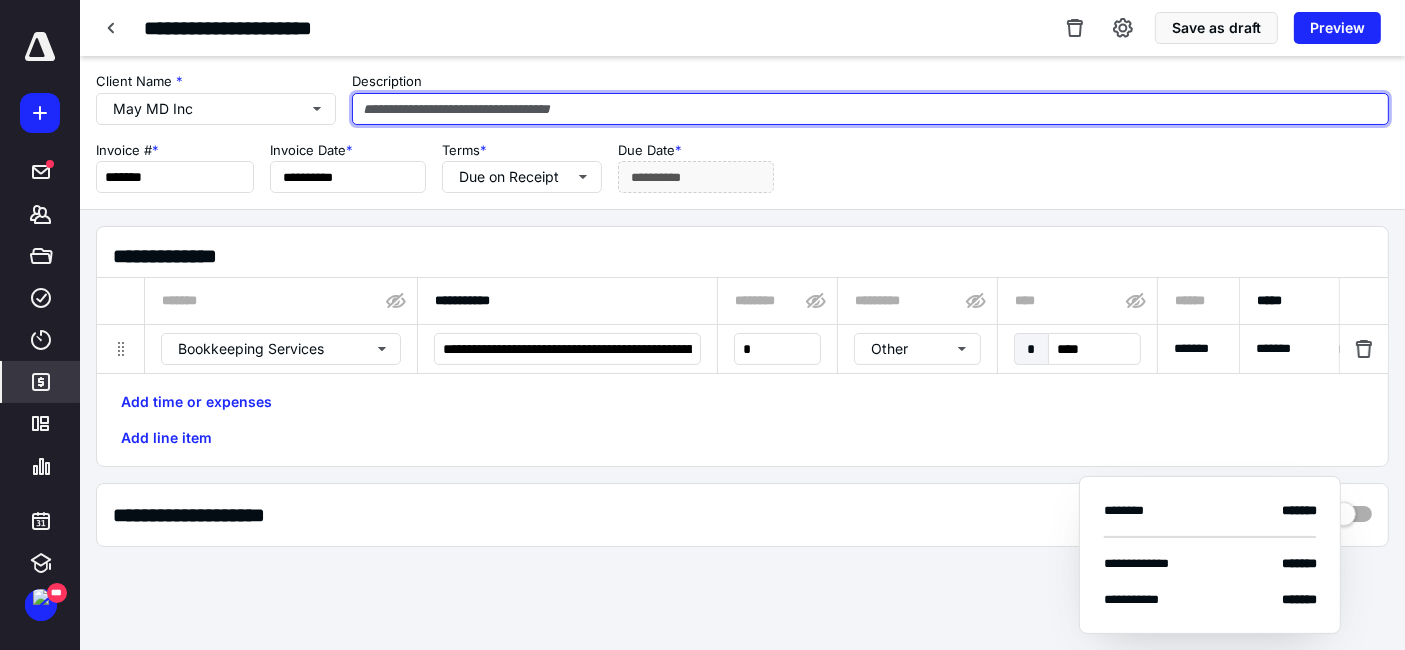 type on "********" 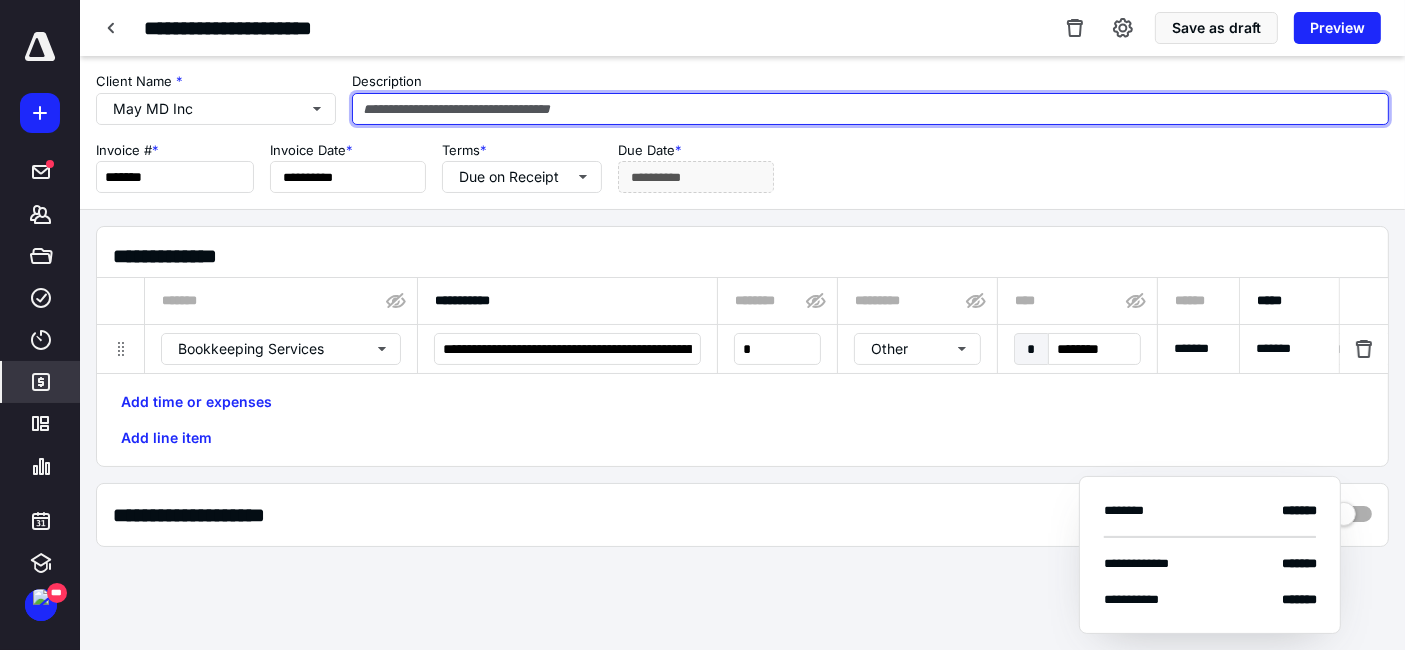 click at bounding box center [870, 109] 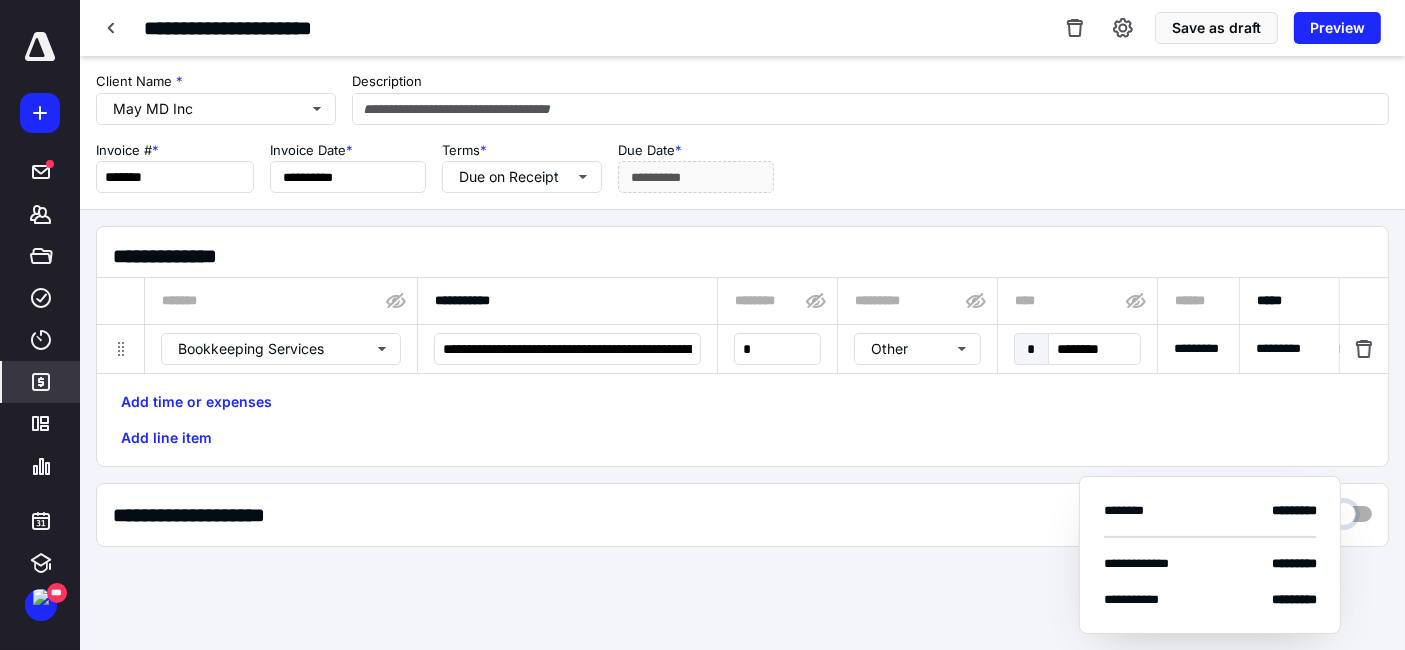 click at bounding box center [1352, 509] 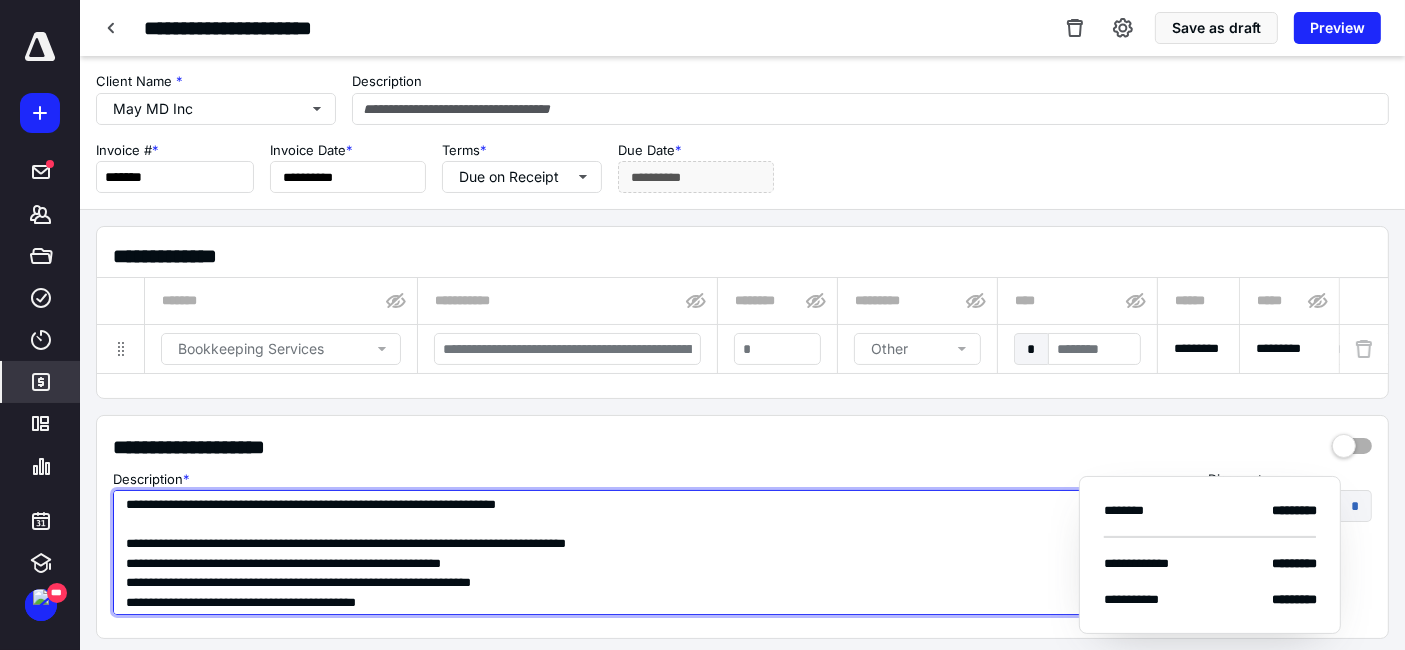 click on "**********" at bounding box center [635, 552] 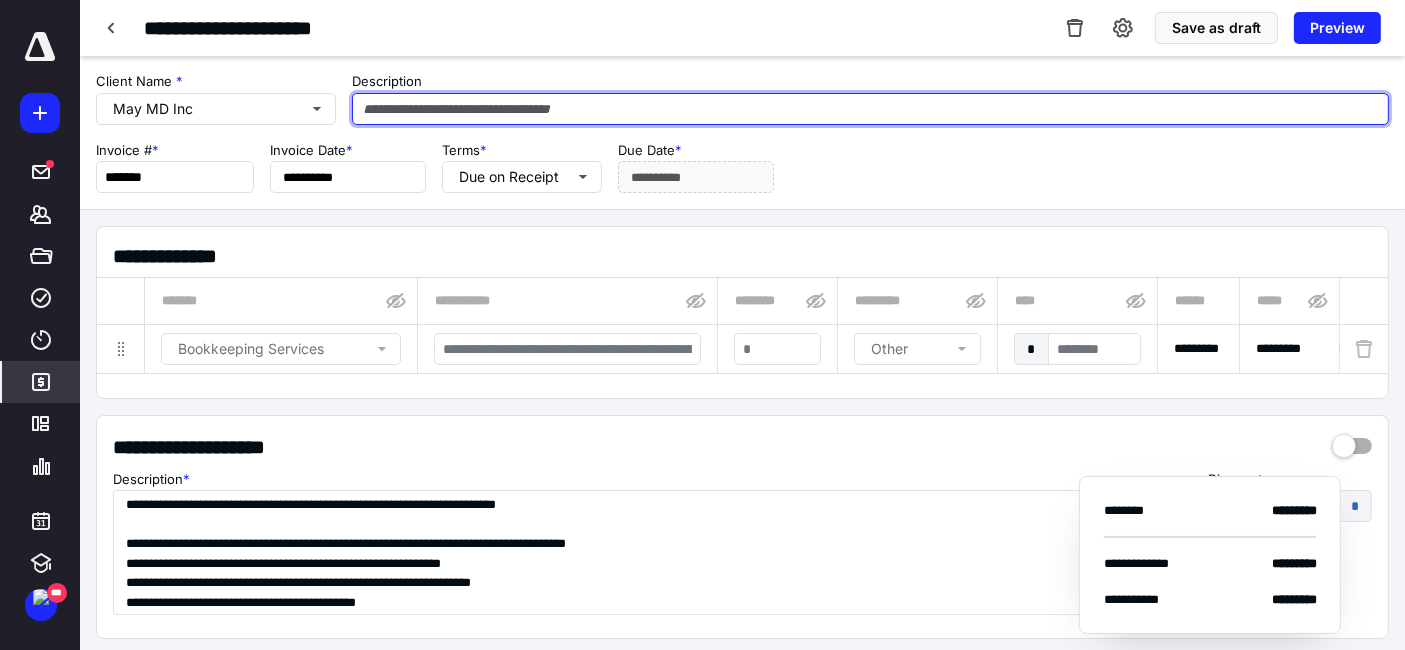 click at bounding box center (870, 109) 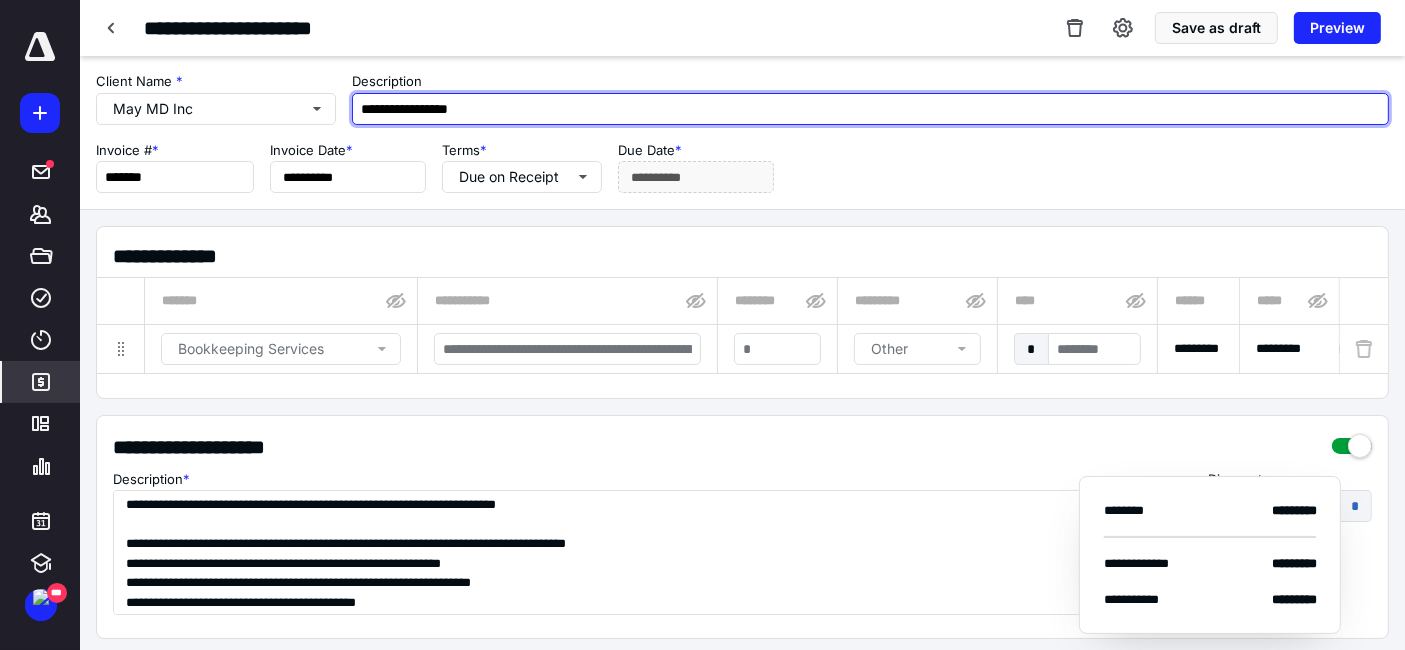 type on "**********" 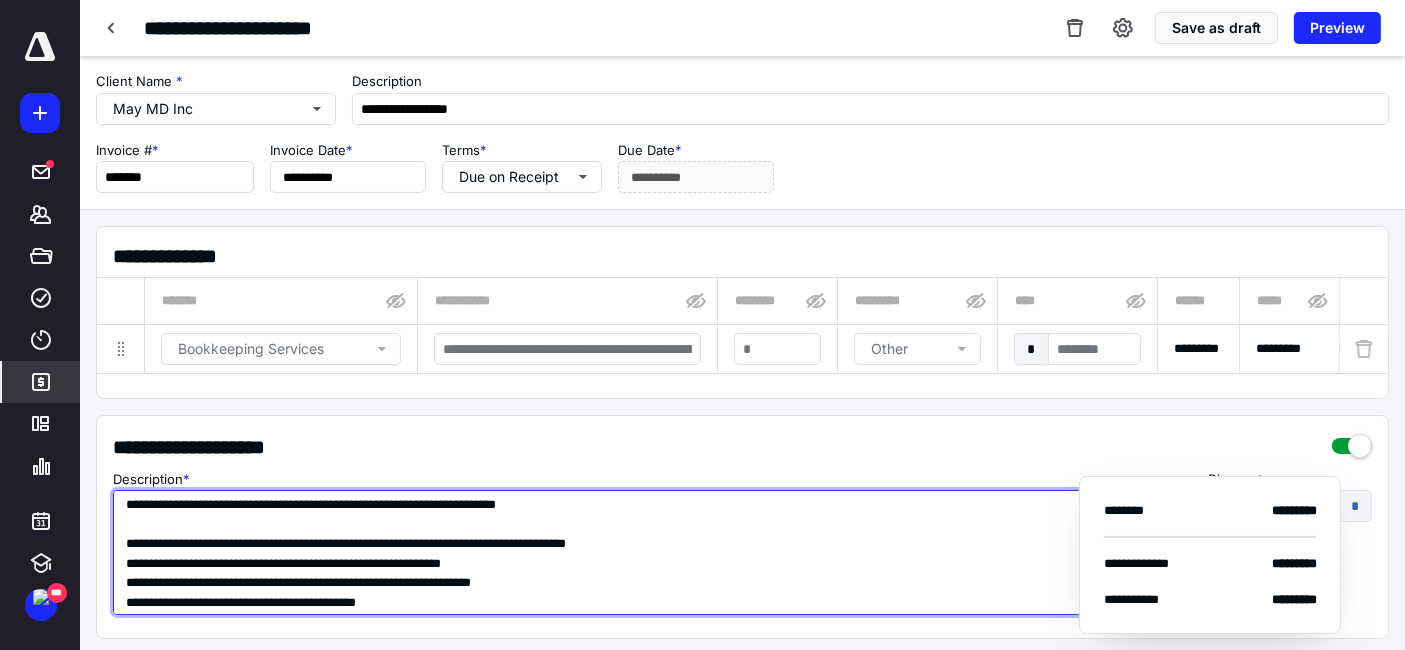 click on "**********" at bounding box center [635, 552] 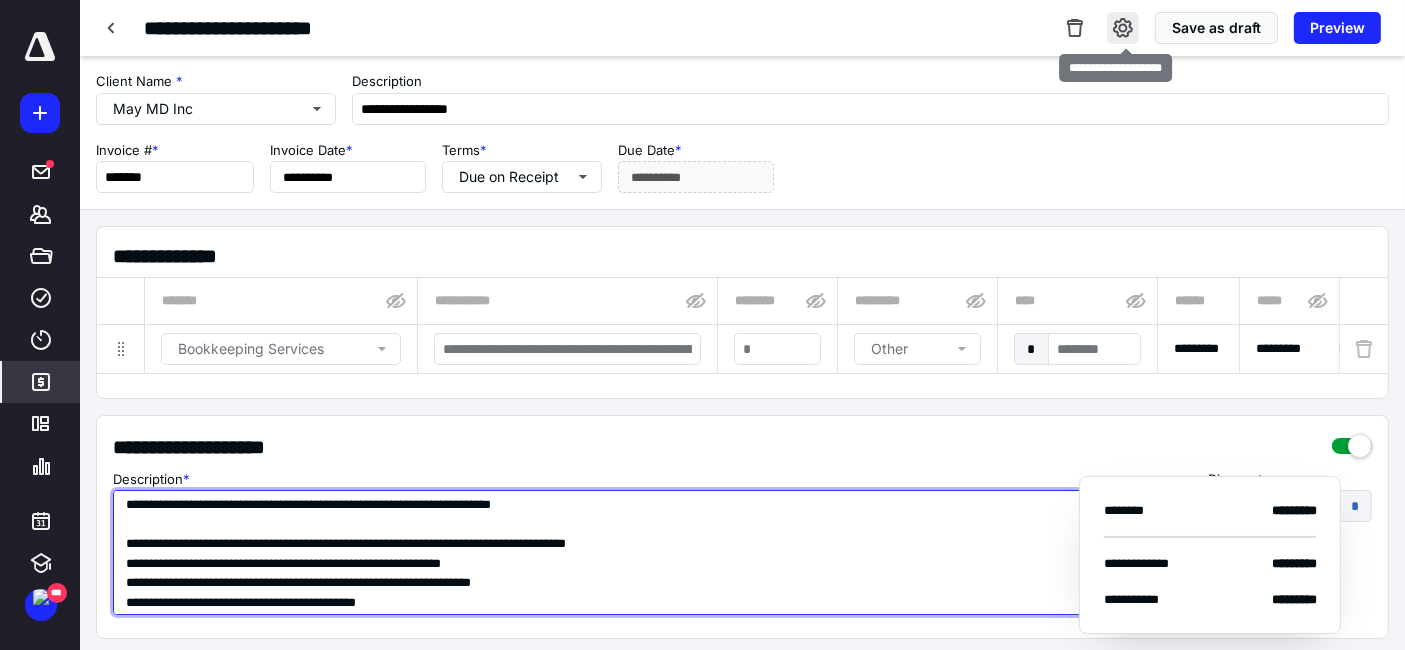 type on "**********" 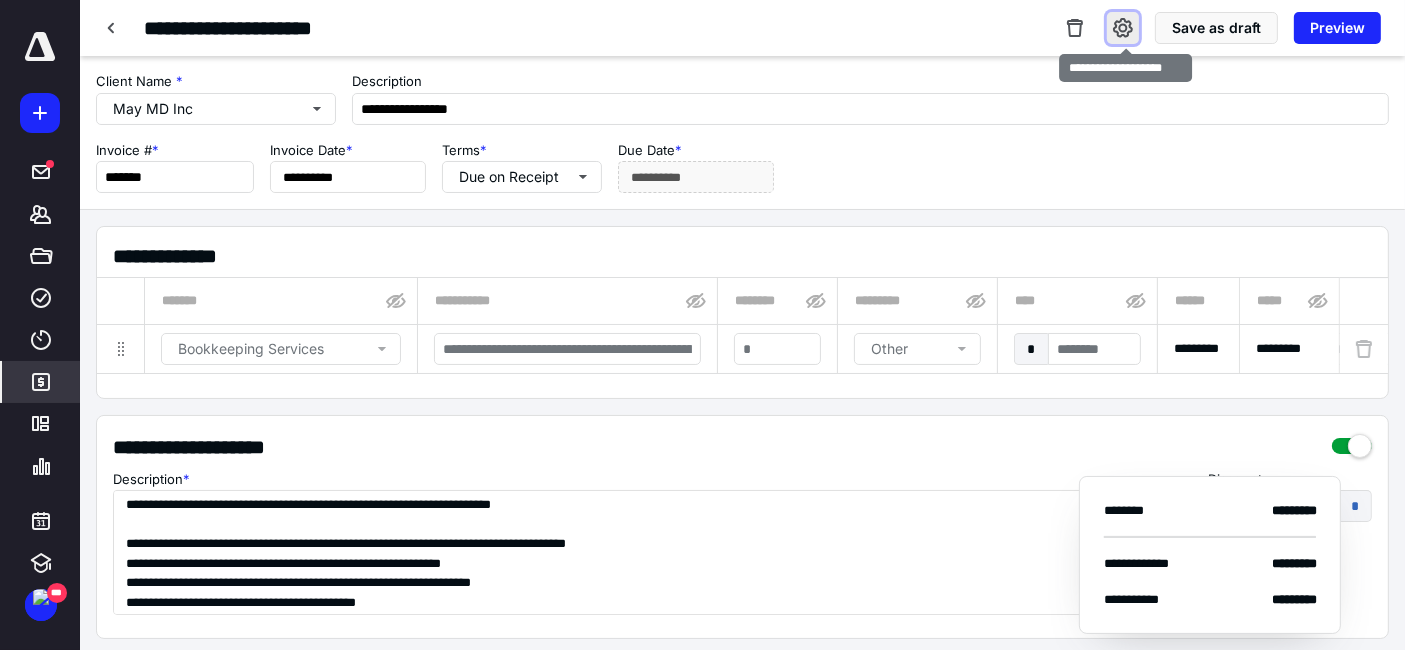 click at bounding box center [1123, 28] 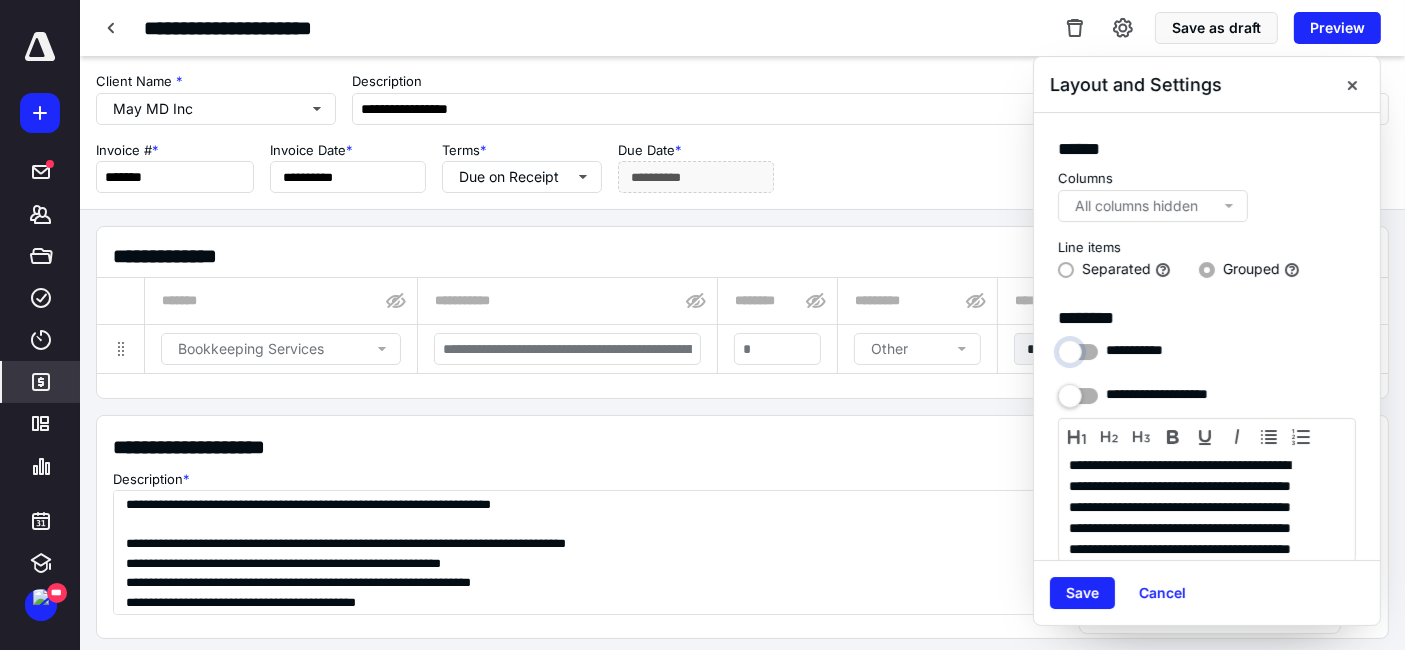 click at bounding box center [1078, 347] 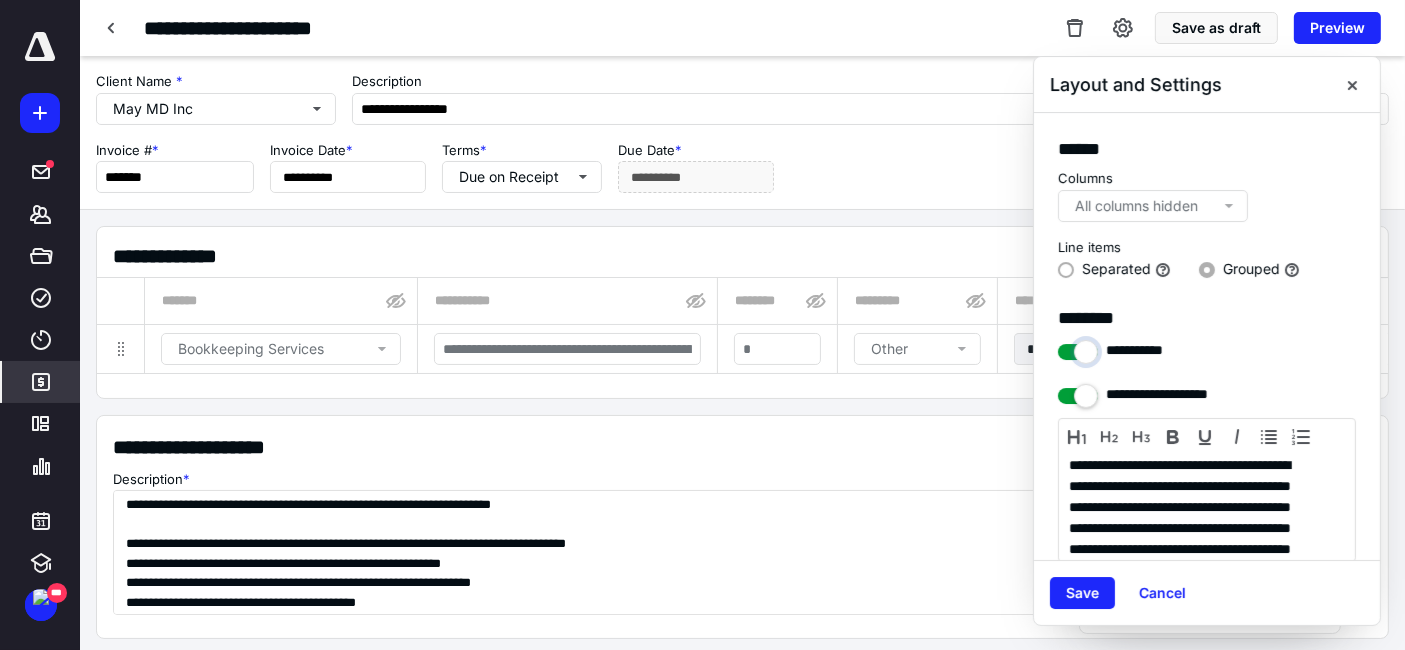 checkbox on "****" 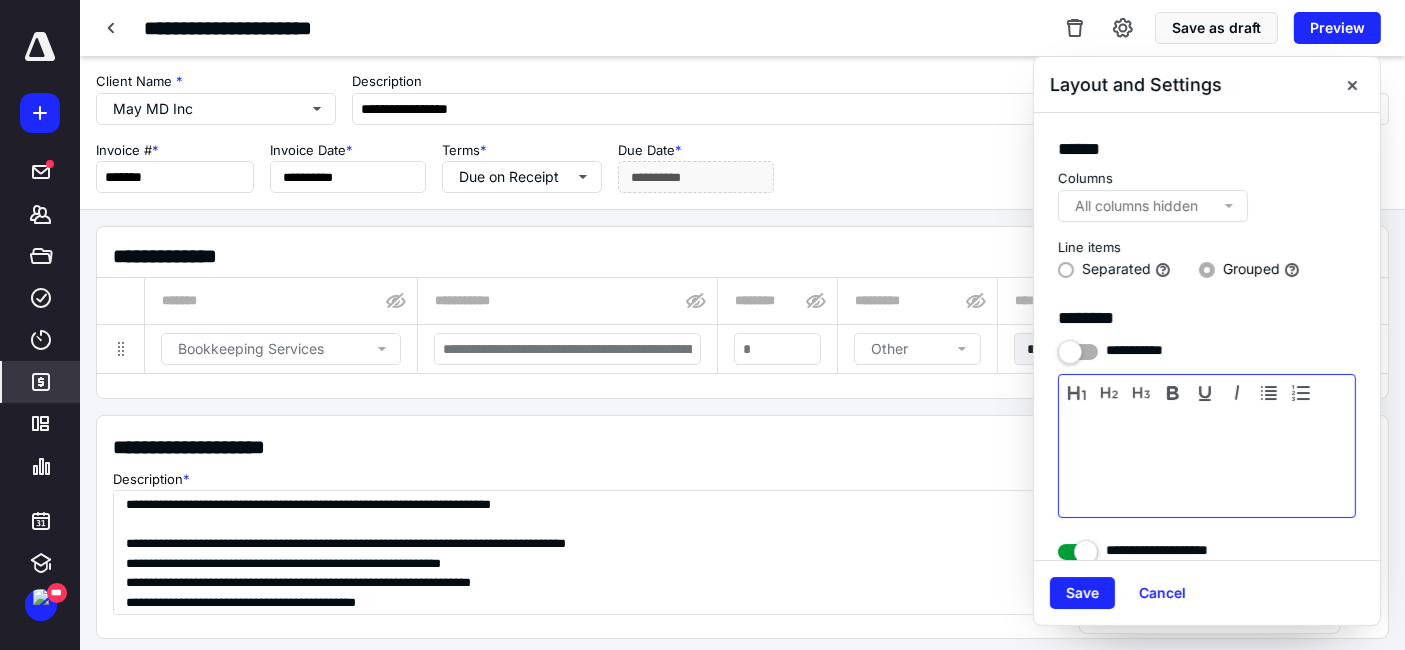 click at bounding box center [1207, 461] 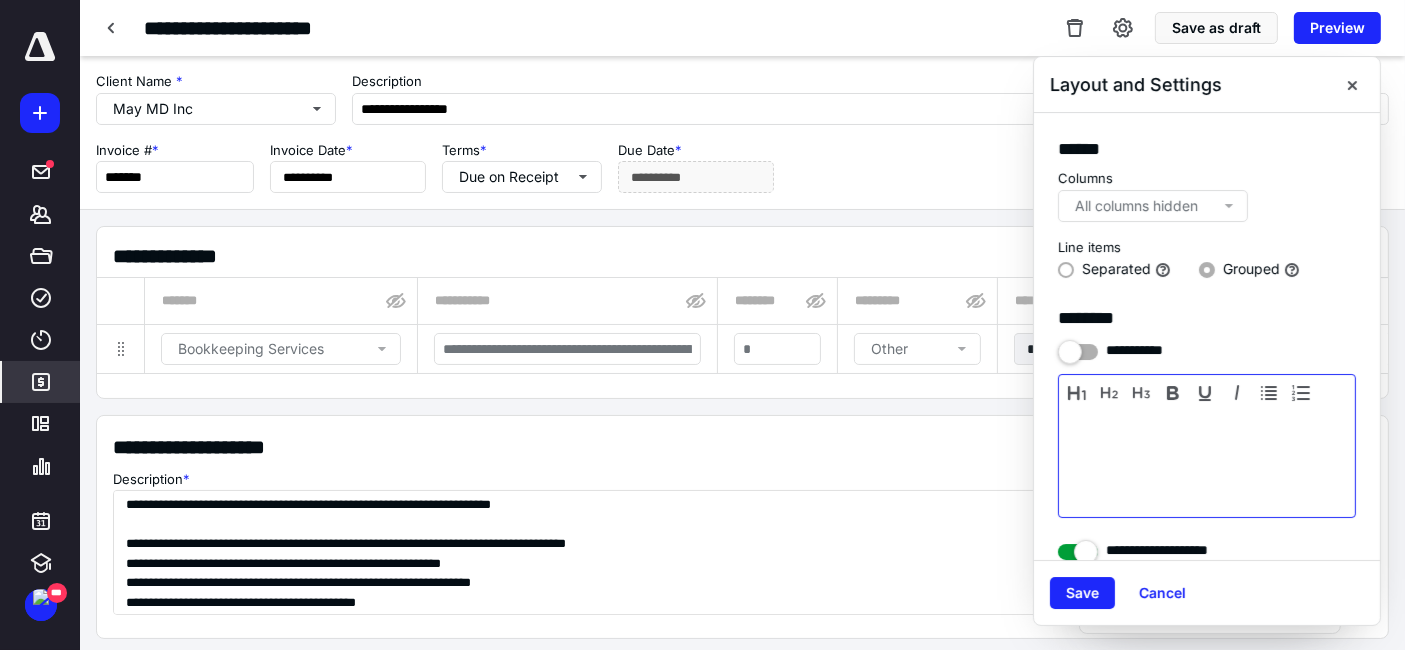 type 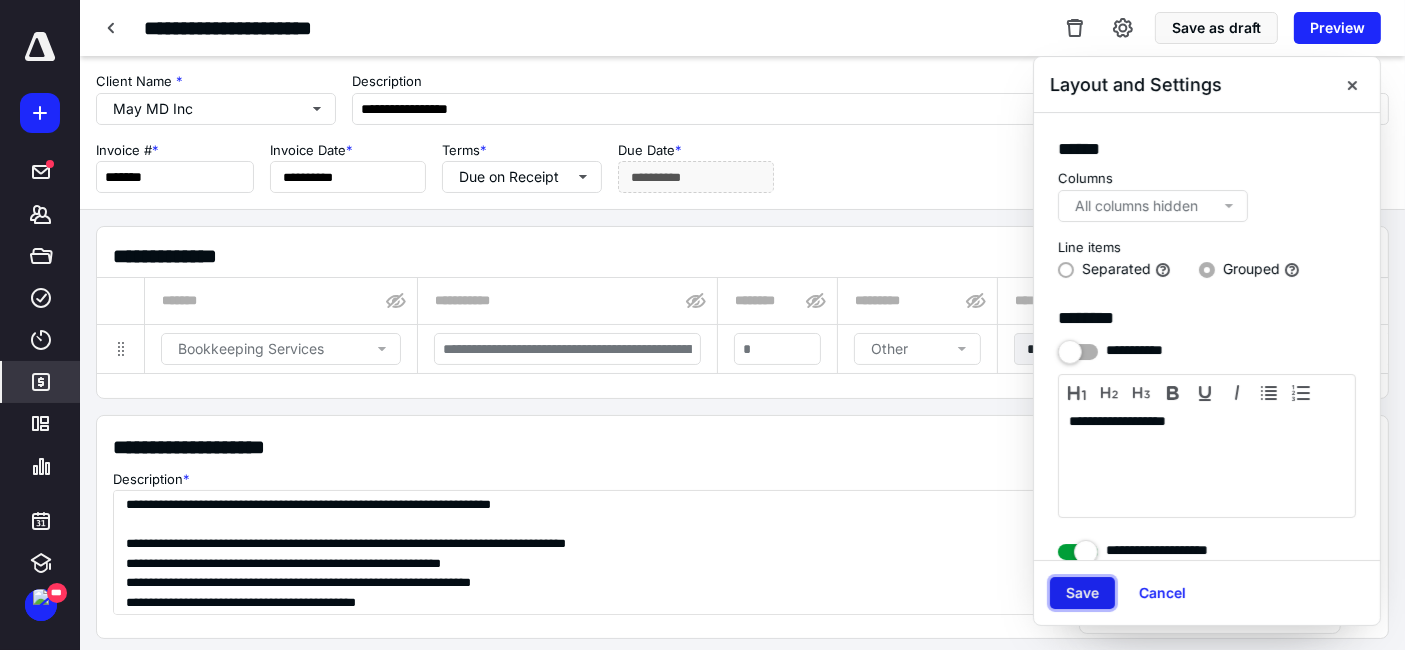click on "Save" at bounding box center [1082, 593] 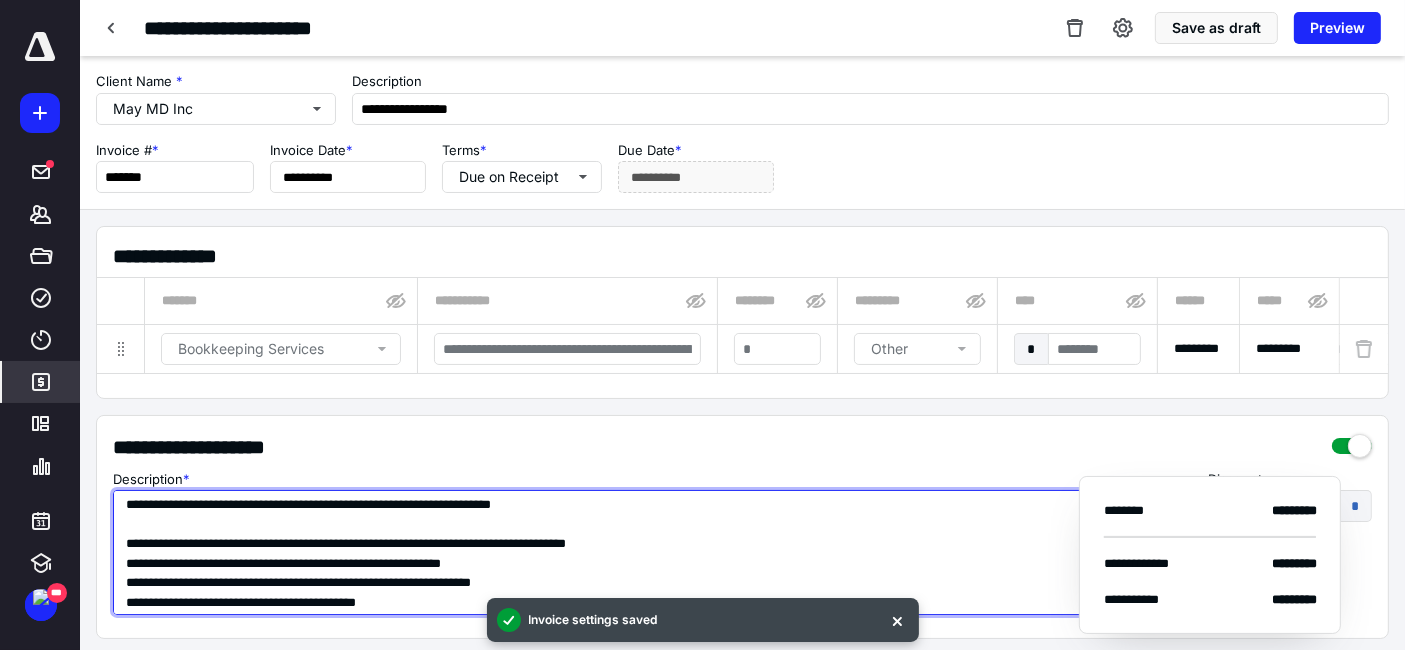 click on "**********" at bounding box center [635, 552] 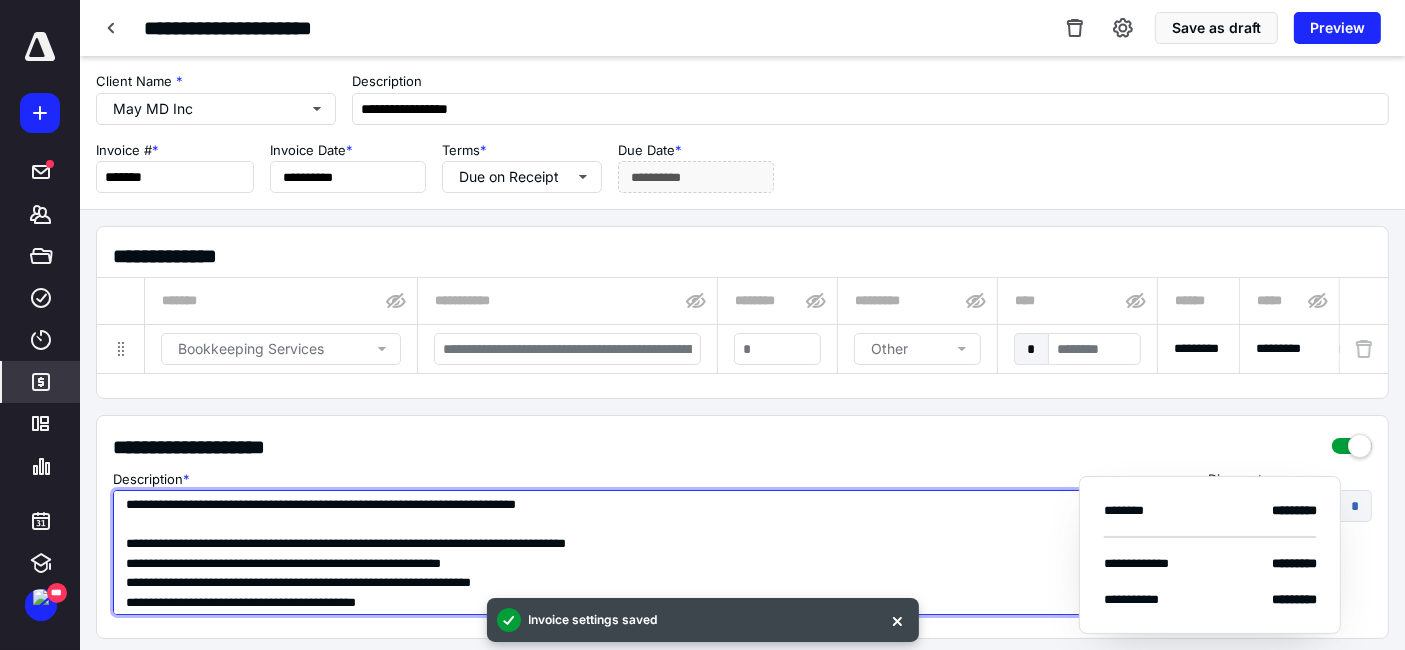type on "**********" 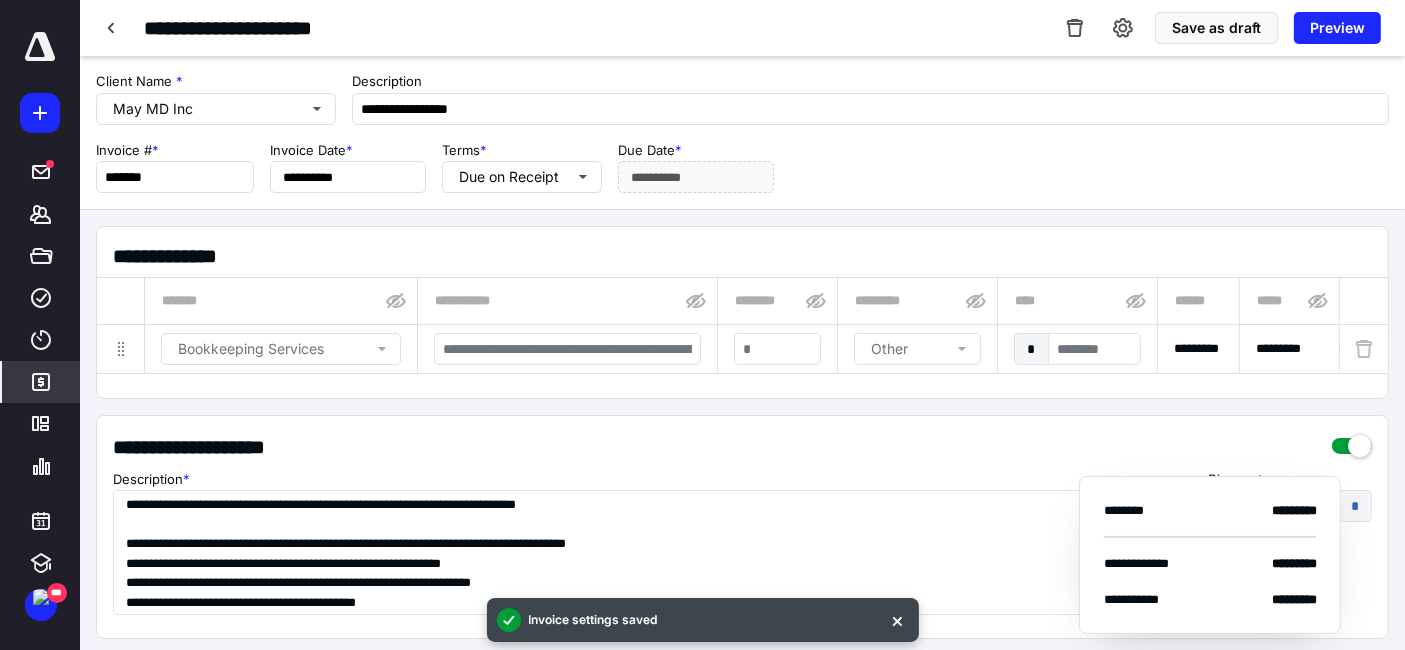 click on "**********" at bounding box center [652, 546] 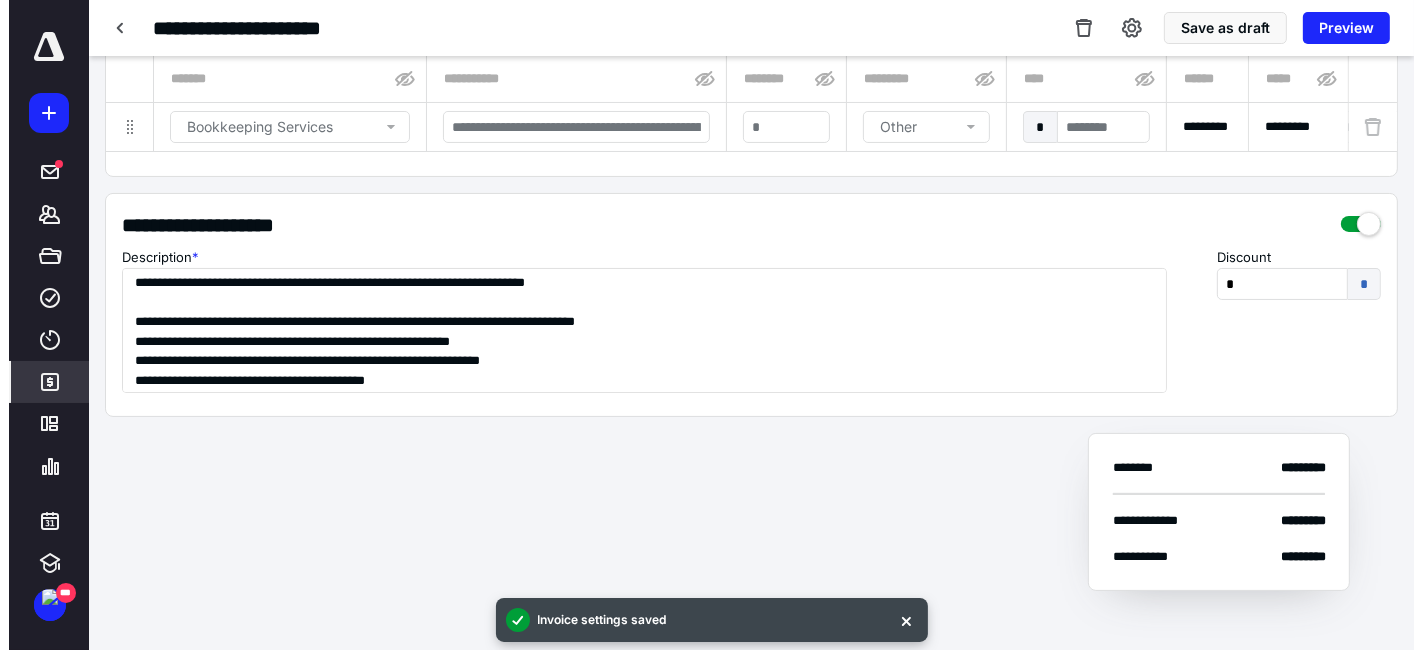 scroll, scrollTop: 252, scrollLeft: 0, axis: vertical 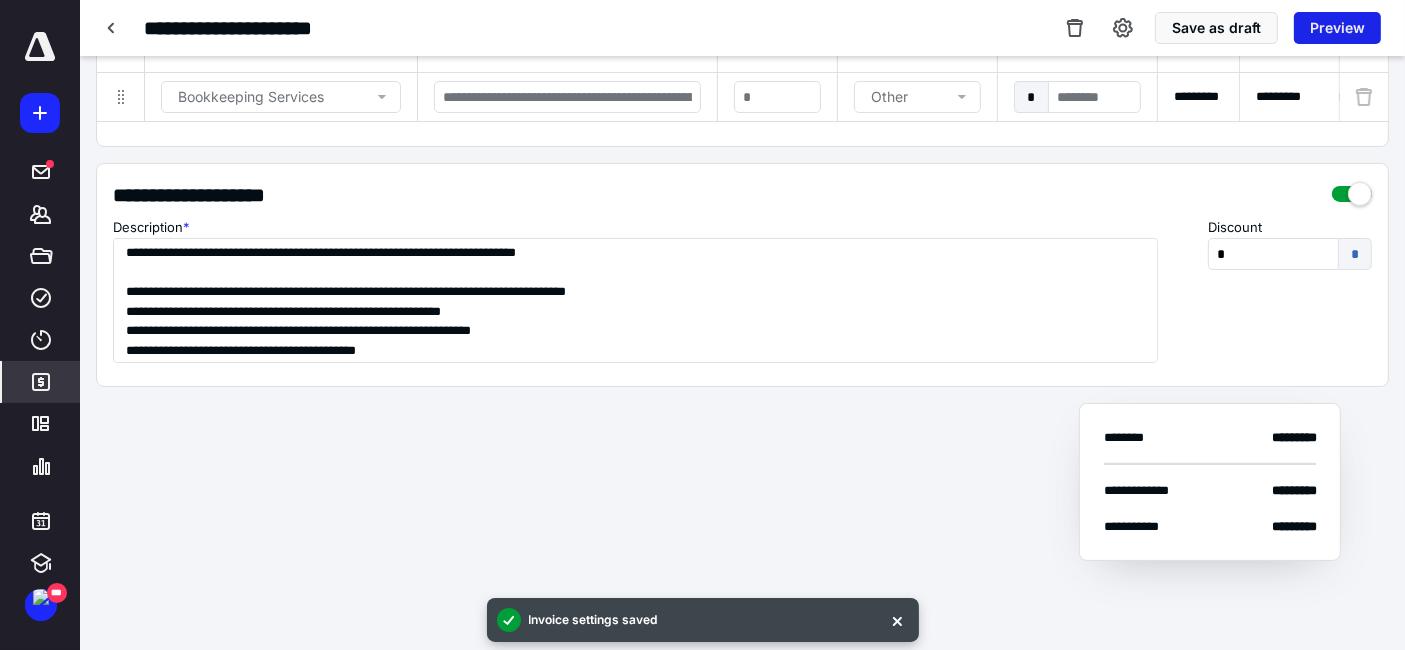 click on "Preview" at bounding box center (1337, 28) 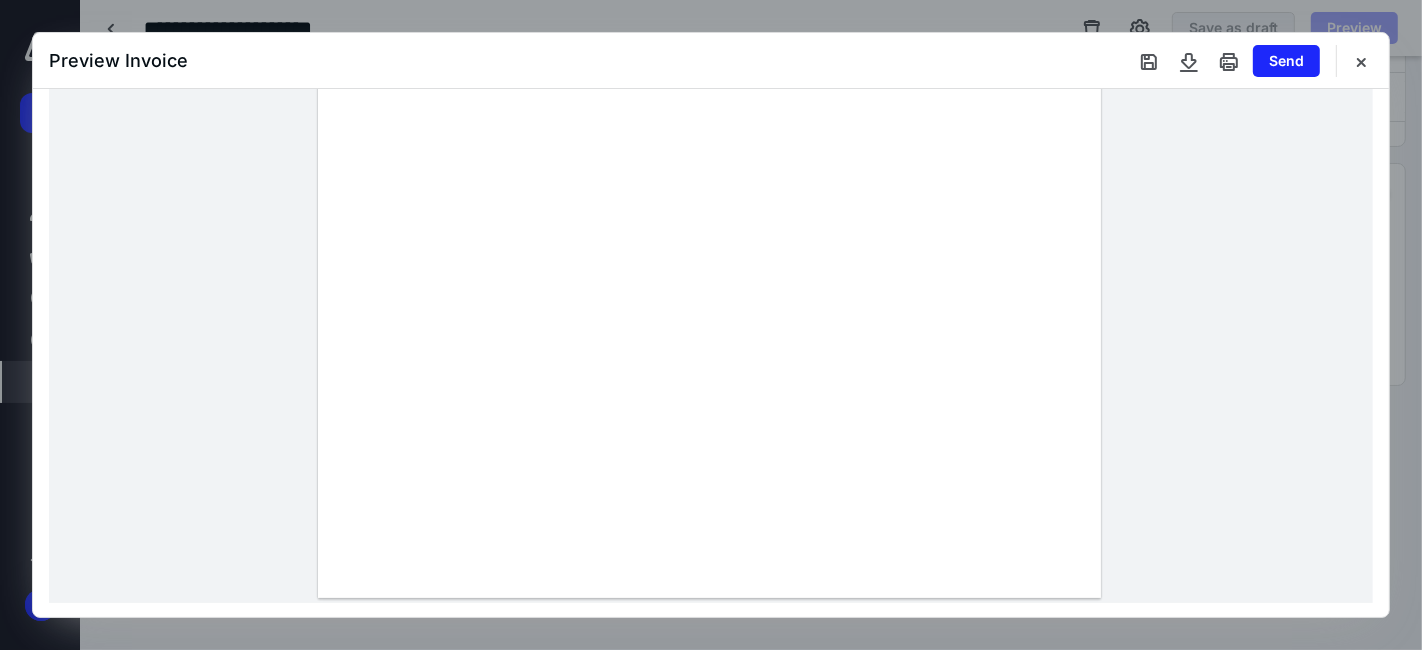scroll, scrollTop: 19, scrollLeft: 0, axis: vertical 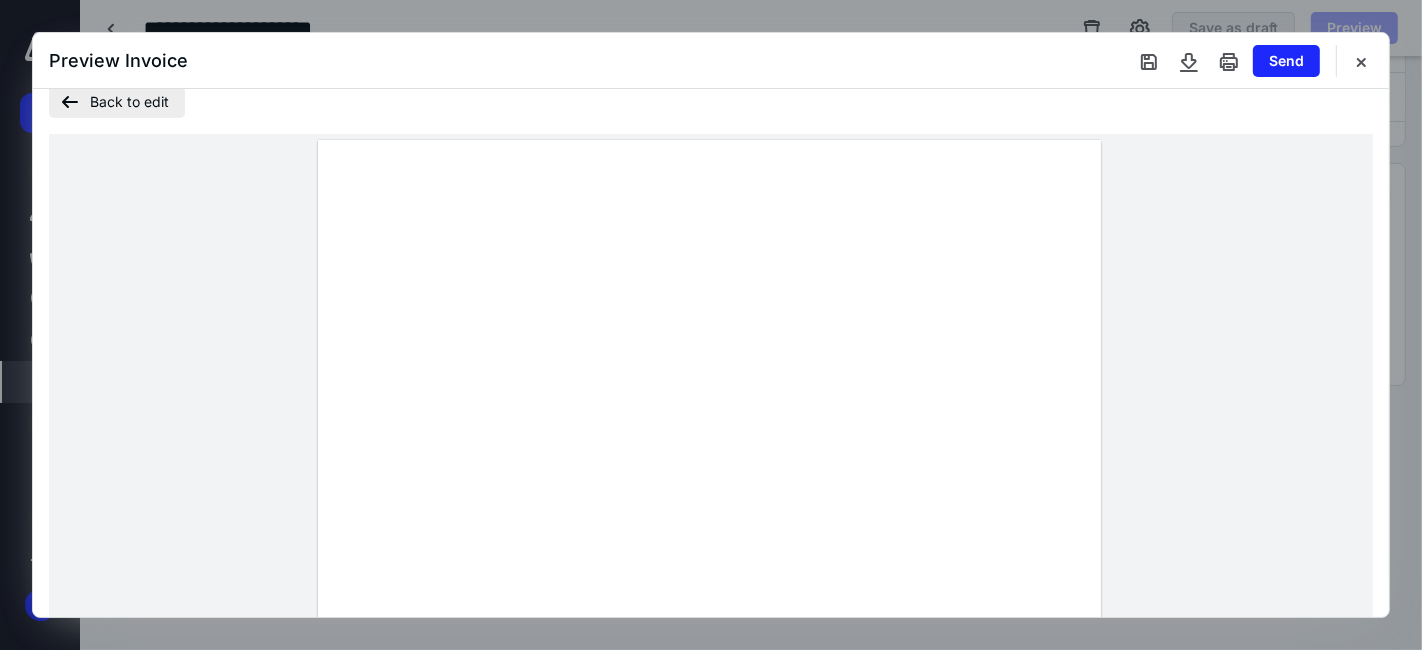 click on "Back to edit" at bounding box center (117, 102) 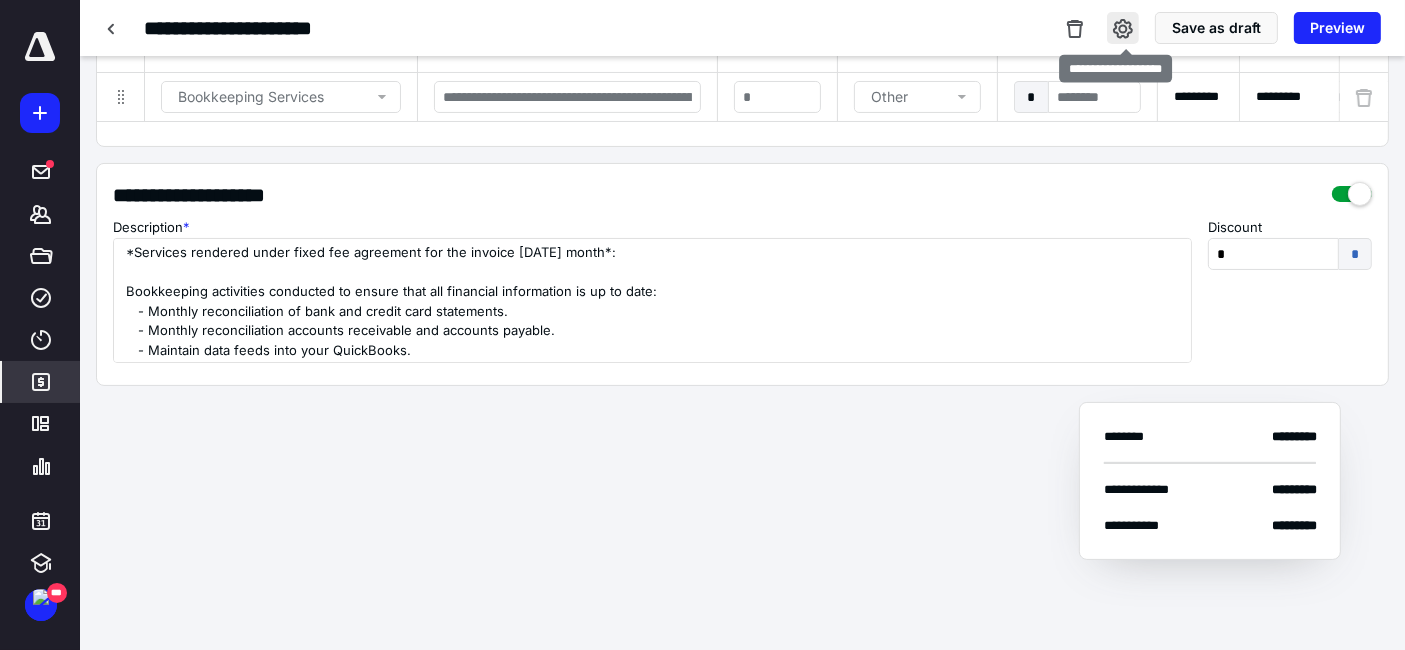 click at bounding box center (1123, 28) 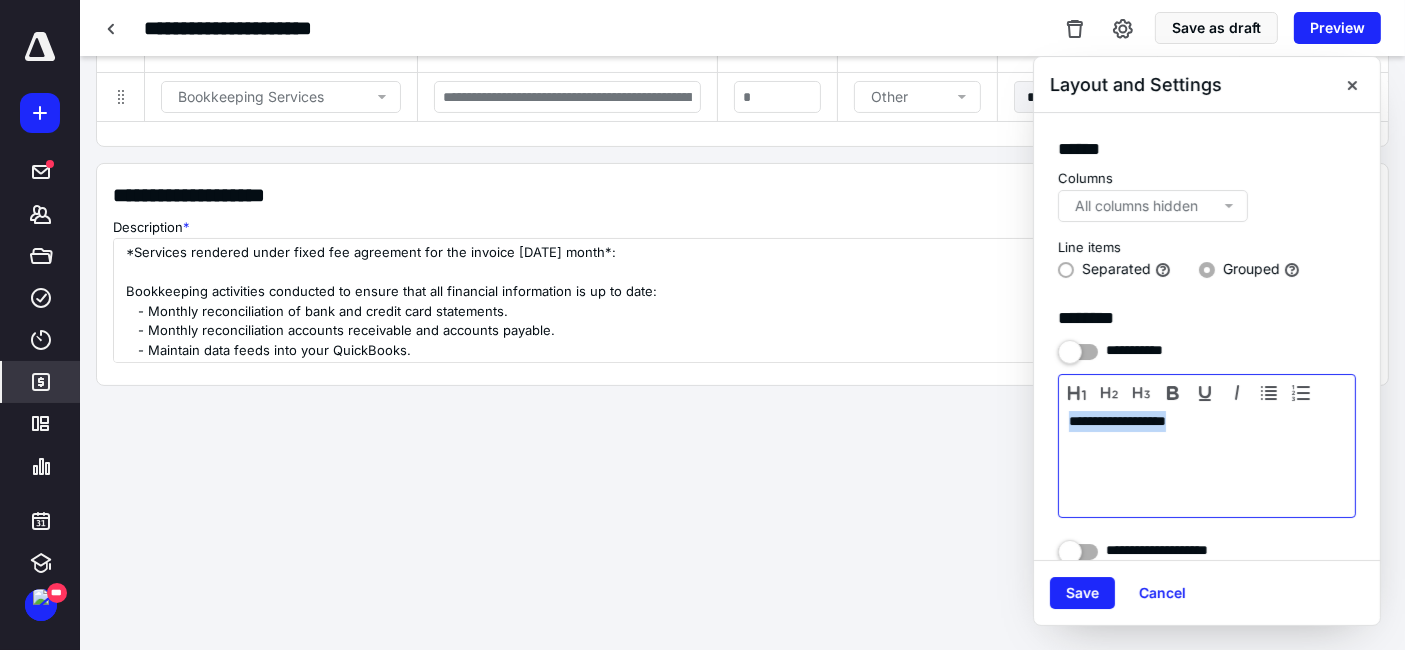 drag, startPoint x: 1246, startPoint y: 423, endPoint x: 1033, endPoint y: 435, distance: 213.33775 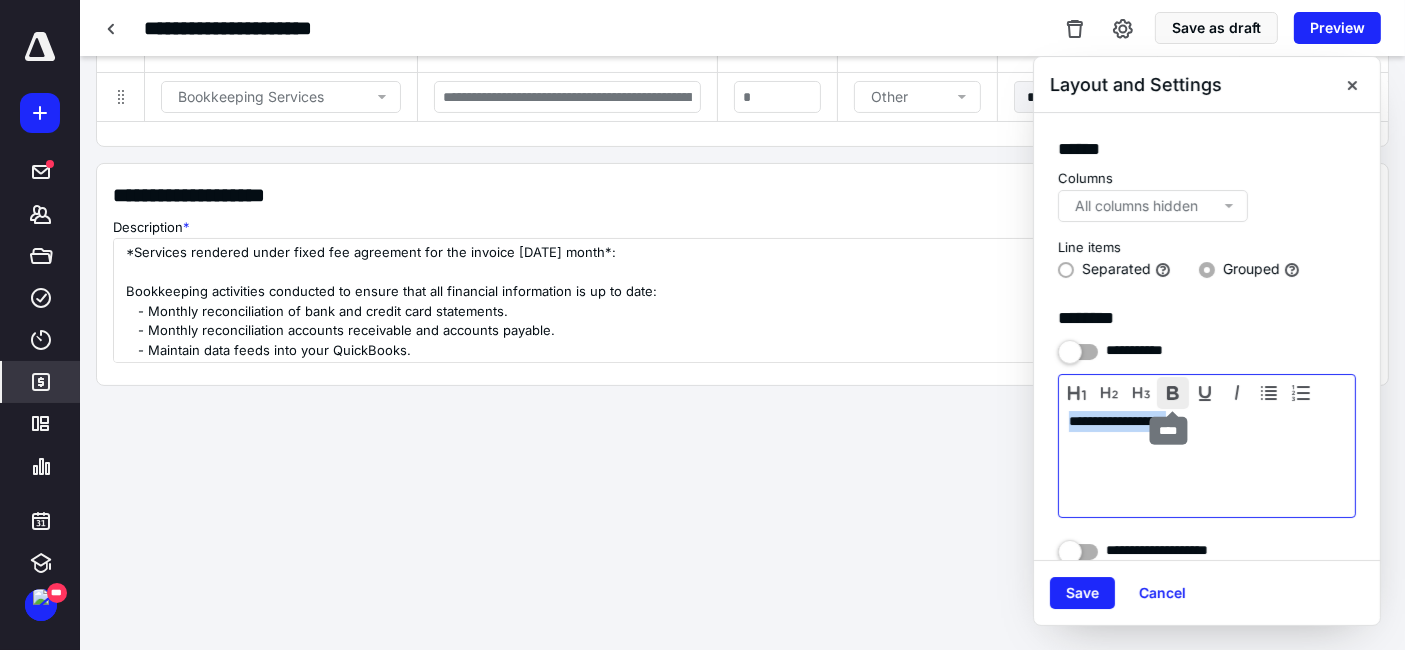 click at bounding box center (1173, 393) 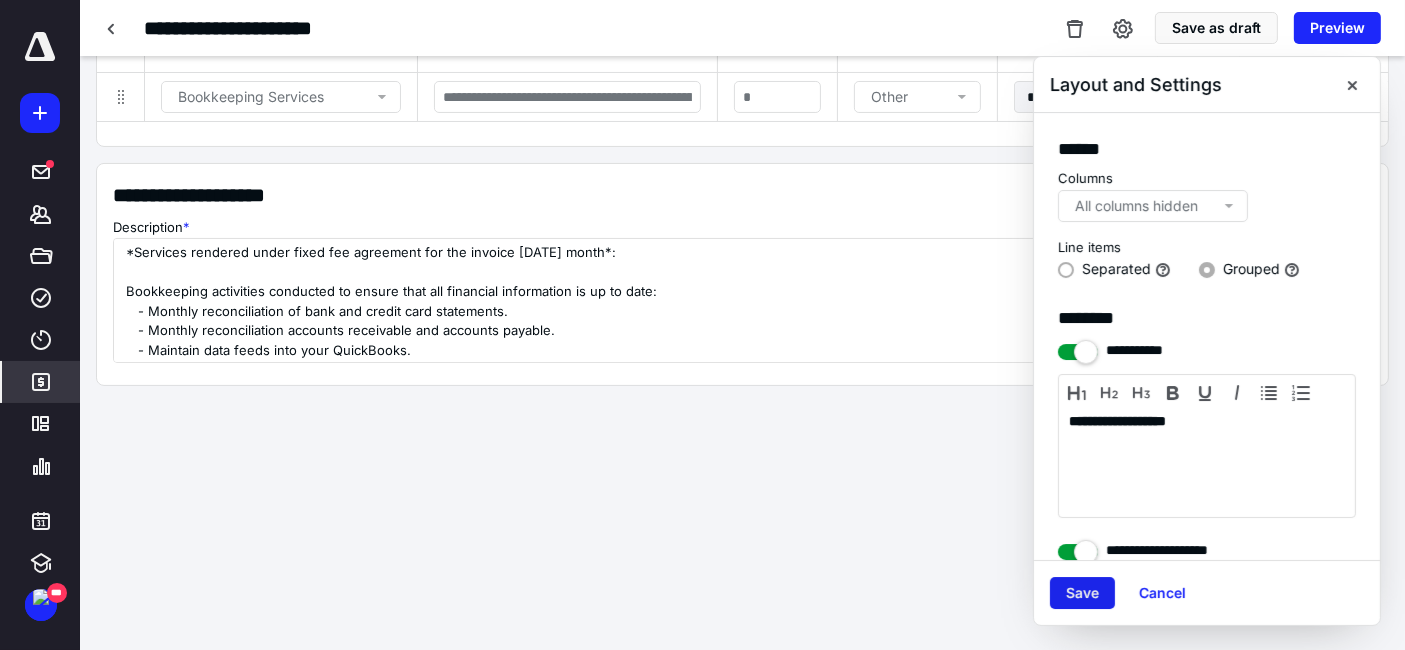click on "Save" at bounding box center (1082, 593) 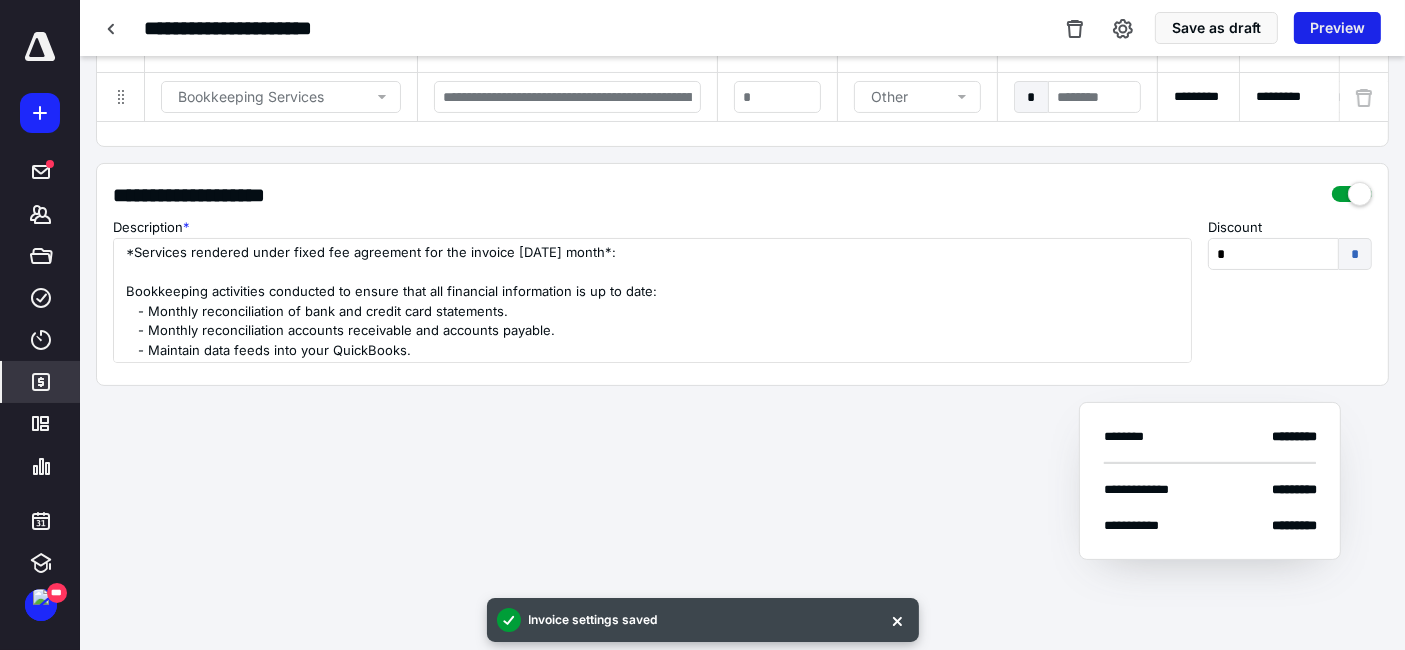 click on "Preview" at bounding box center [1337, 28] 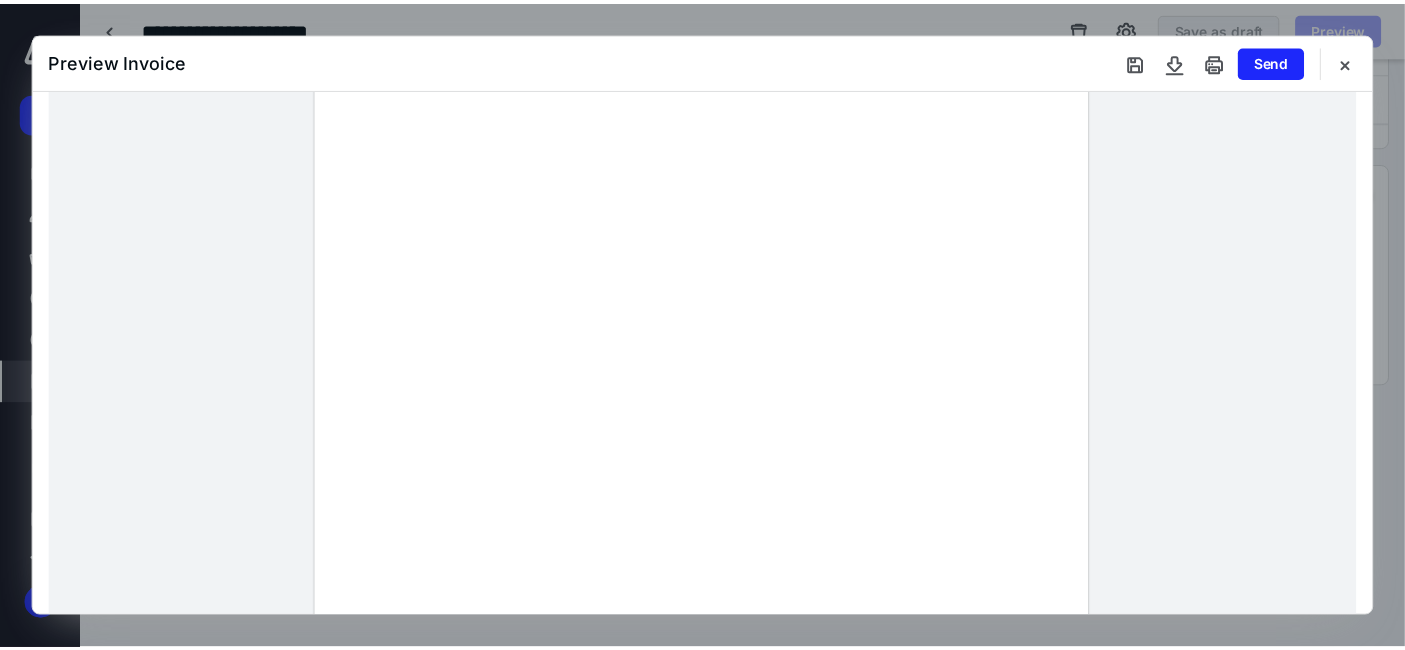 scroll, scrollTop: 0, scrollLeft: 0, axis: both 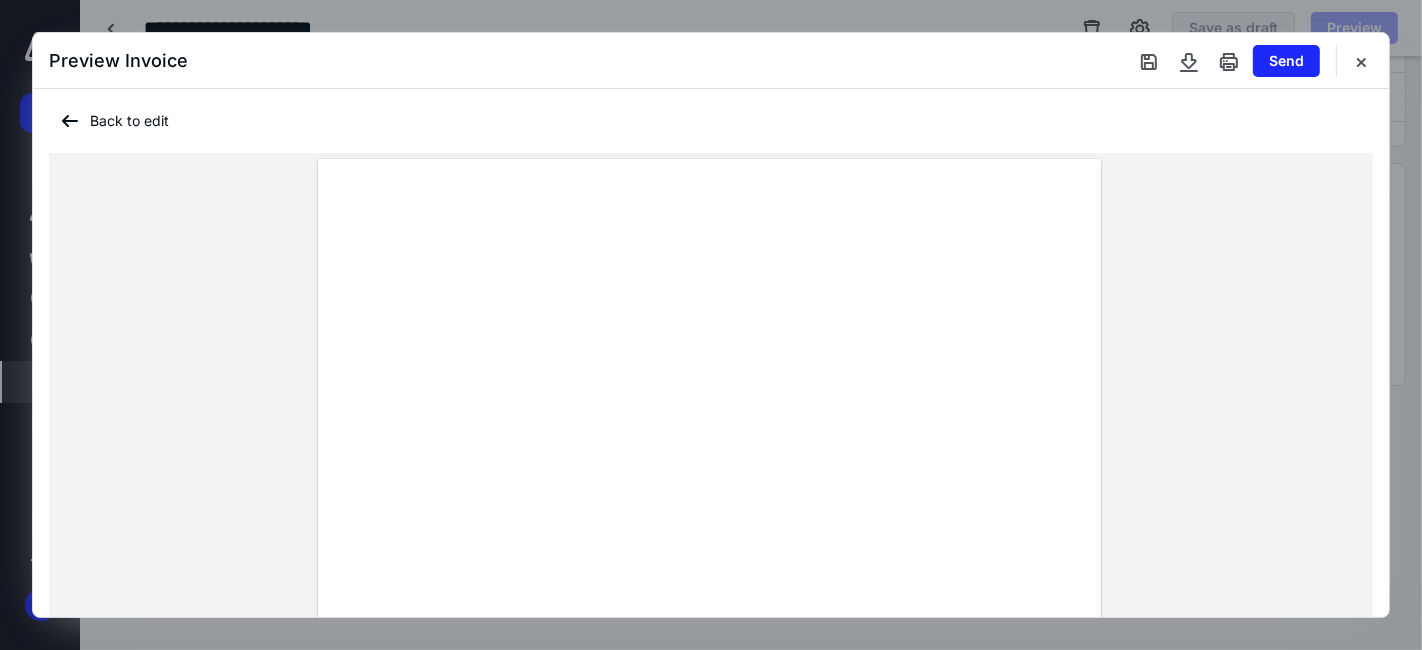 click on "Back to edit" at bounding box center (711, 641) 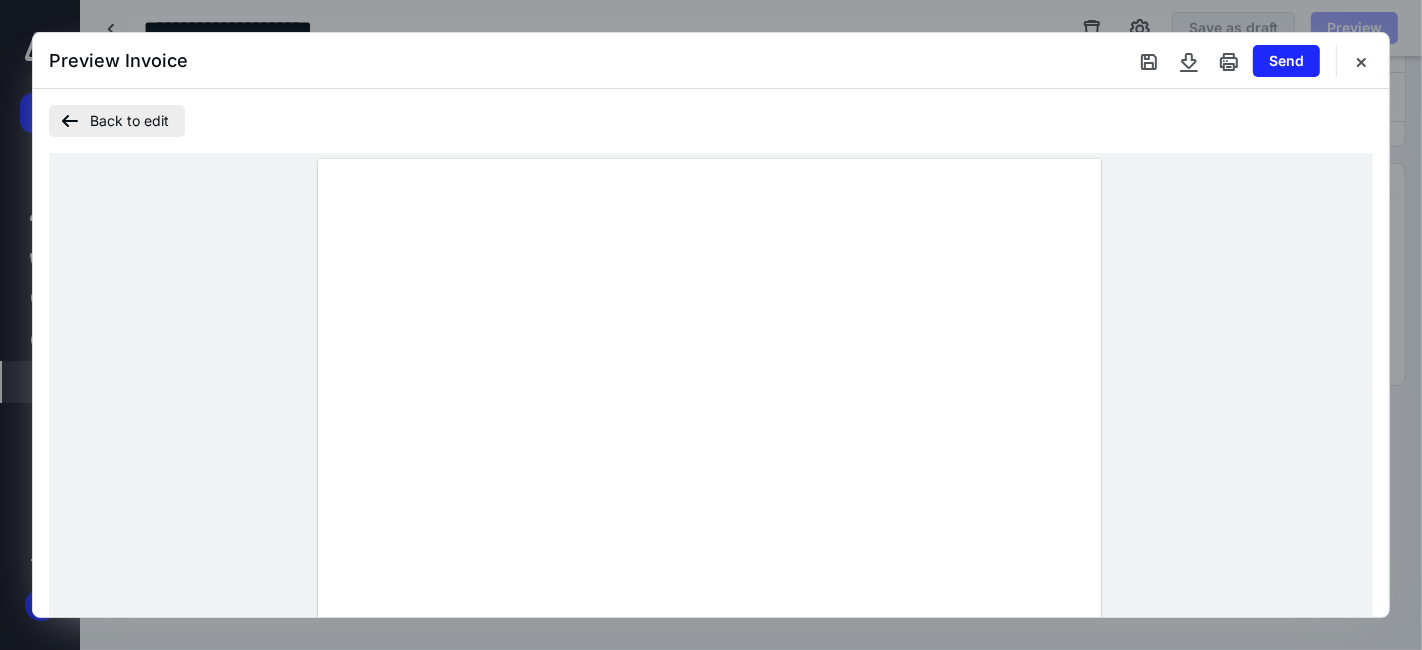 click on "Back to edit" at bounding box center (117, 121) 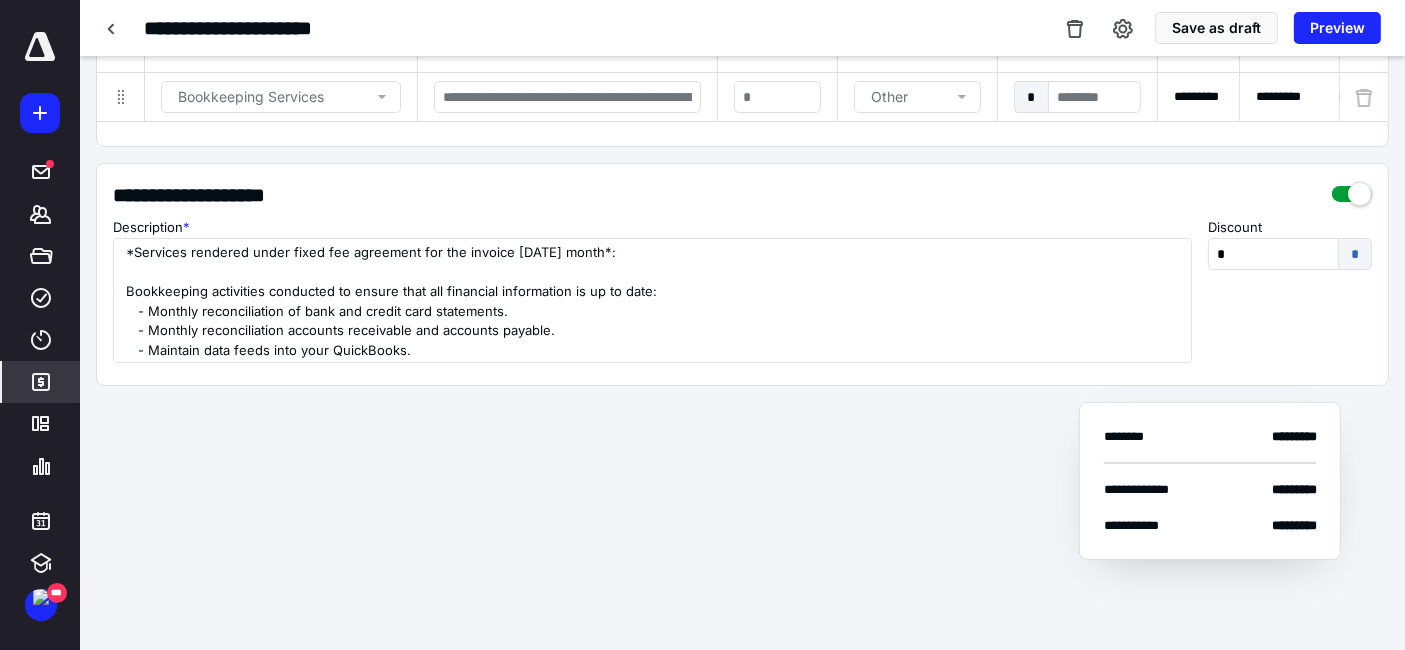 scroll, scrollTop: 1, scrollLeft: 0, axis: vertical 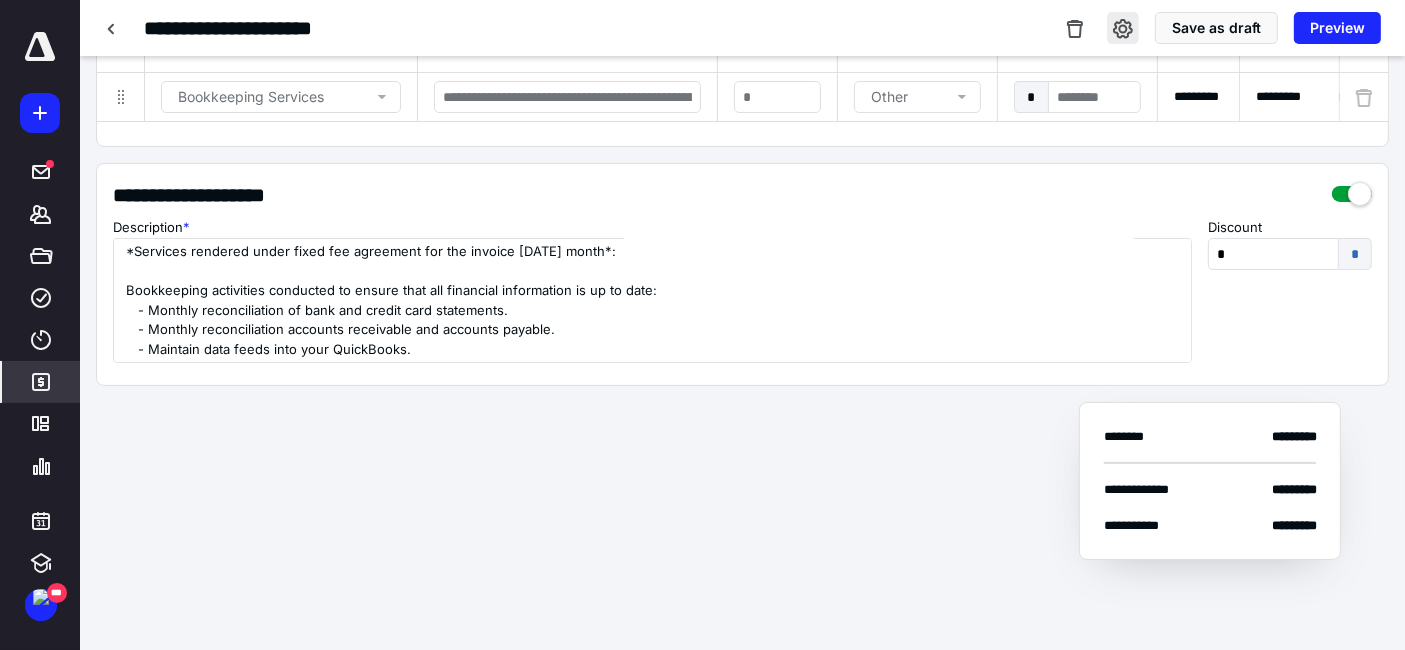 drag, startPoint x: 1128, startPoint y: 16, endPoint x: 1125, endPoint y: 30, distance: 14.3178215 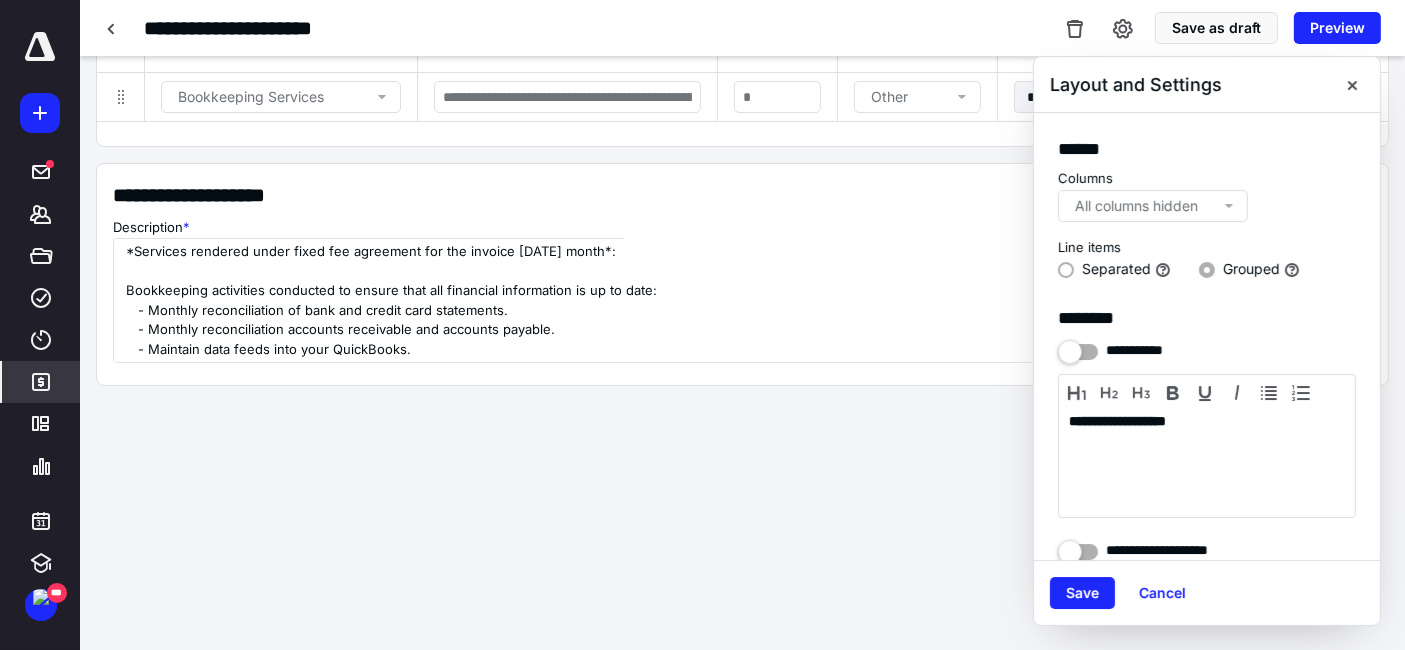 click on "**********" at bounding box center [1207, 461] 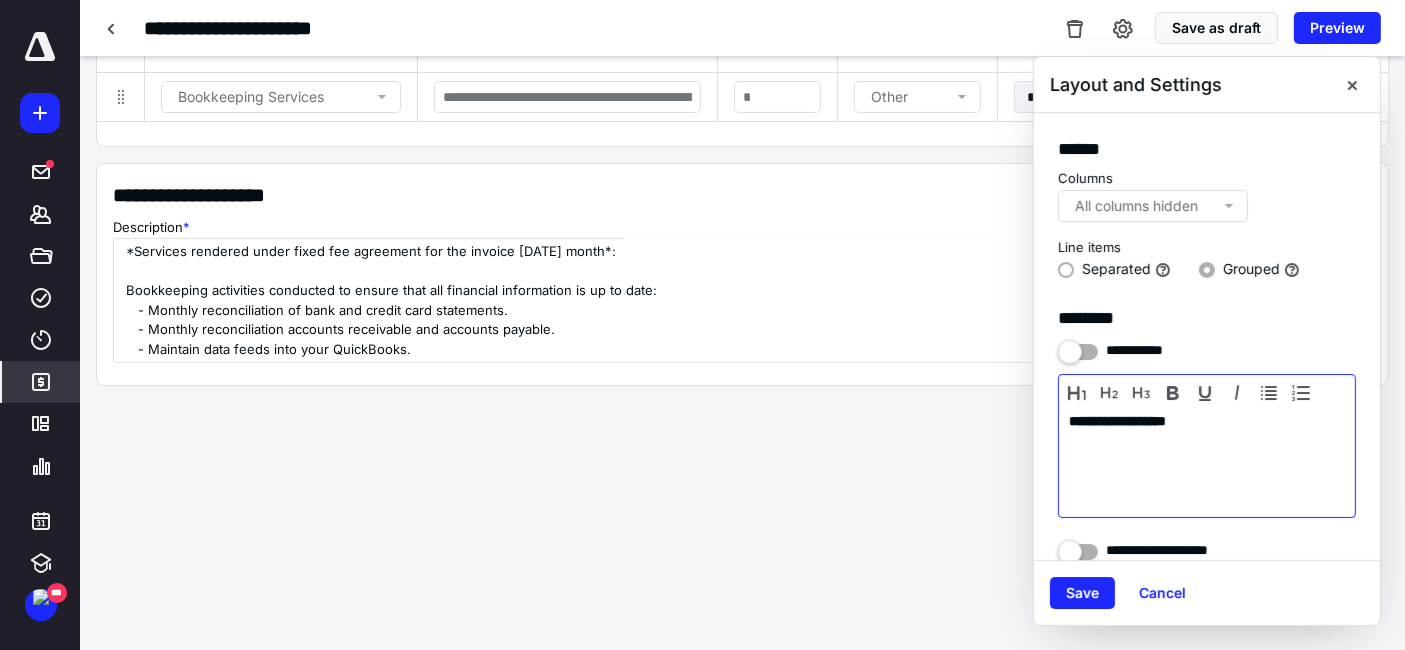 click on "**********" at bounding box center (1207, 461) 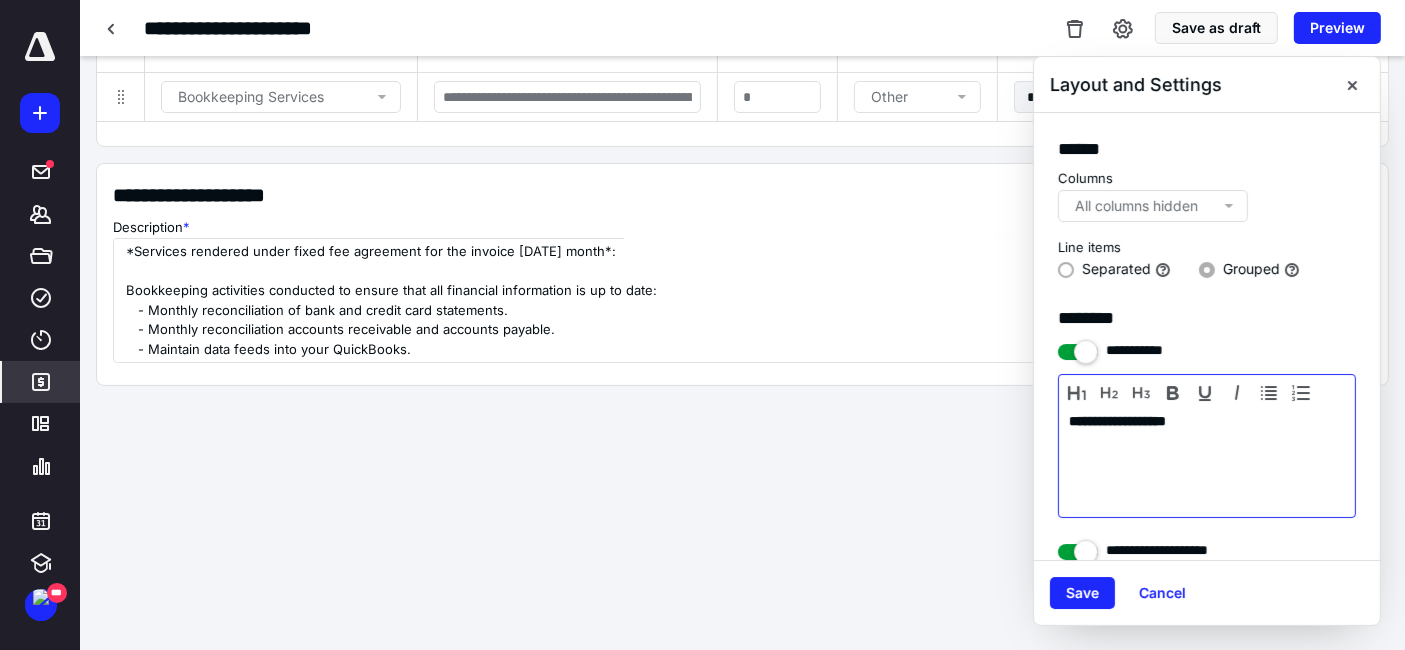 click on "**********" at bounding box center (1117, 421) 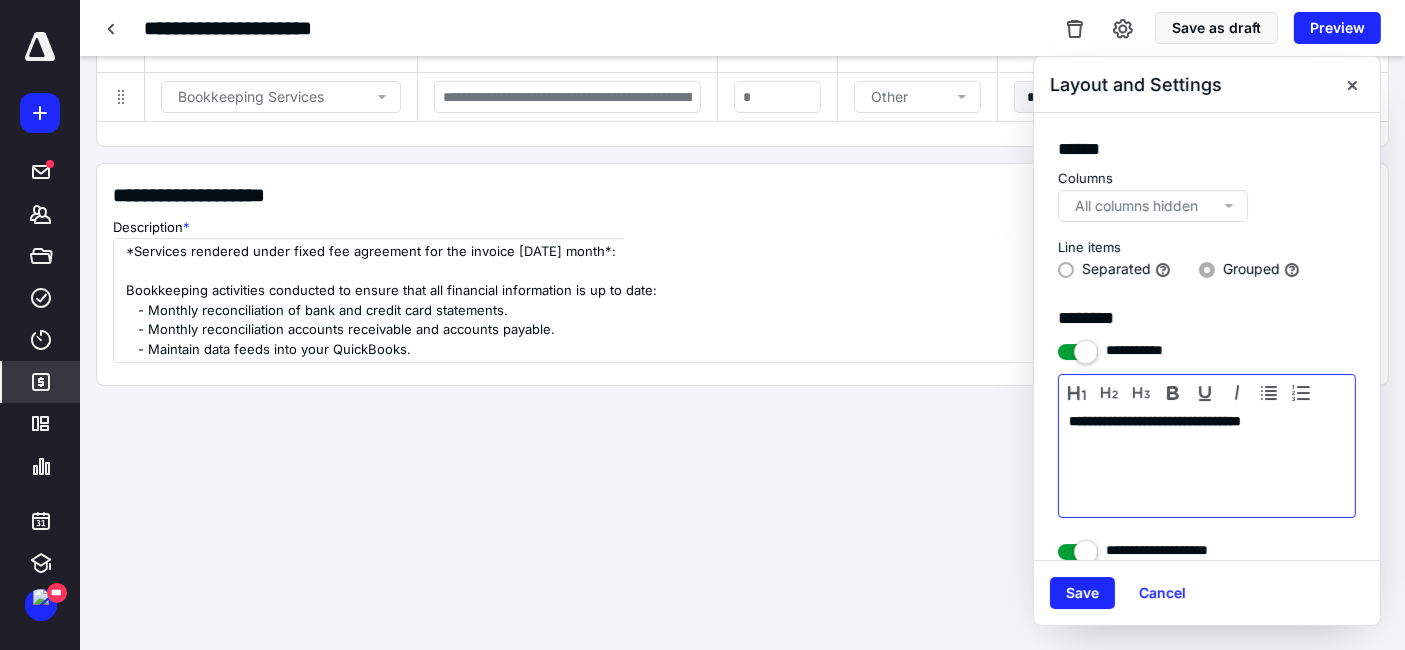 click on "**********" at bounding box center [1207, 461] 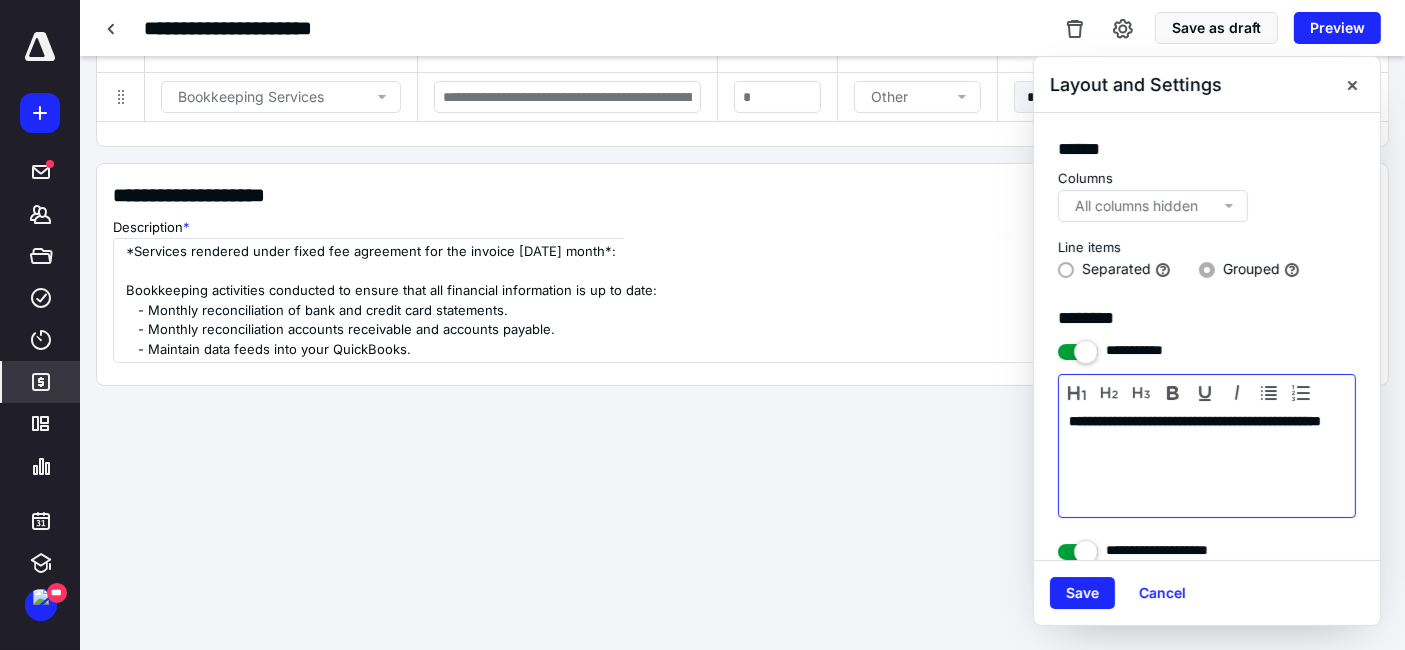 click on "**********" at bounding box center (1195, 421) 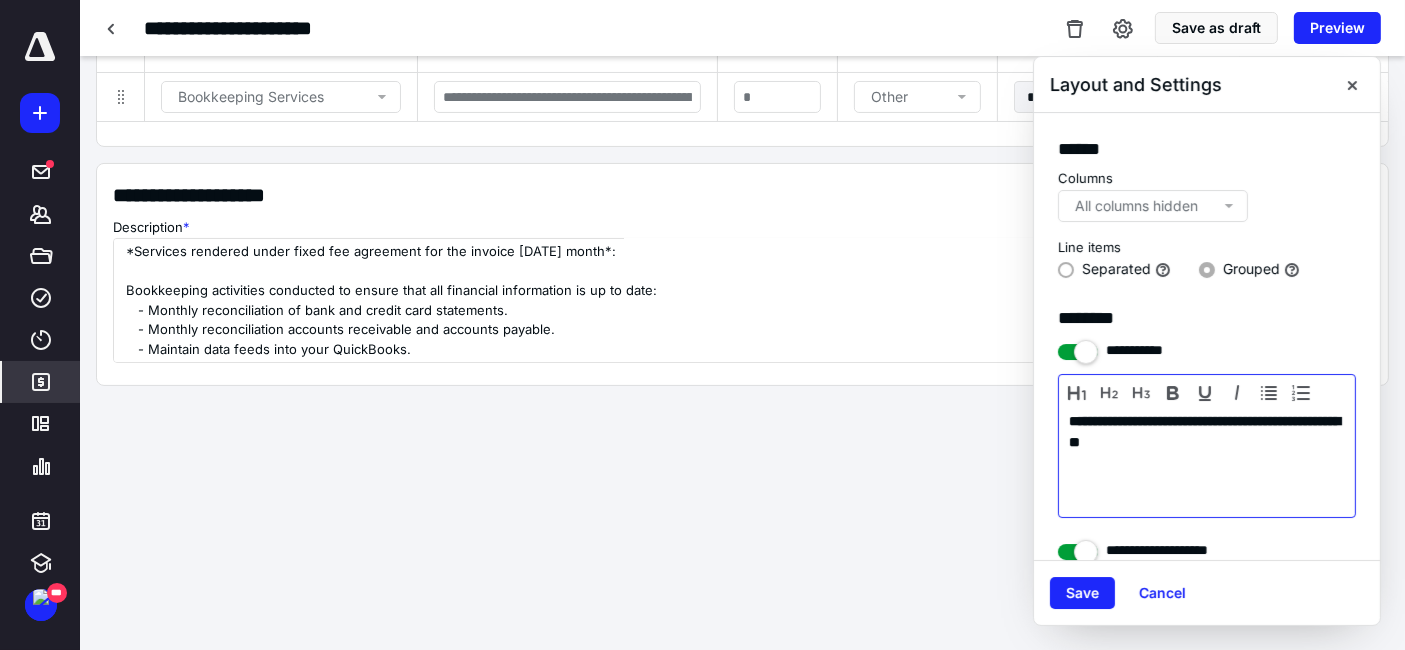 scroll, scrollTop: 0, scrollLeft: 0, axis: both 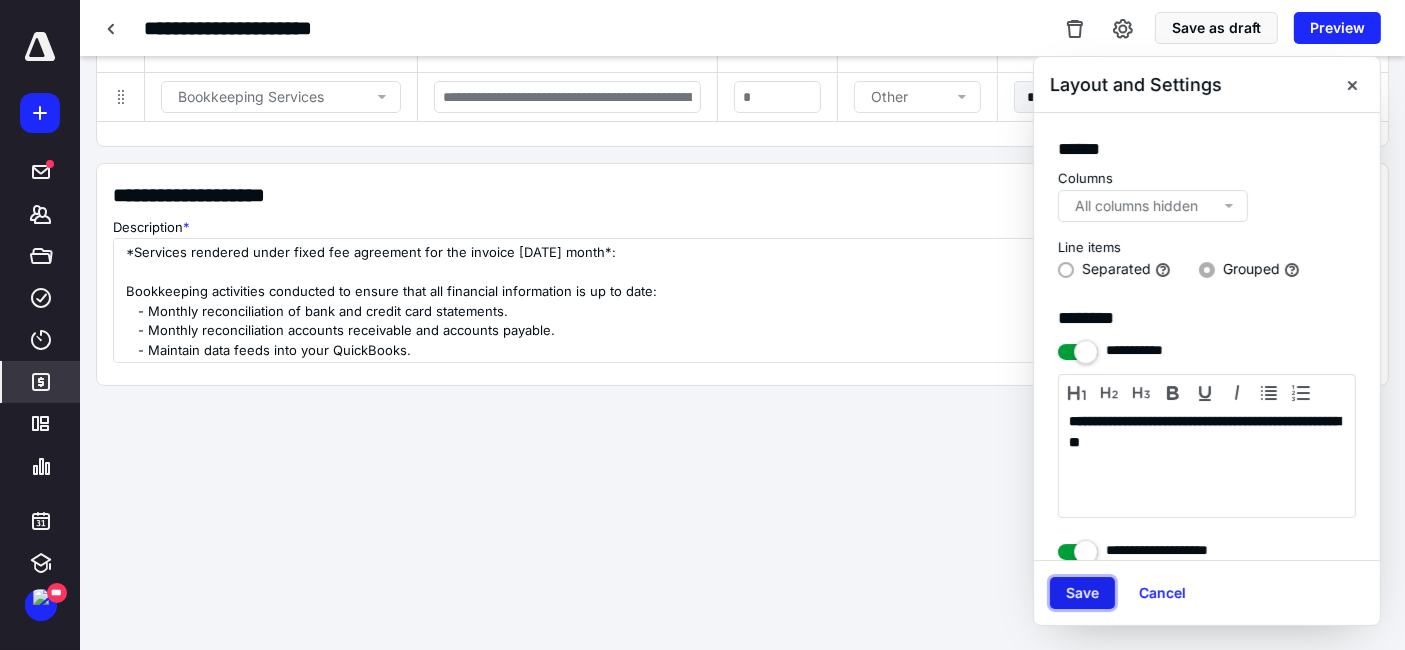 click on "Save" at bounding box center [1082, 593] 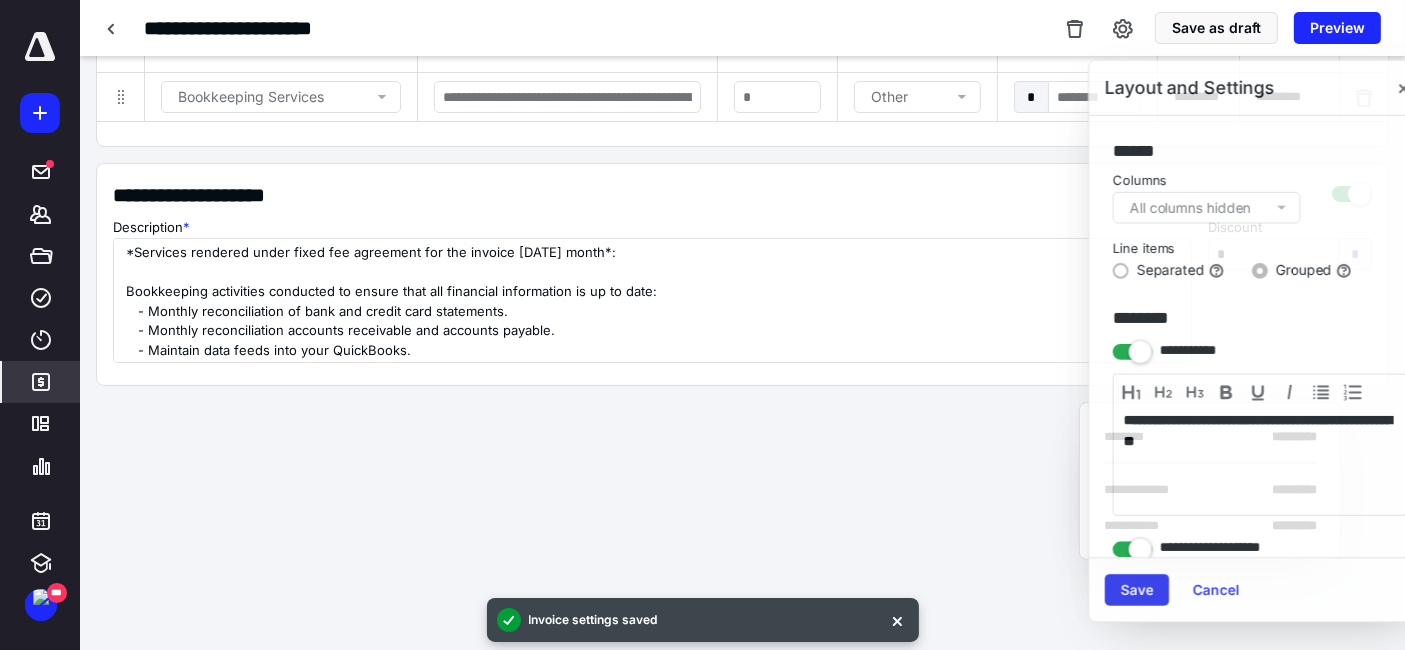 click on "**********" at bounding box center [702, 199] 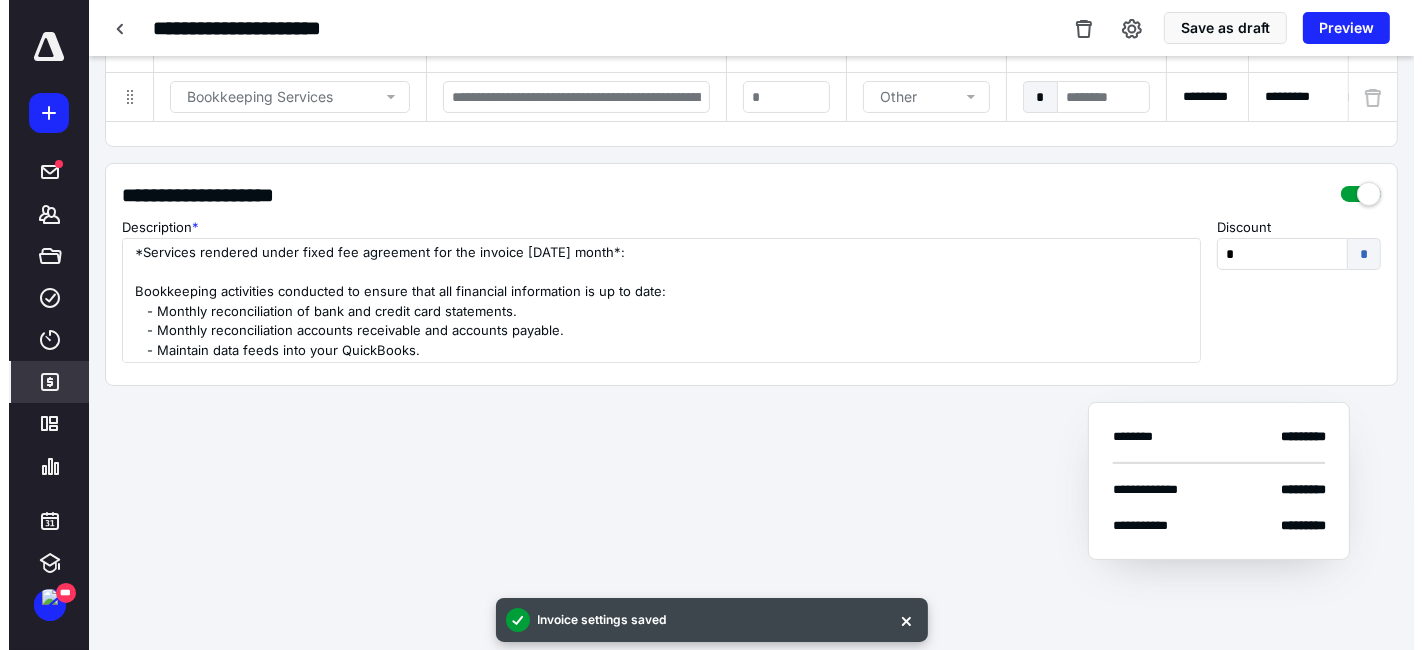 scroll, scrollTop: 0, scrollLeft: 0, axis: both 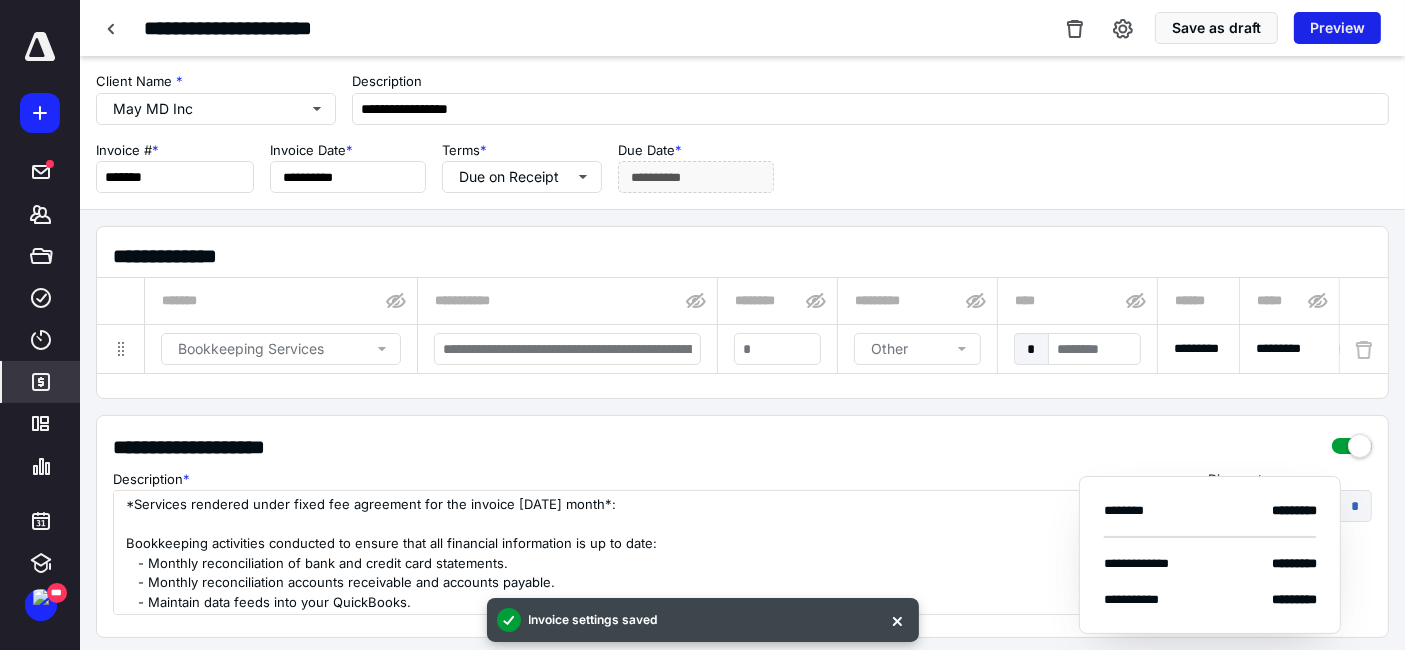 click on "Preview" at bounding box center (1337, 28) 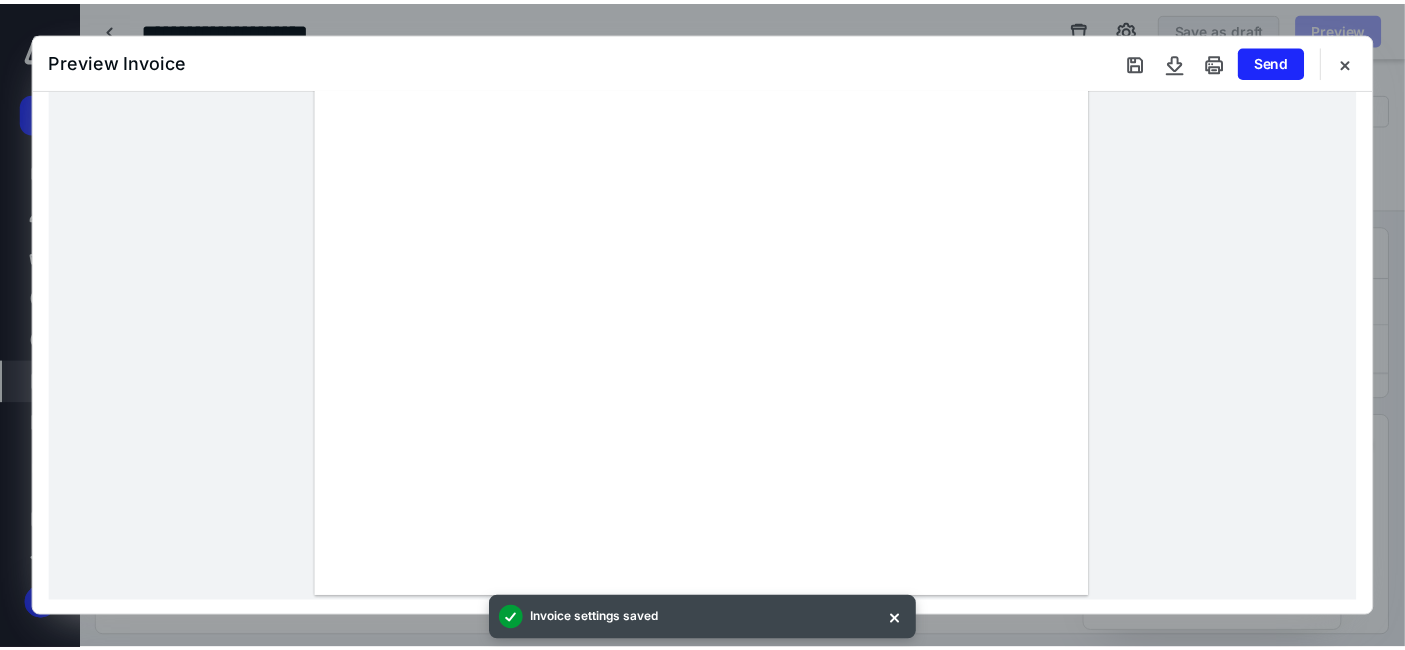 scroll, scrollTop: 130, scrollLeft: 0, axis: vertical 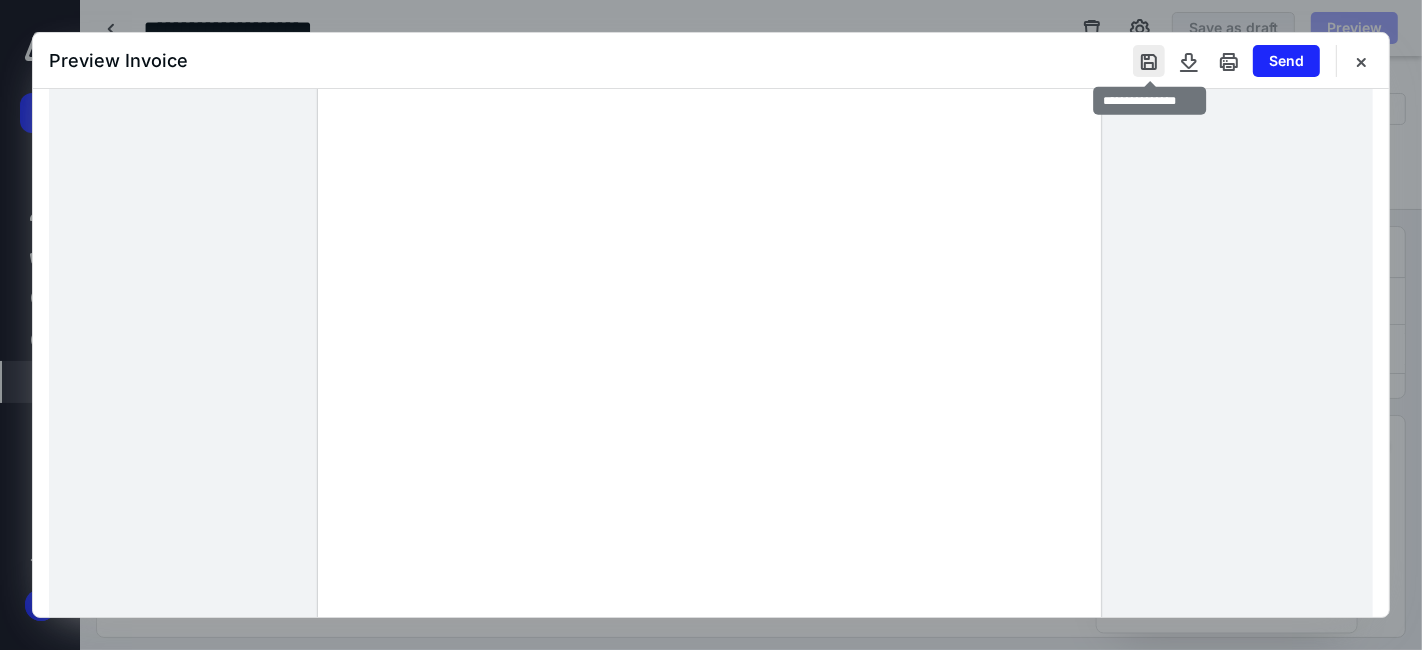 click at bounding box center (1149, 61) 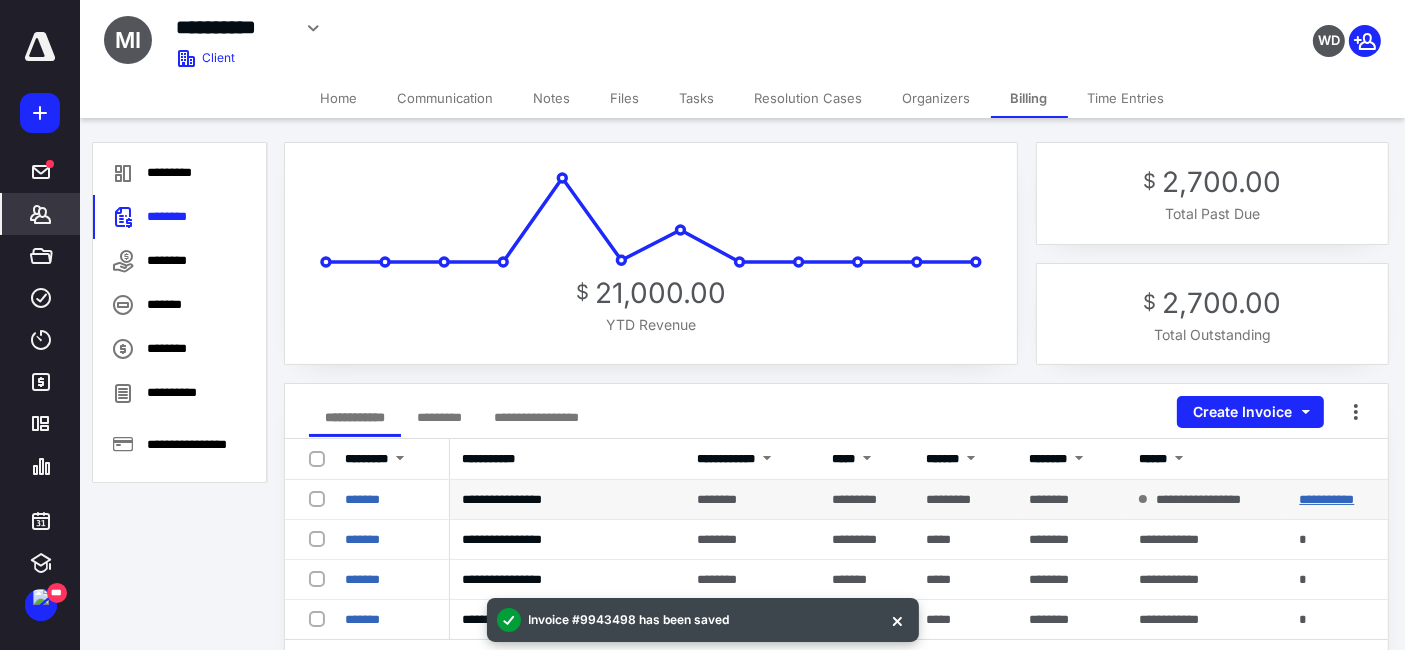 click on "**********" at bounding box center [1326, 499] 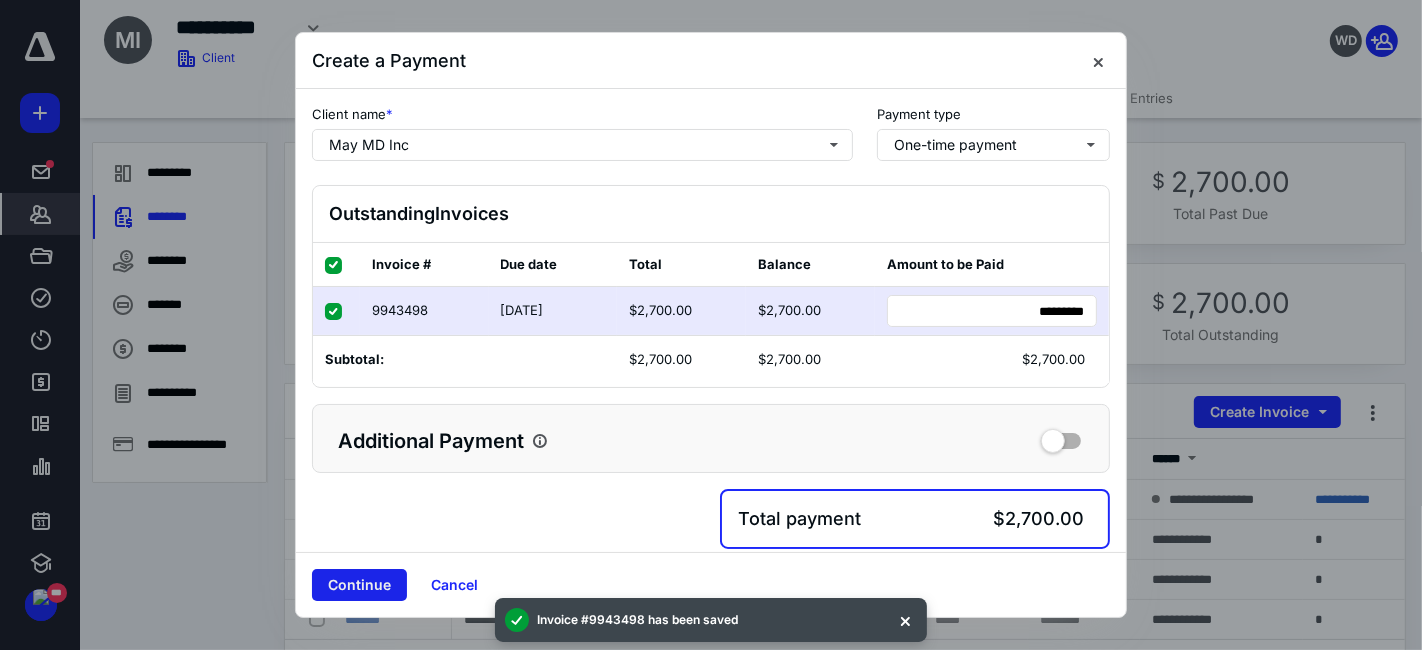click on "Continue" at bounding box center (359, 585) 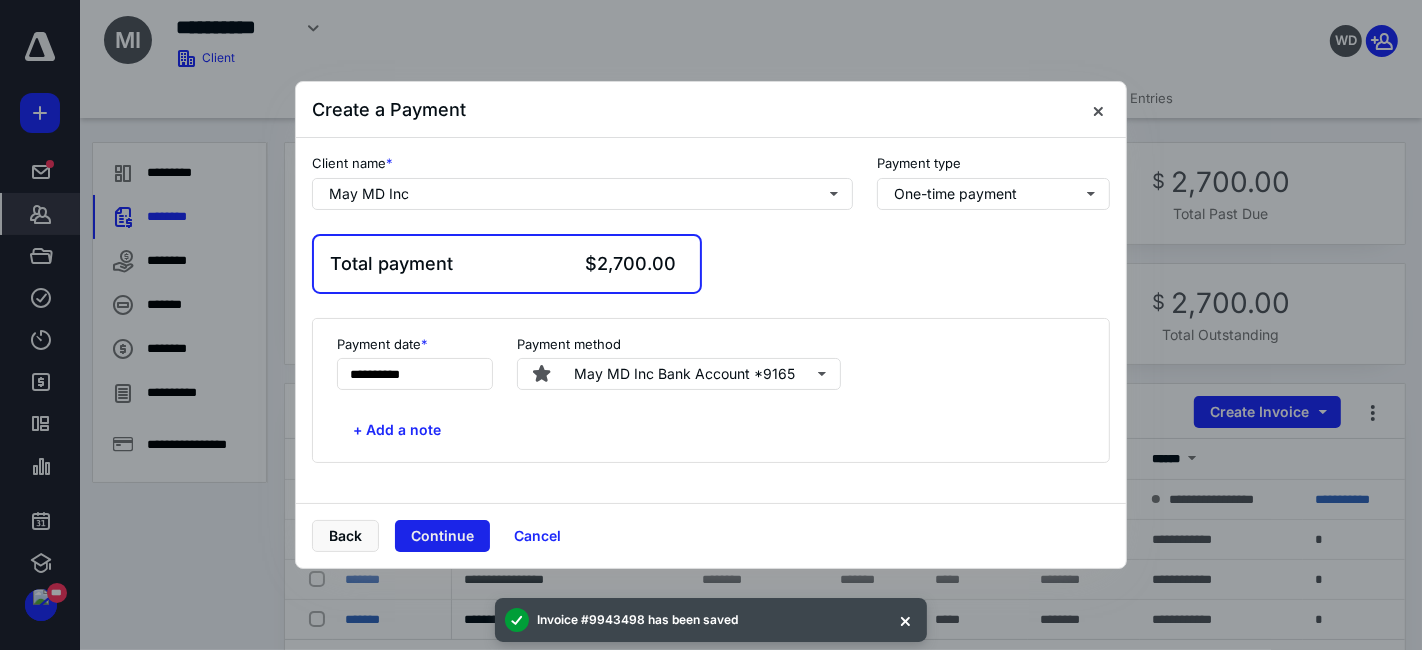 click on "Continue" at bounding box center [442, 536] 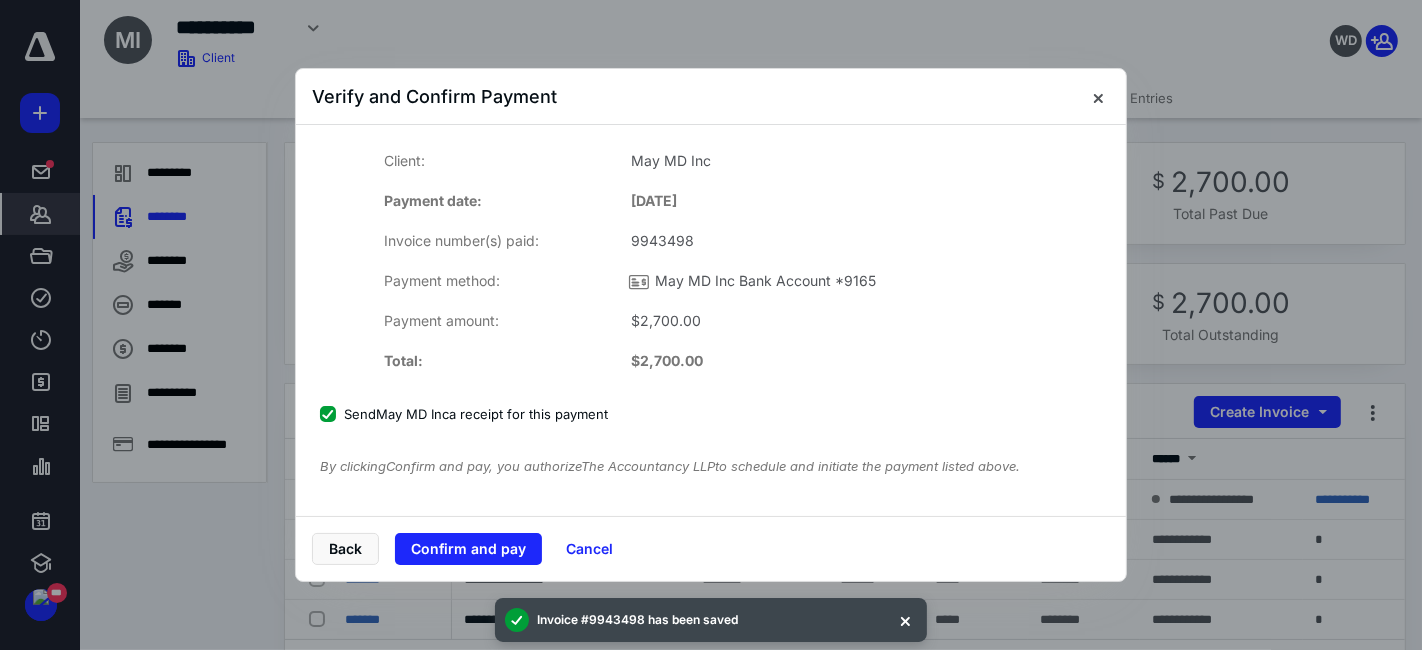 click on "Client: May MD Inc Payment date: [DATE] Invoice number(s) paid: 9943498 Payment method: May MD Inc Bank Account *9165 Payment amount: $ 2,700.00 Total: $ 2,700.00 Send  May MD Inc  a receipt for this payment By clicking  Confirm and pay , you authorize  The Accountancy LLP  to schedule and initiate the payment listed above." at bounding box center (711, 312) 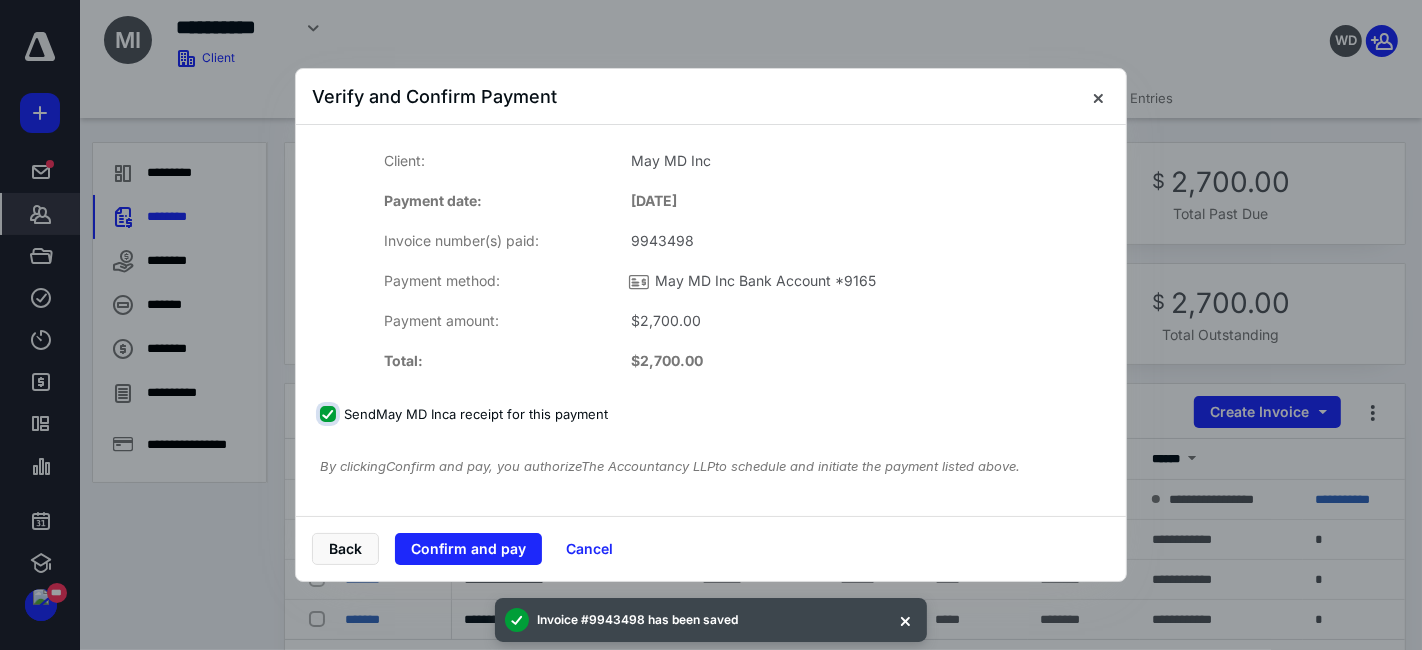 click on "Send  May MD Inc  a receipt for this payment" at bounding box center (330, 414) 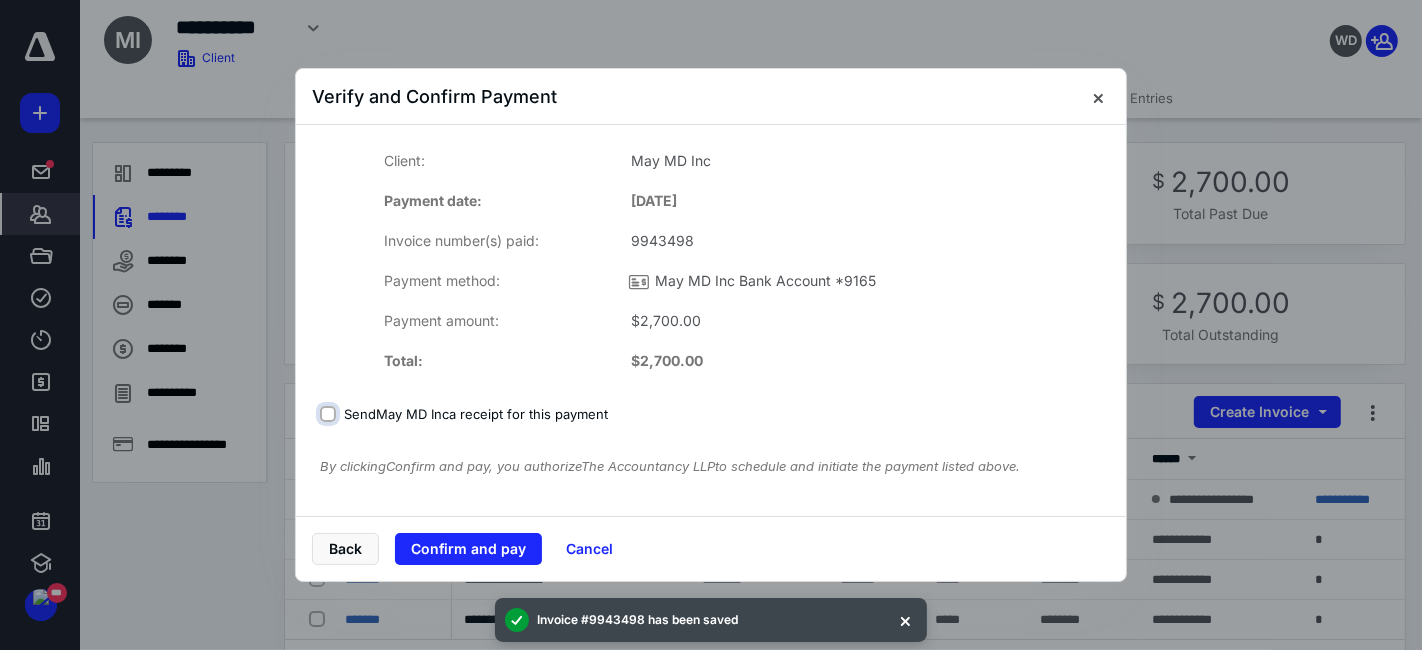 checkbox on "false" 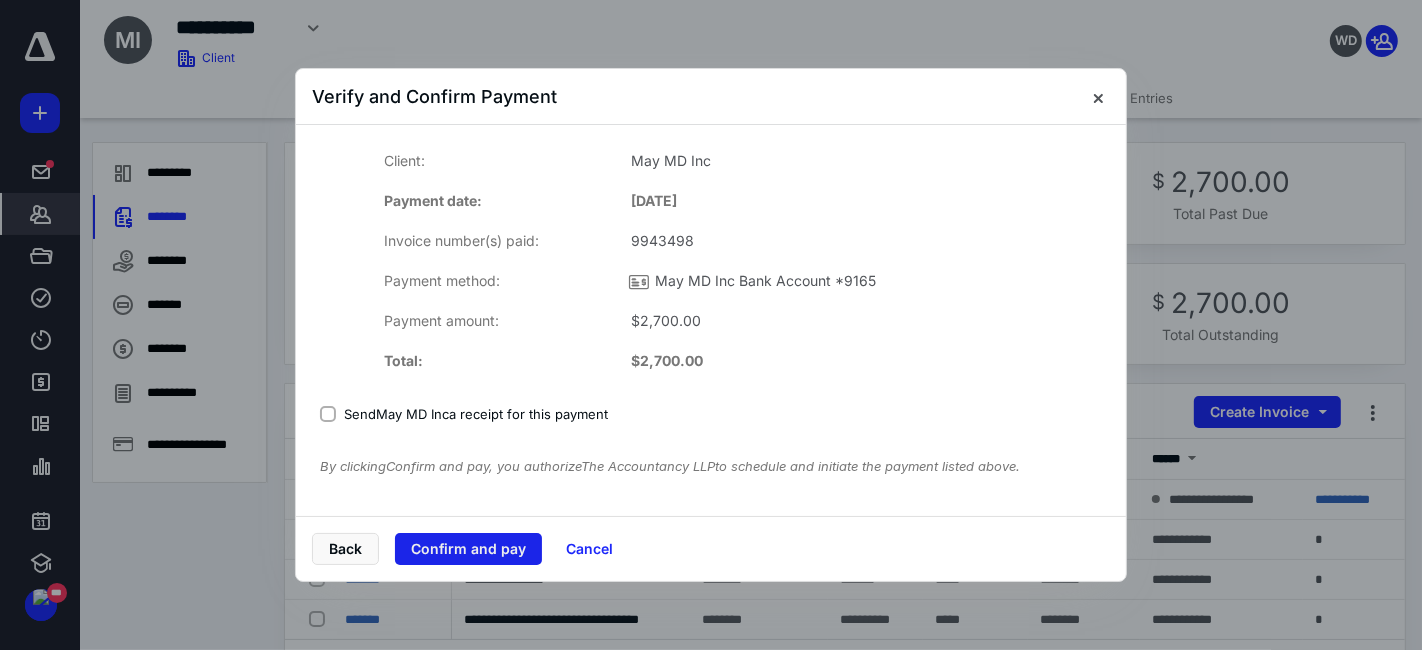click on "Confirm and pay" at bounding box center (468, 549) 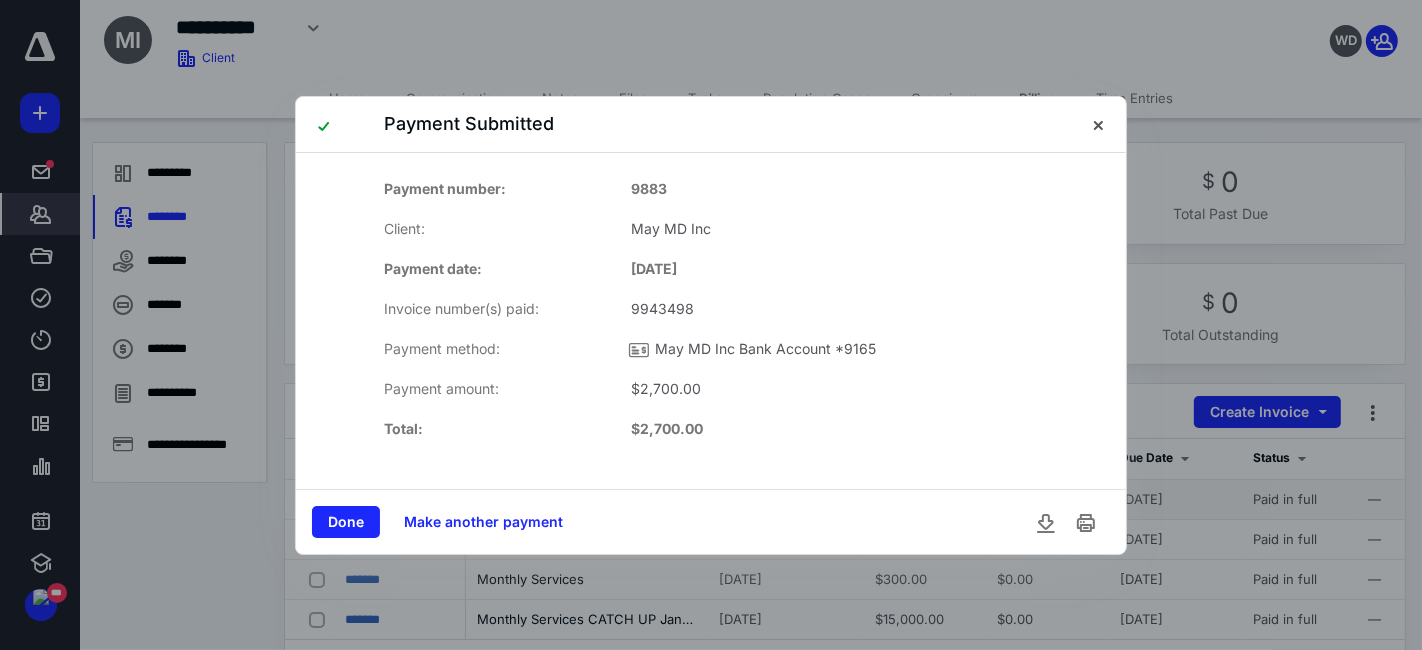 click on "Done" at bounding box center (346, 522) 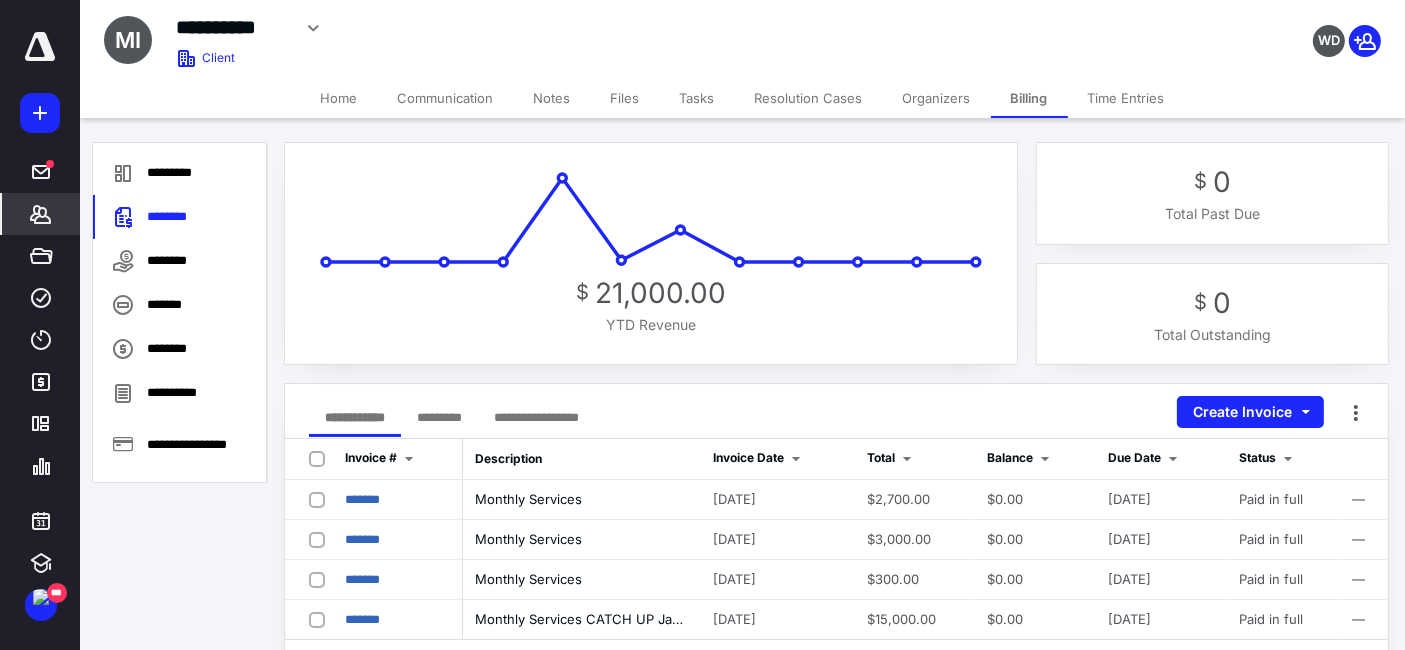 scroll, scrollTop: 111, scrollLeft: 0, axis: vertical 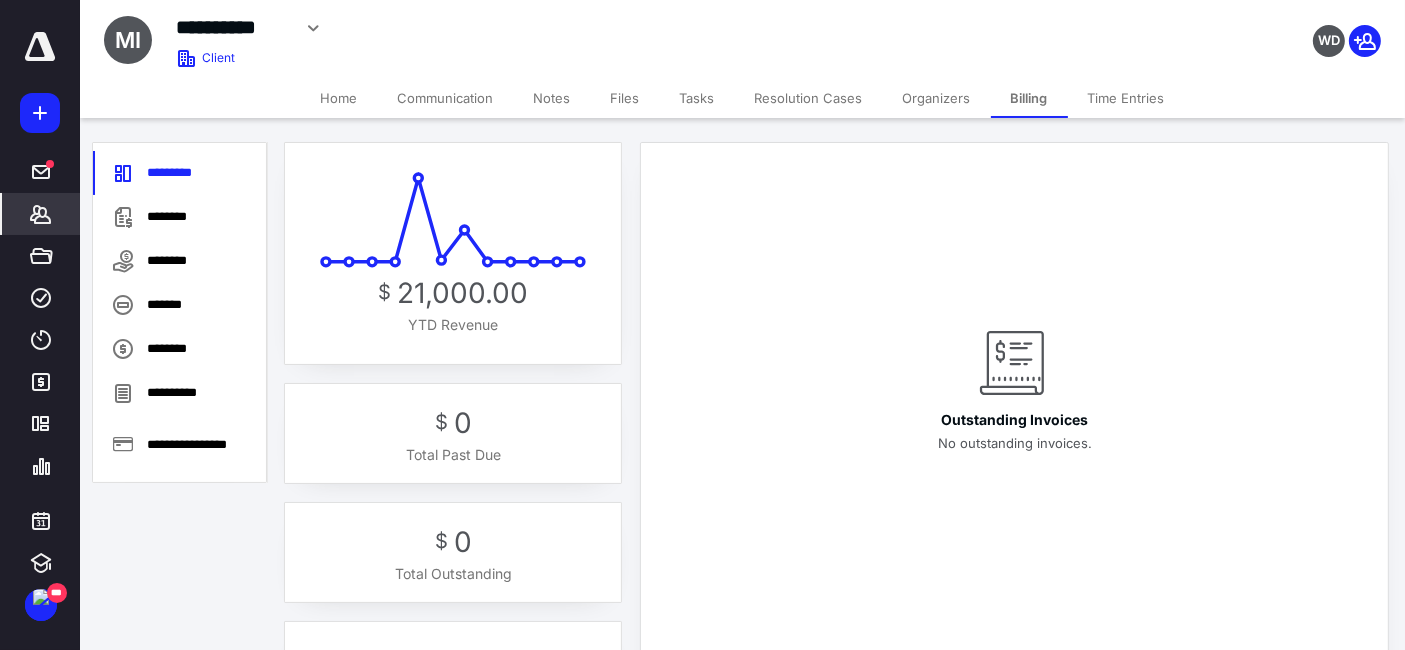 click on "Home" at bounding box center [339, 98] 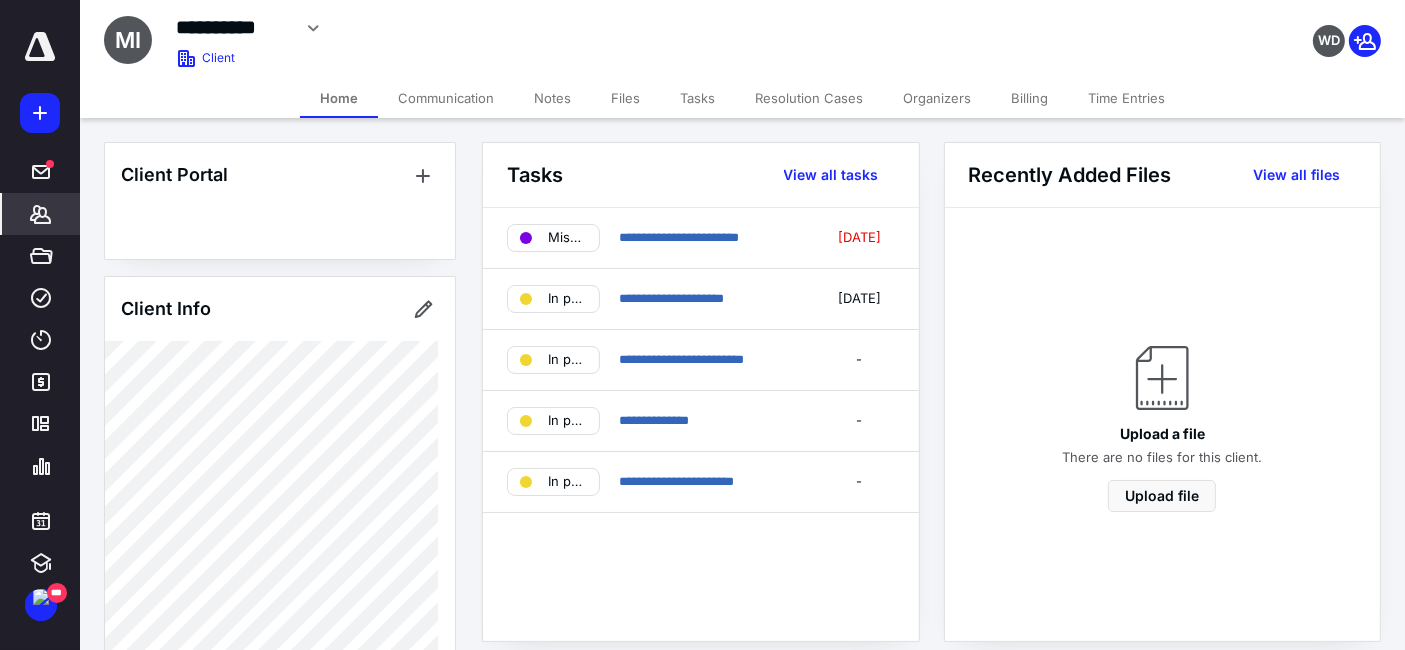 click on "Home" at bounding box center (339, 98) 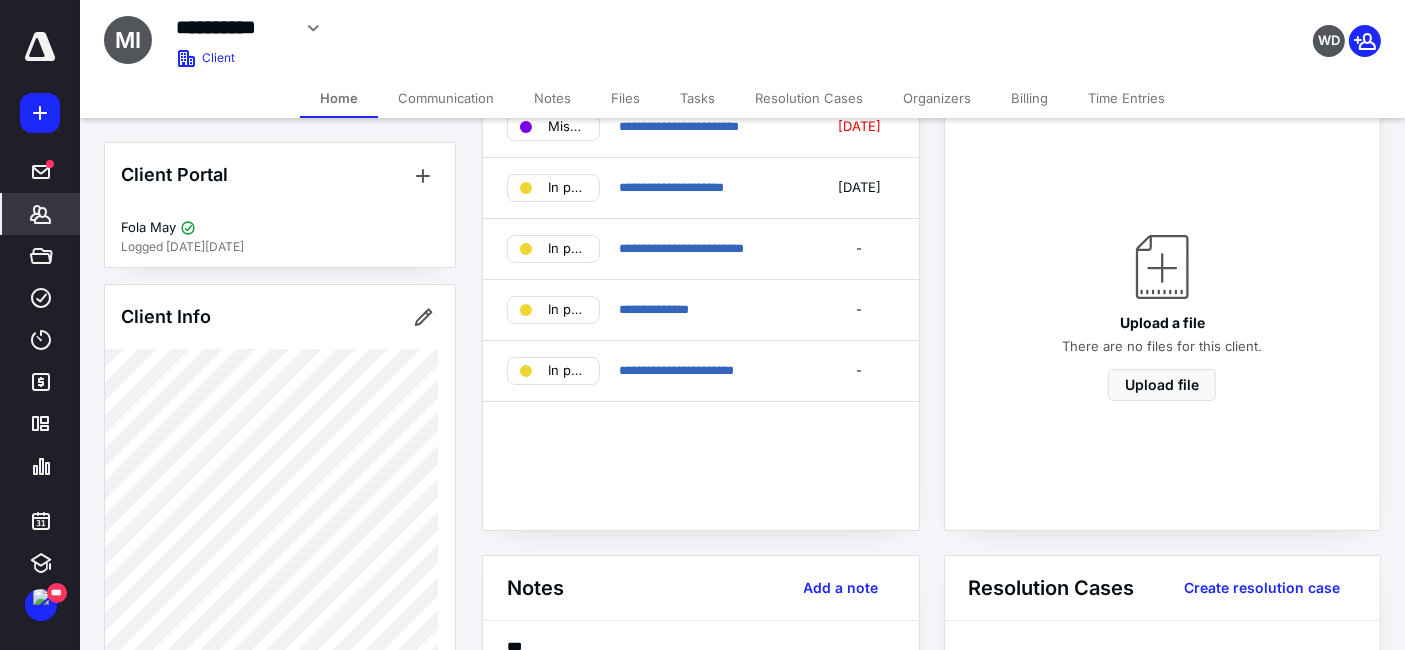 scroll, scrollTop: 0, scrollLeft: 0, axis: both 